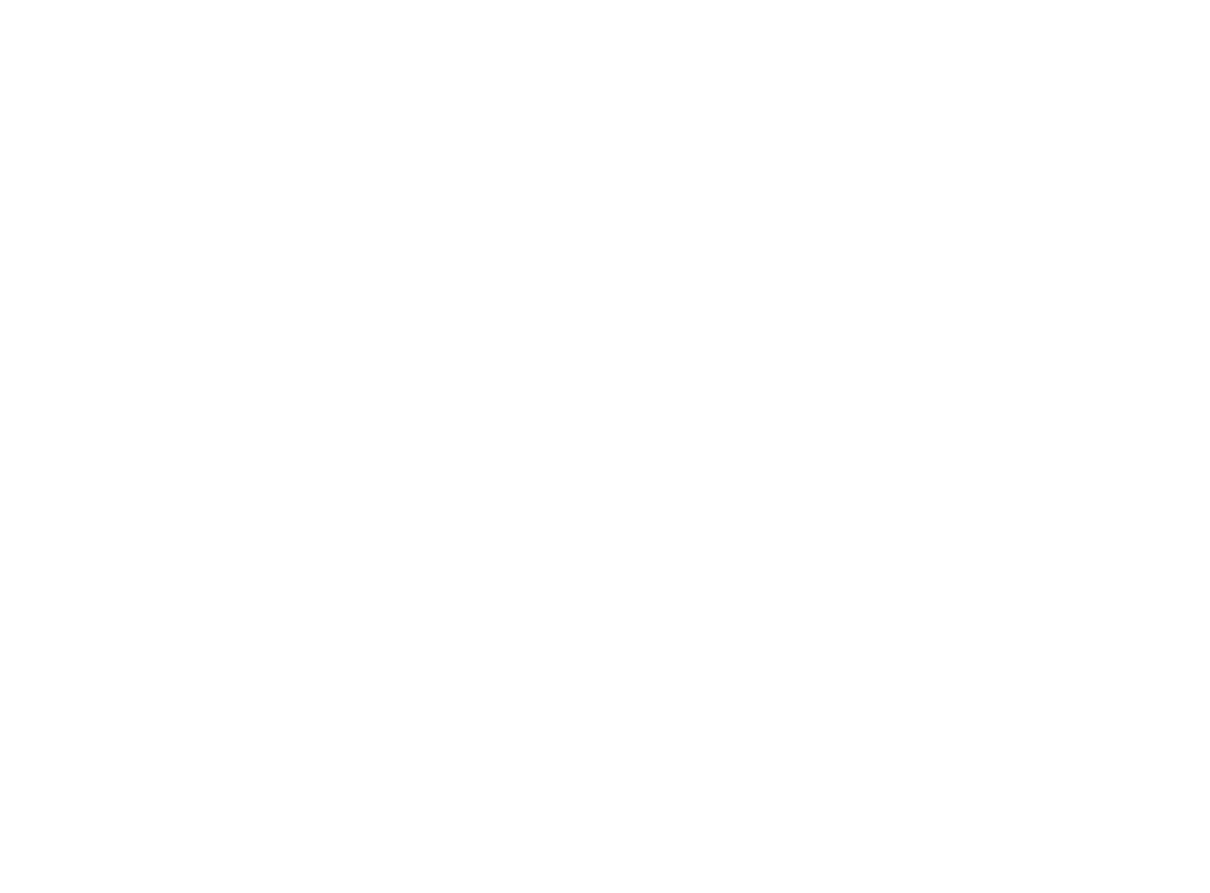 scroll, scrollTop: 0, scrollLeft: 0, axis: both 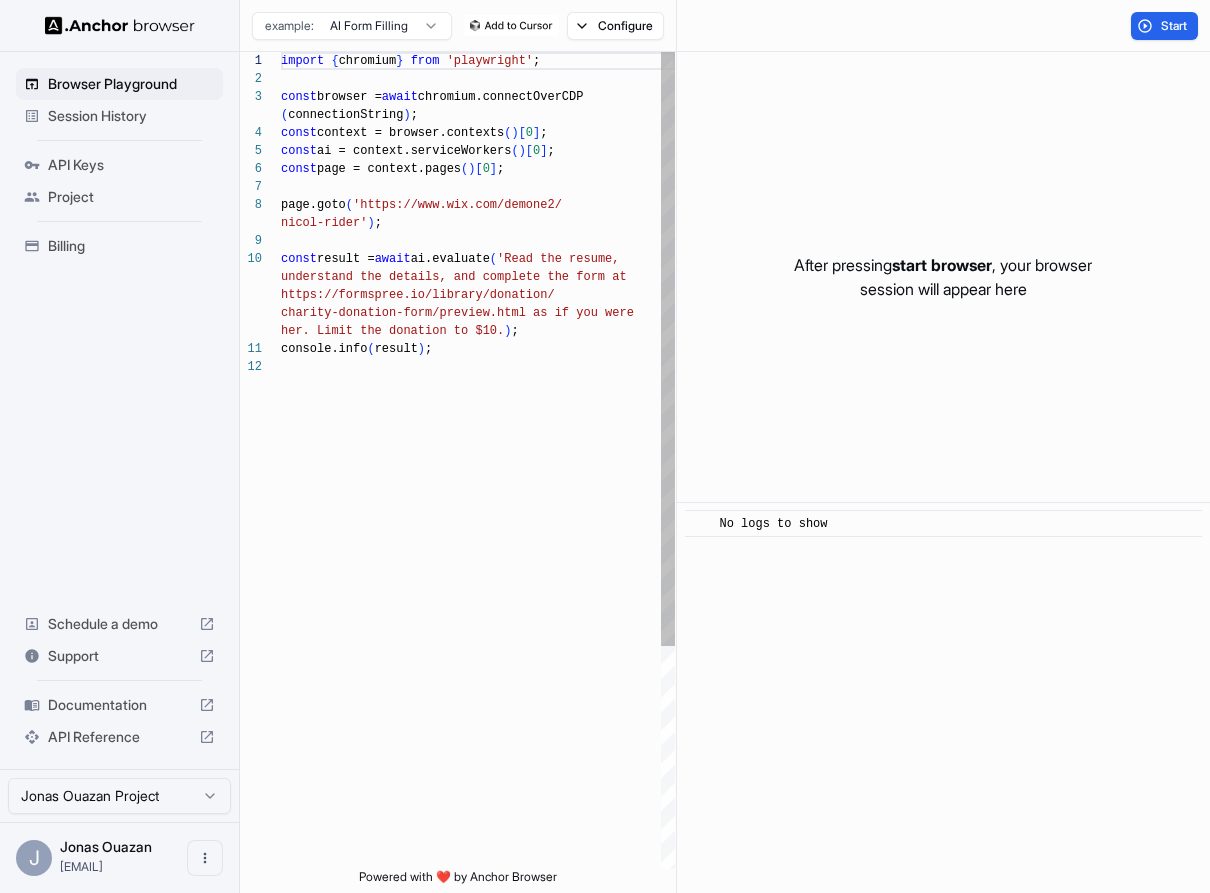 click on "import   {  chromium  }   from   'playwright' ; const  browser =  await  chromium.connectOverCDP ( [PHONE] ) ; const  context = browser.contexts ( ) [ 0 ] ; const  ai = context.serviceWorkers ( ) [ 0 ] ; const  page = context.pages ( ) [ 0 ] ; page.goto ( 'https://www.wix.com/demone2/ nicol-rider' ) ; const  result =  await  ai.evaluate ( 'Read the resume,  understand the details, and complete the form at  https://formspree.io/library/donation/ charity-donation-form/preview.html as if you were  her. Limit the donation to $10.' ) ; console.info ( result ) ;" at bounding box center (478, 613) 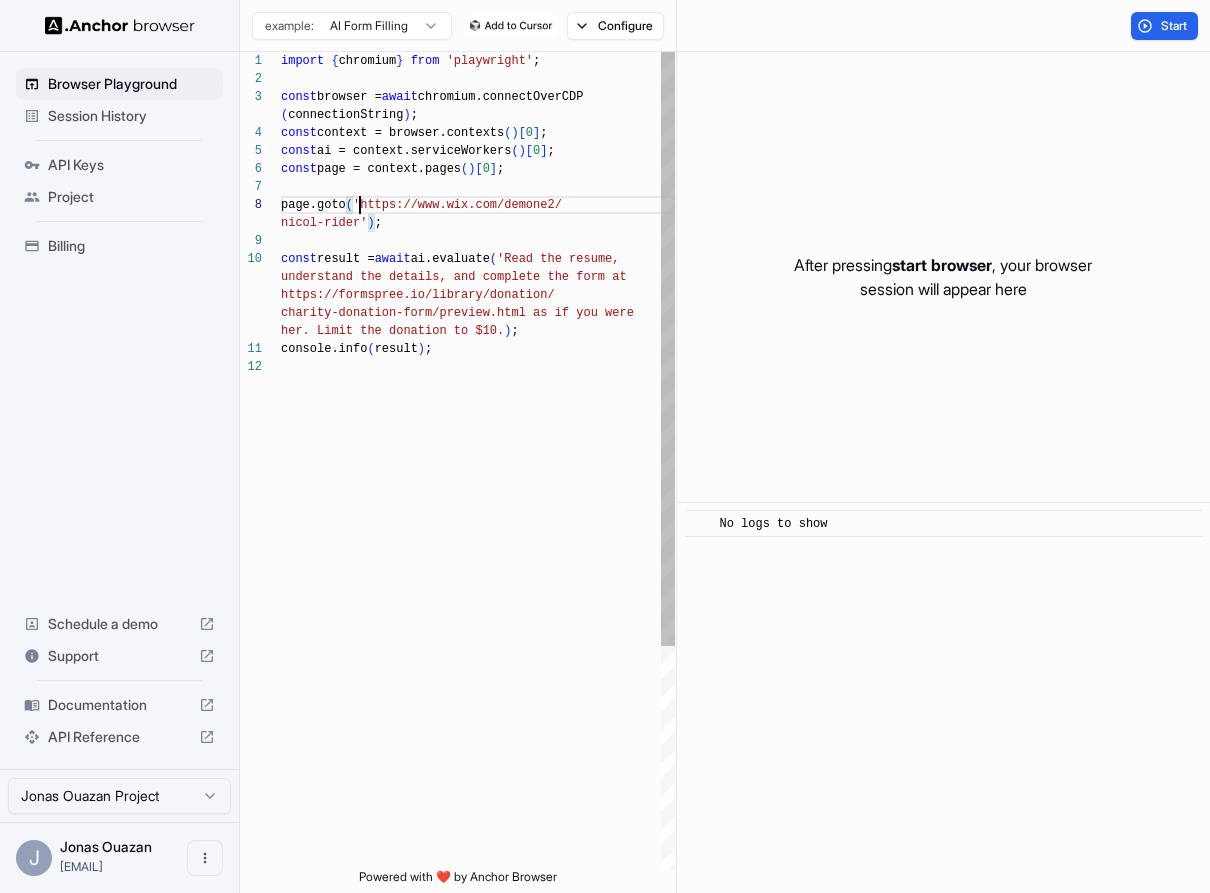 click on "import   {  chromium  }   from   'playwright' ; const  browser =  await  chromium.connectOverCDP ( [PHONE] ) ; const  context = browser.contexts ( ) [ 0 ] ; const  ai = context.serviceWorkers ( ) [ 0 ] ; const  page = context.pages ( ) [ 0 ] ; page.goto ( 'https://www.wix.com/demone2/ nicol-rider' ) ; const  result =  await  ai.evaluate ( 'Read the resume,  understand the details, and complete the form at  https://formspree.io/library/donation/ charity-donation-form/preview.html as if you were  her. Limit the donation to $10.' ) ; console.info ( result ) ;" at bounding box center (478, 613) 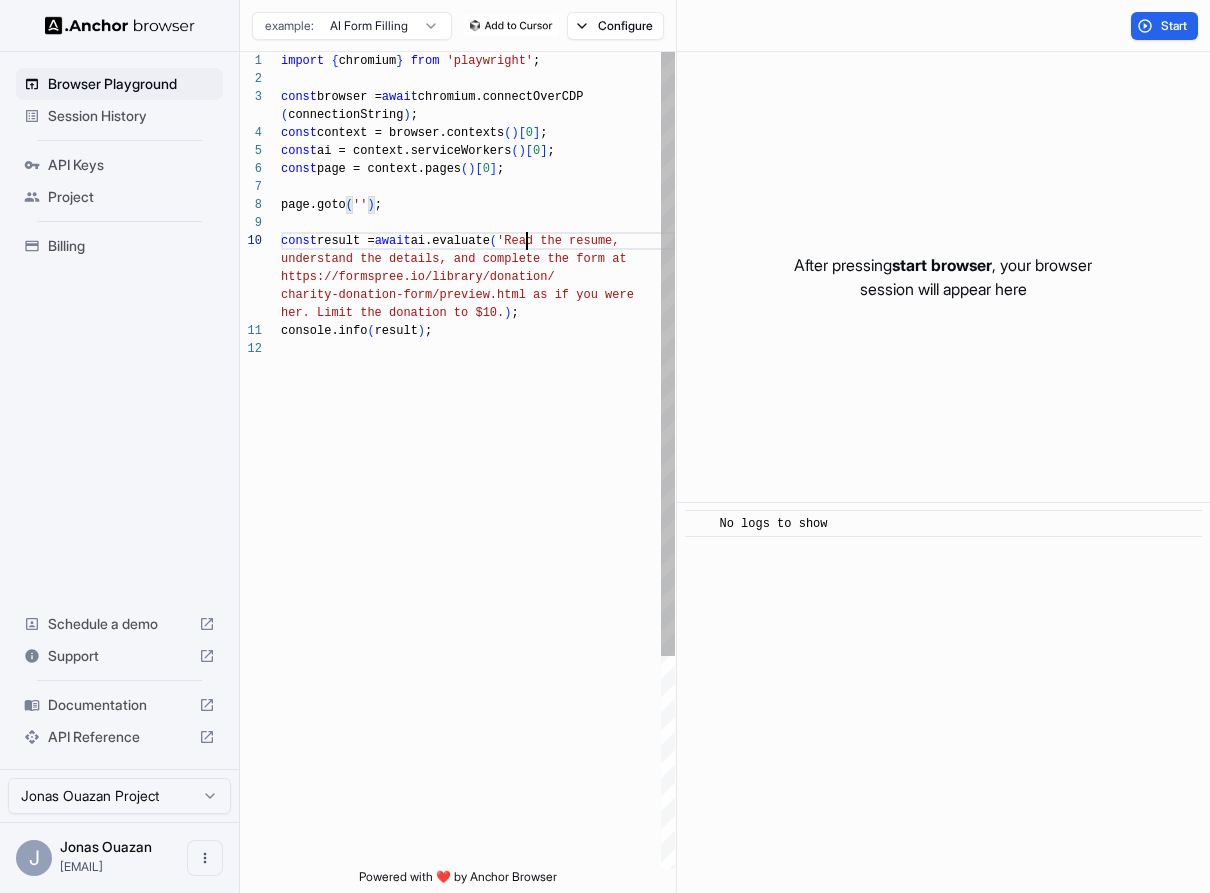 click on "import   {  chromium  }   from   'playwright' ; const  browser =  await  chromium.connectOverCDP ( [PHONE] ) ; const  context = browser.contexts ( ) [ 0 ] ; const  ai = context.serviceWorkers ( ) [ 0 ] ; const  page = context.pages ( ) [ 0 ] ; page.goto ( '' ) ; const  result =  await  ai.evaluate ( 'Read the resume,  understand the details, and complete the form at  https://formspree.io/library/donation/ charity-donation-form/preview.html as if you were  her. Limit the donation to $10.' ) ; console.info ( result ) ;" at bounding box center [478, 604] 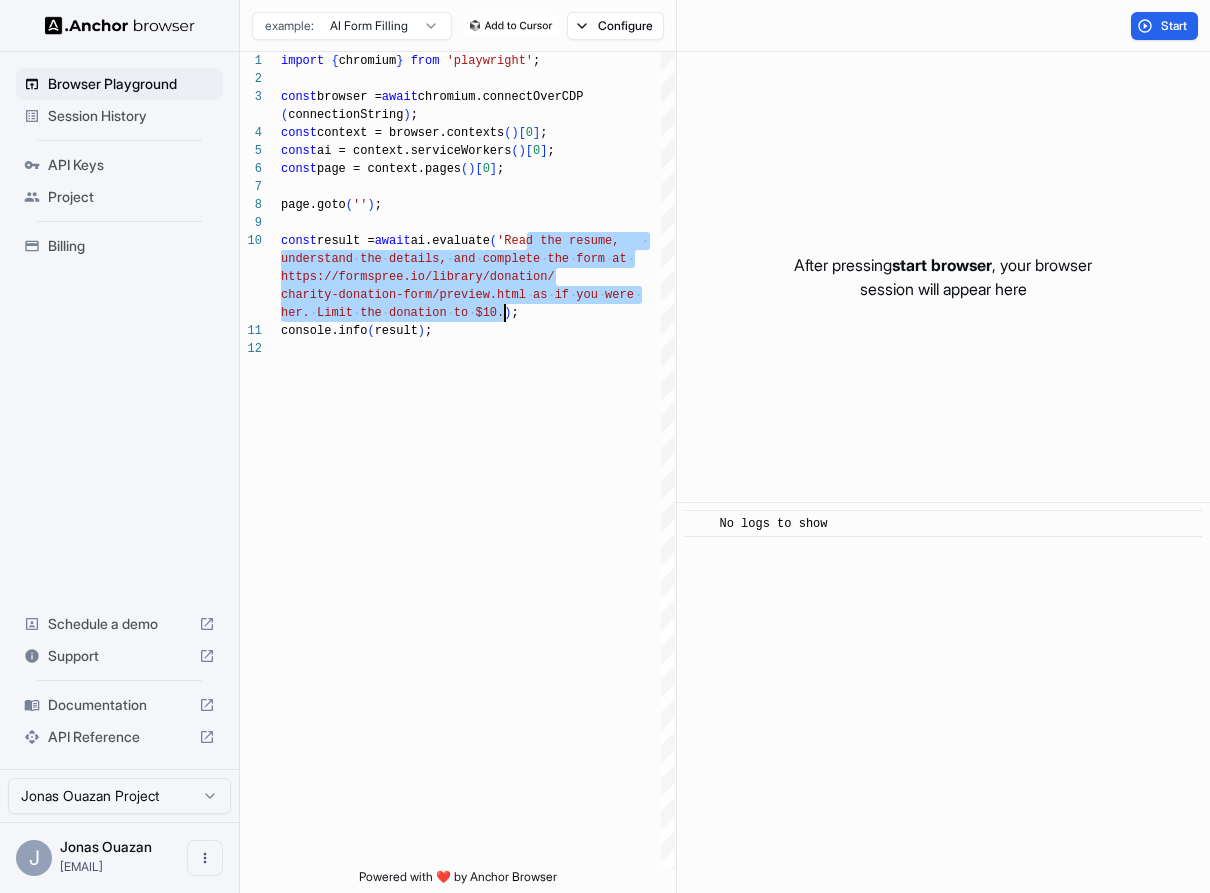 drag, startPoint x: 526, startPoint y: 244, endPoint x: 529, endPoint y: 227, distance: 17.262676 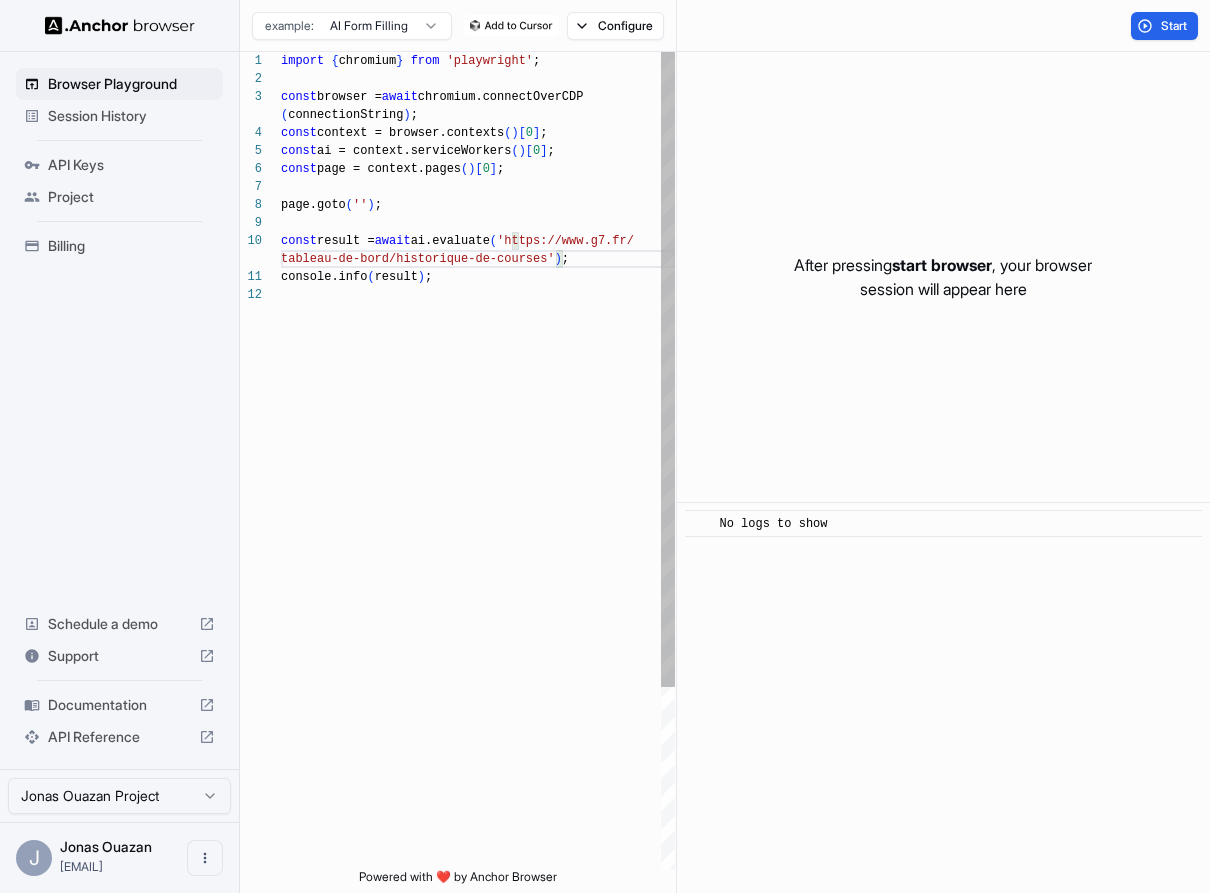 type on "**********" 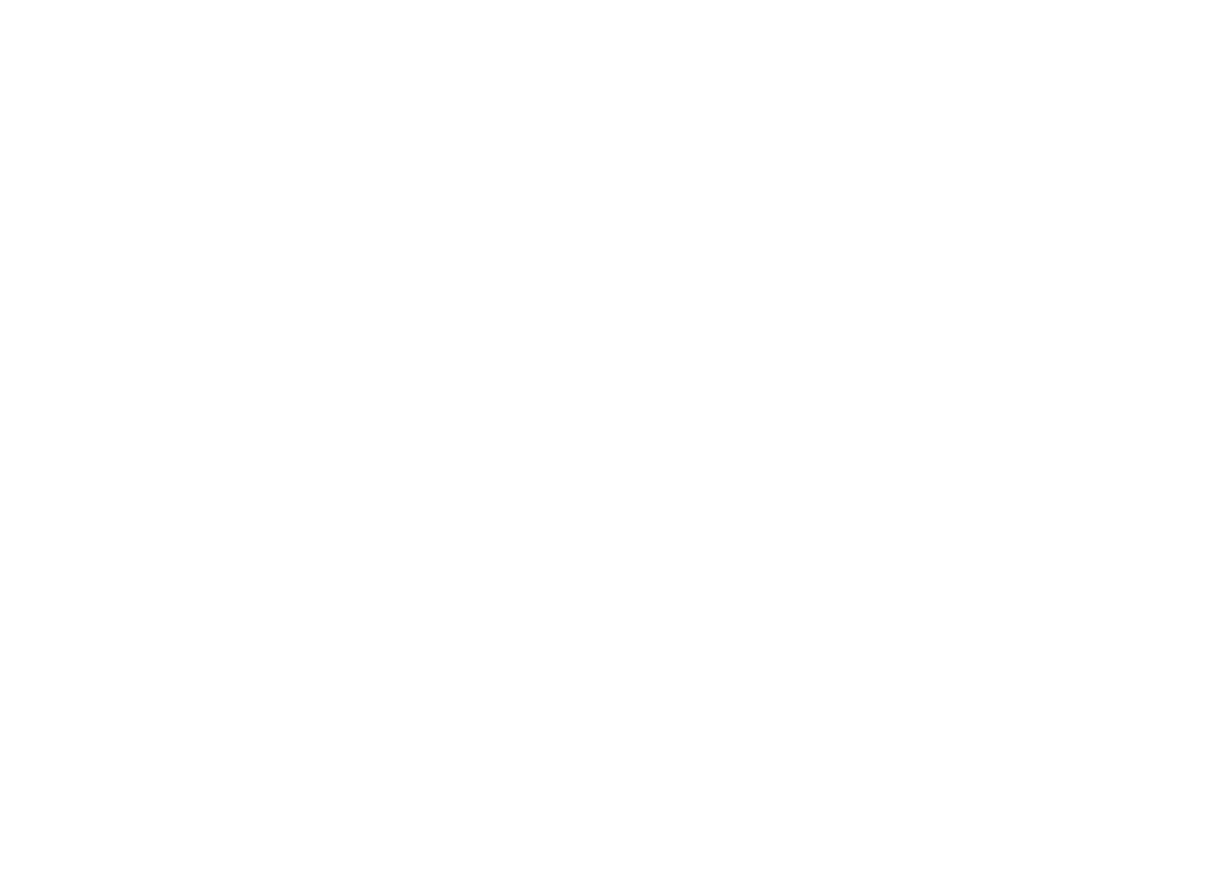 scroll, scrollTop: 0, scrollLeft: 0, axis: both 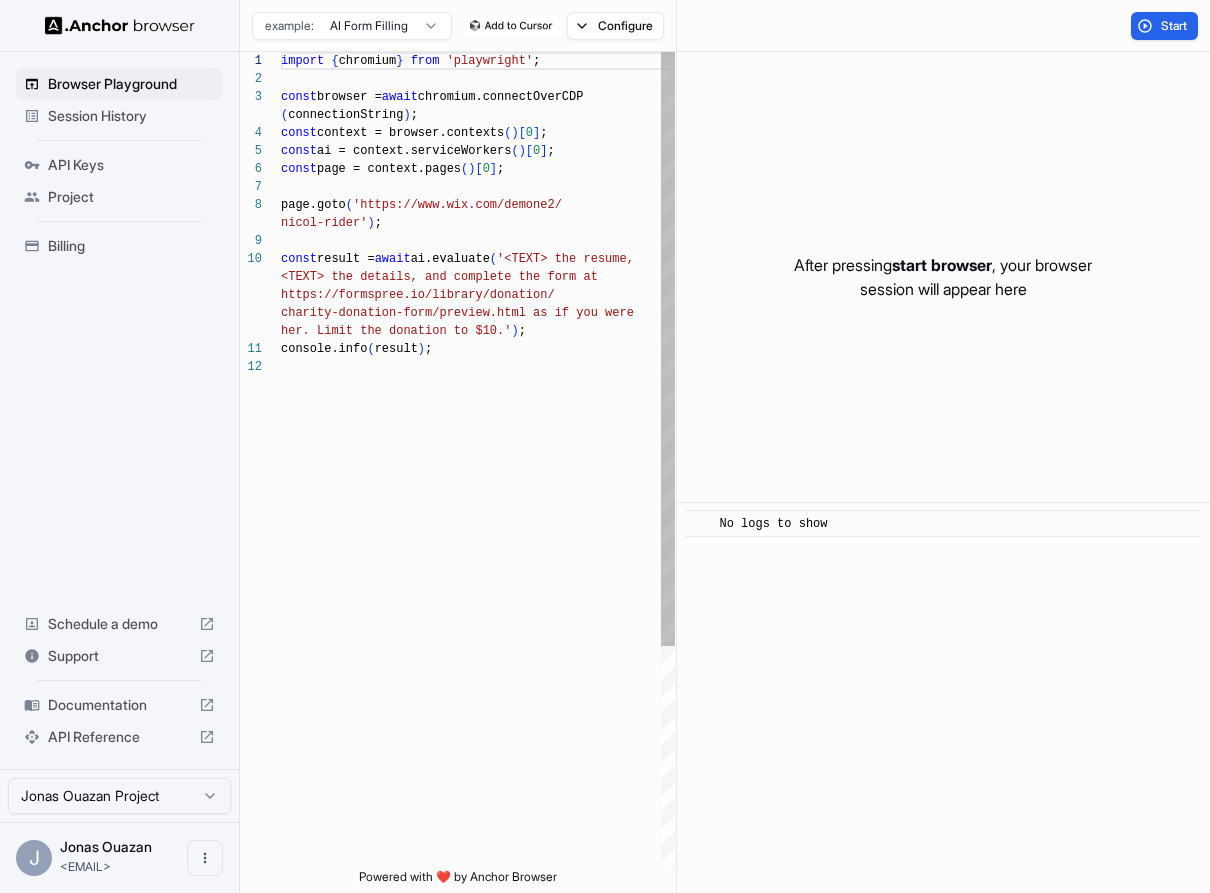 click on "import   {  chromium }   from   'playwright'   ; const  browser =  await  chromium.connectOverCDP   ( connectionString )   ; const  context = browser.contexts   ( )   [ 0 ]   ; const  ai = context.serviceWorkers   ( )   [ 0 ]   ; const  page = context.pages   ( )   [ 0 ]   ; page.goto   ( 'https://www.wix.com/demone2/ nicol-rider' )   ; const  result =  await  ai.evaluate   ('<TEXT>, <TEXT>, <TEXT> at  https://formspree.io/library/donation/ charity-donation-form/preview.html as if you were her. Limit the donation to $10.'  )   ; console.info   ( result   )   ;" at bounding box center (478, 613) 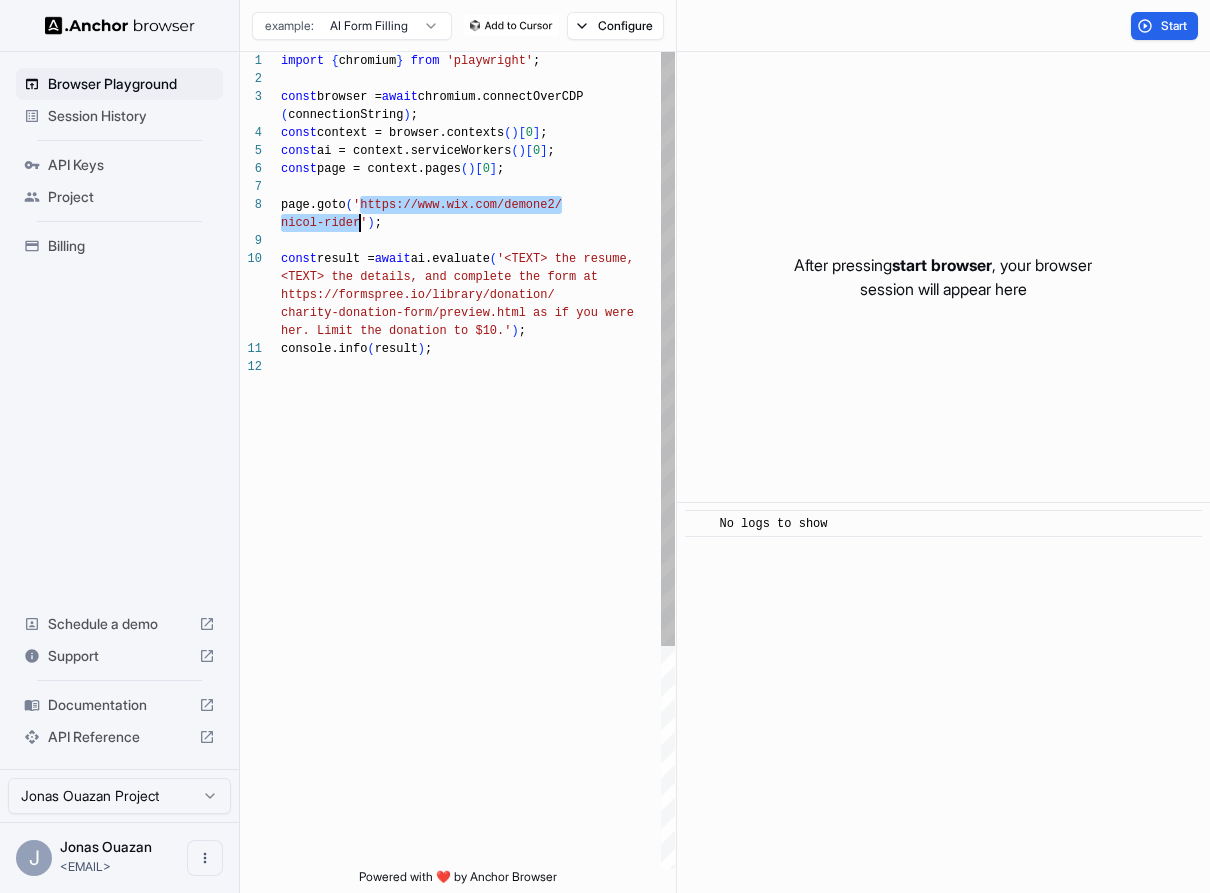 drag, startPoint x: 373, startPoint y: 207, endPoint x: 359, endPoint y: 218, distance: 17.804493 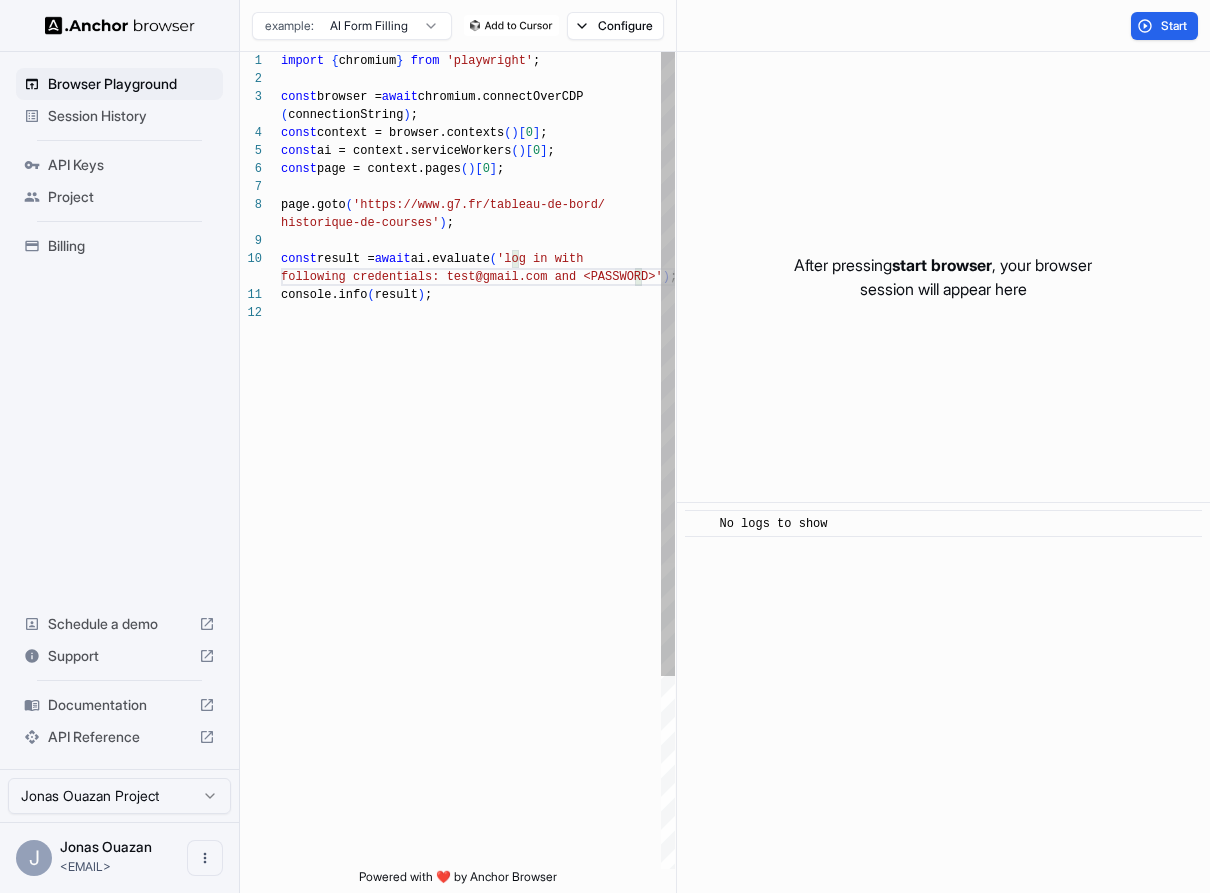 scroll, scrollTop: 54, scrollLeft: 0, axis: vertical 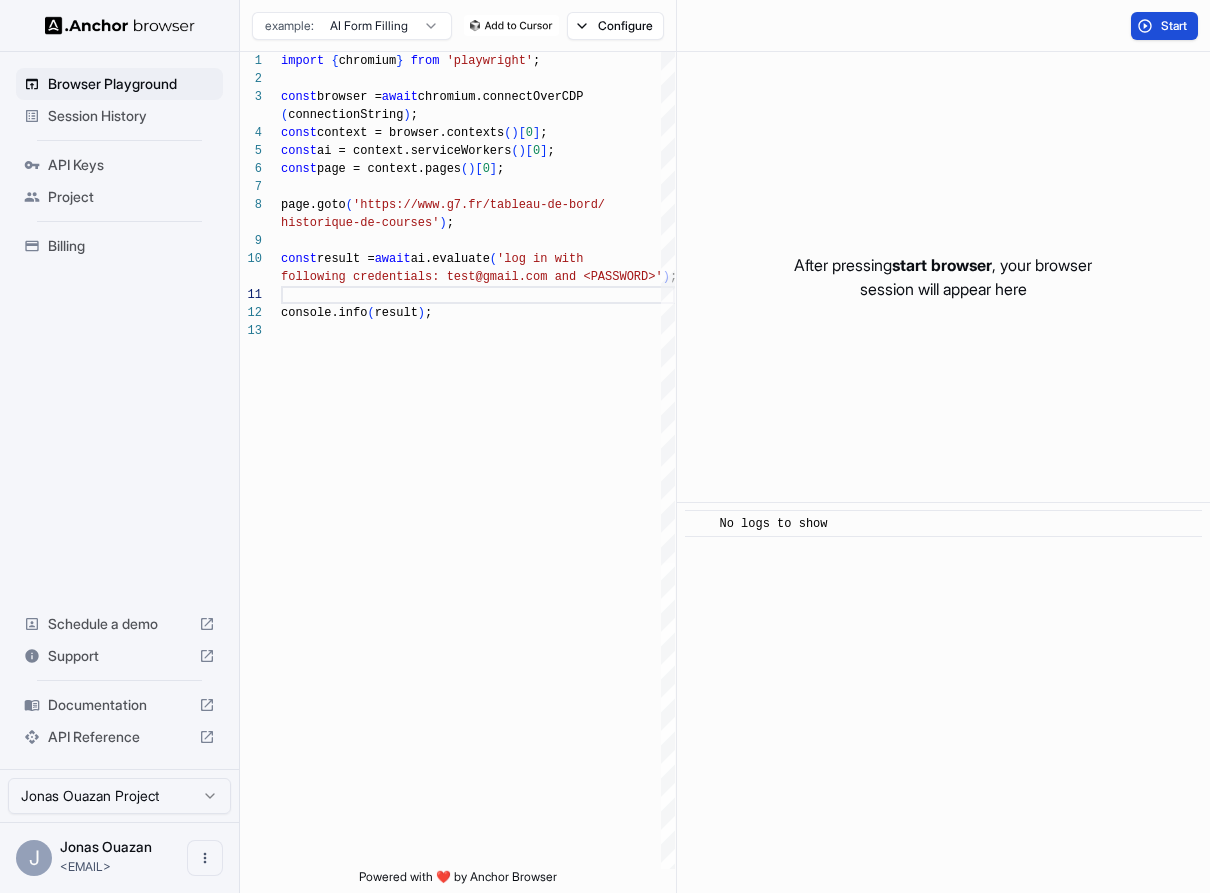 click on "Start" at bounding box center (1164, 26) 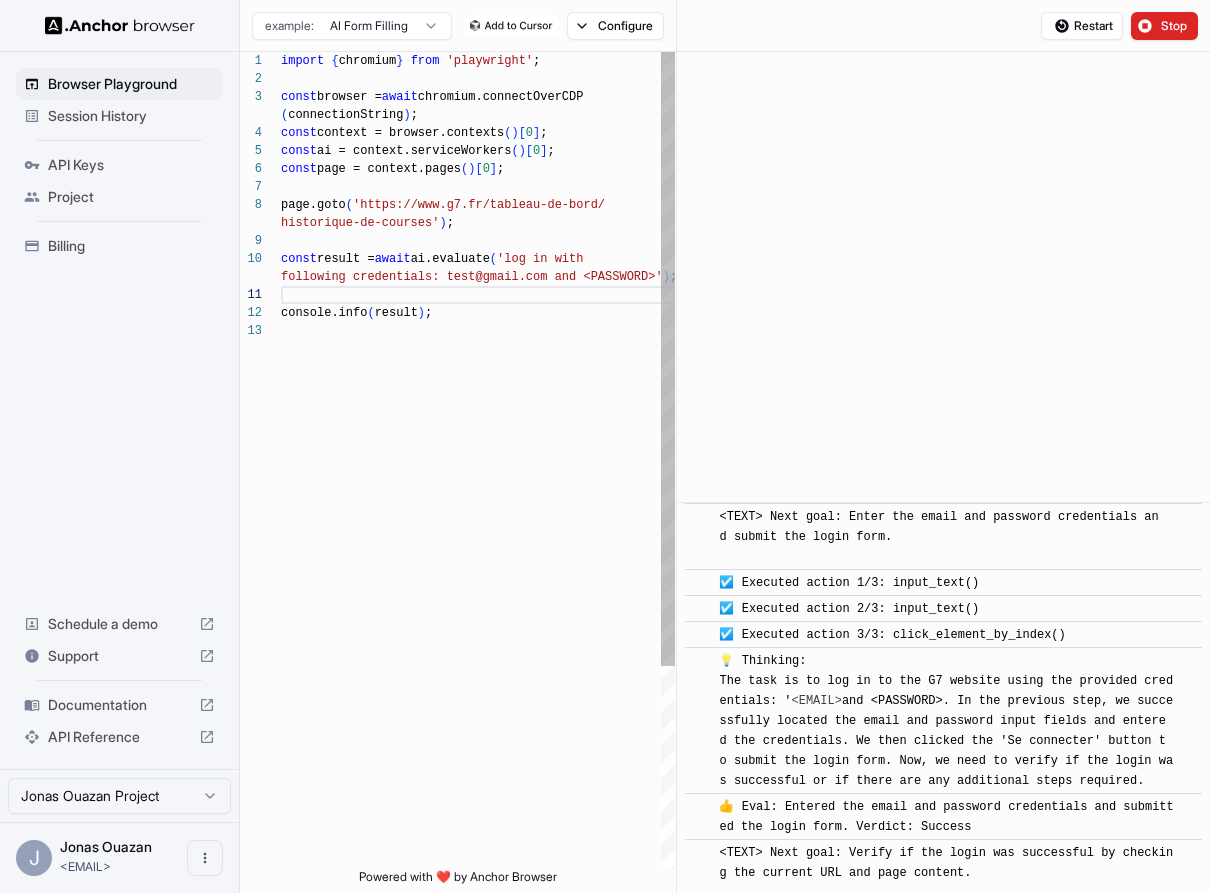 scroll, scrollTop: 527, scrollLeft: 0, axis: vertical 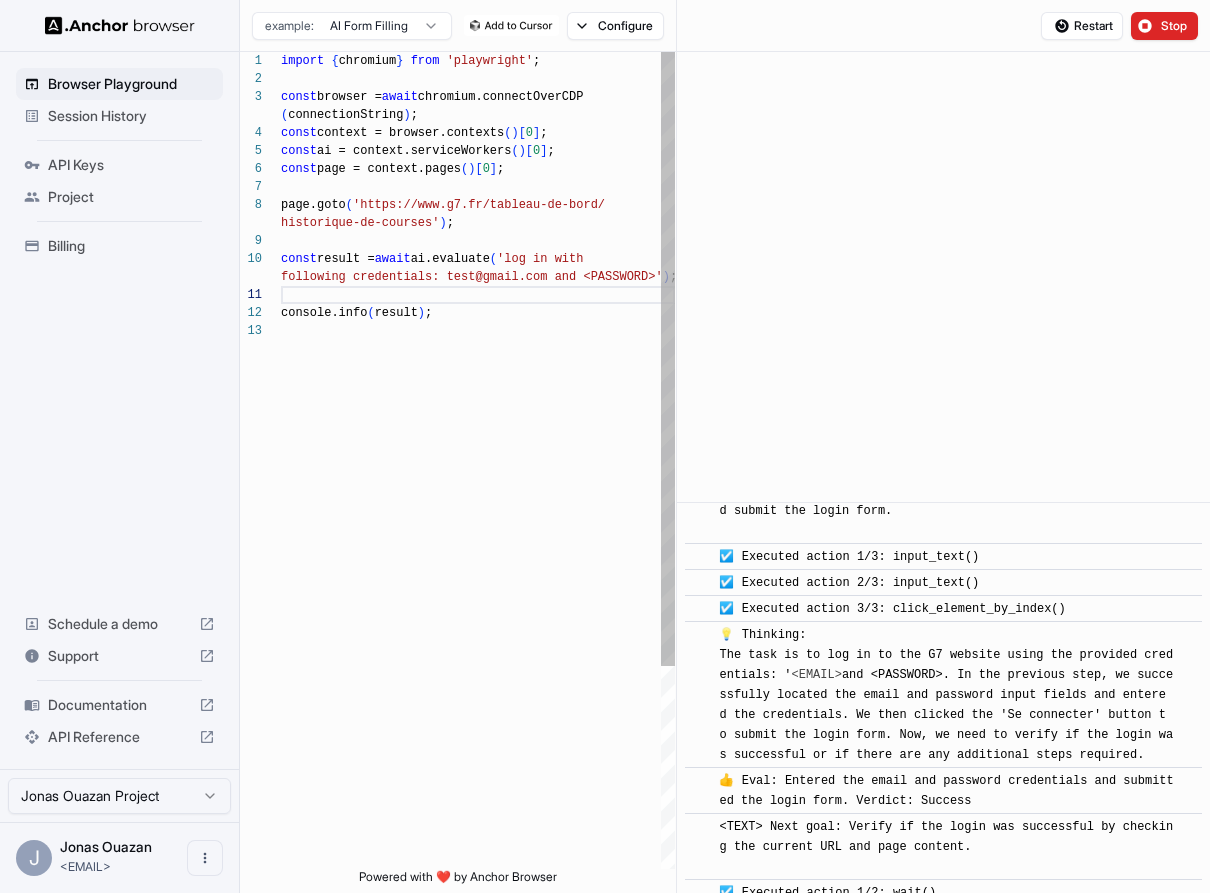 click on "import   {  chromium  }   from   'playwright' ; const  browser =  await  chromium.connectOverCDP ( connectionString ) ; const  context = browser.contexts ( ) [ 0 ] ; const  ai = context.serviceWorkers ( ) [ 0 ] ; const  page = context.pages ( ) [ 0 ] ; page.goto ( 'https://www.g7.fr/tableau-de-bord/ historique-de-courses' ) ; const  result =  await  ai.evaluate ( 'log in with  console.info ( result ) ; following credentials: test@gmail.com and 123456' ) ;" at bounding box center (478, 595) 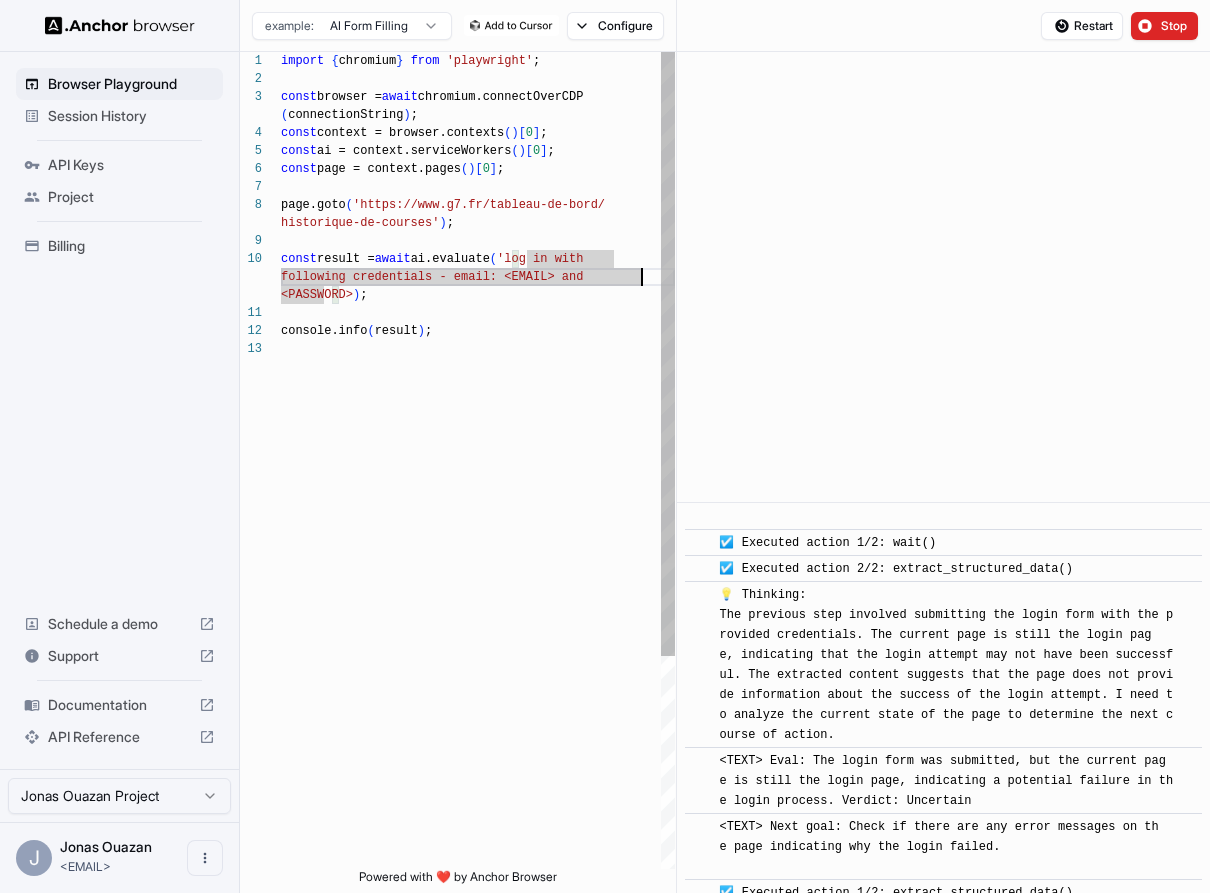 scroll, scrollTop: 903, scrollLeft: 0, axis: vertical 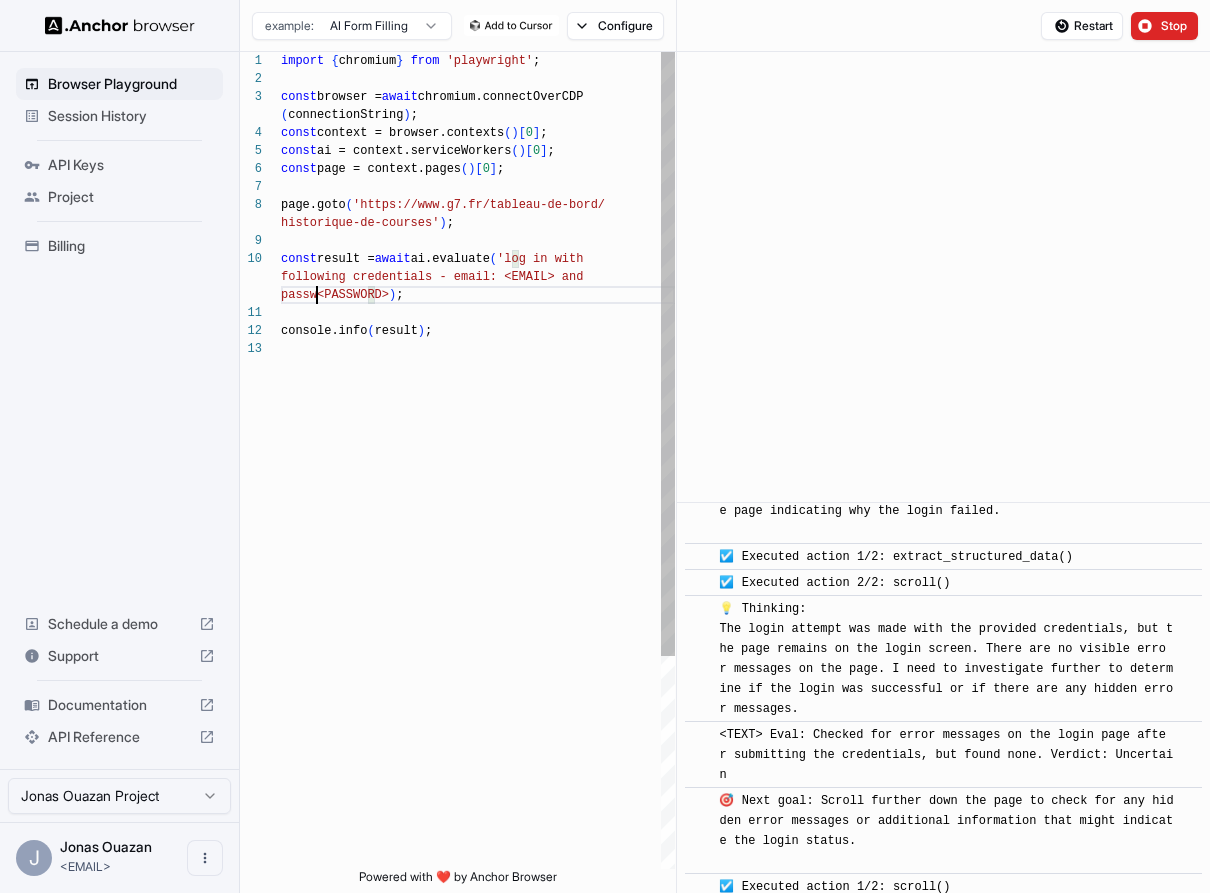 type on "**********" 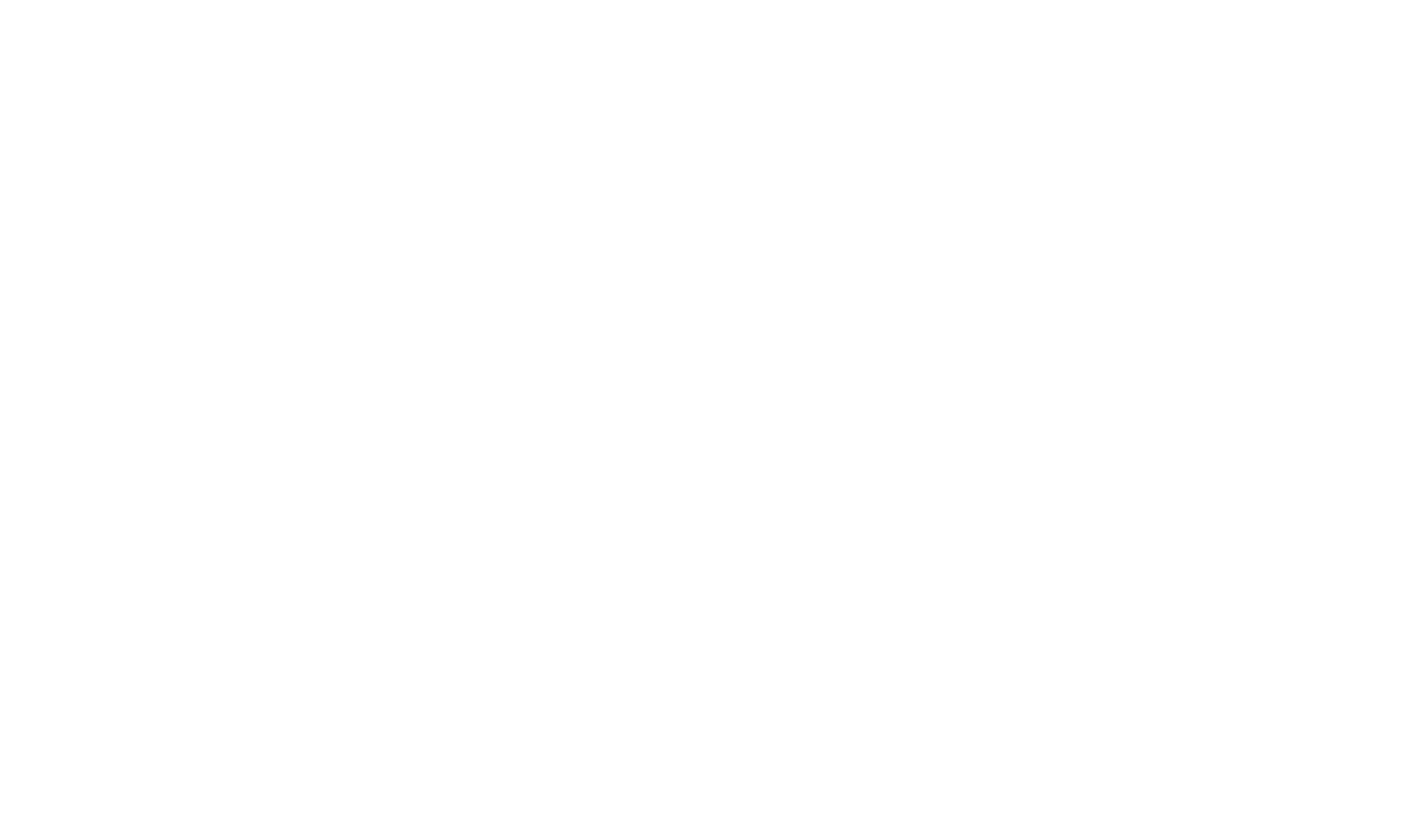 scroll, scrollTop: 0, scrollLeft: 0, axis: both 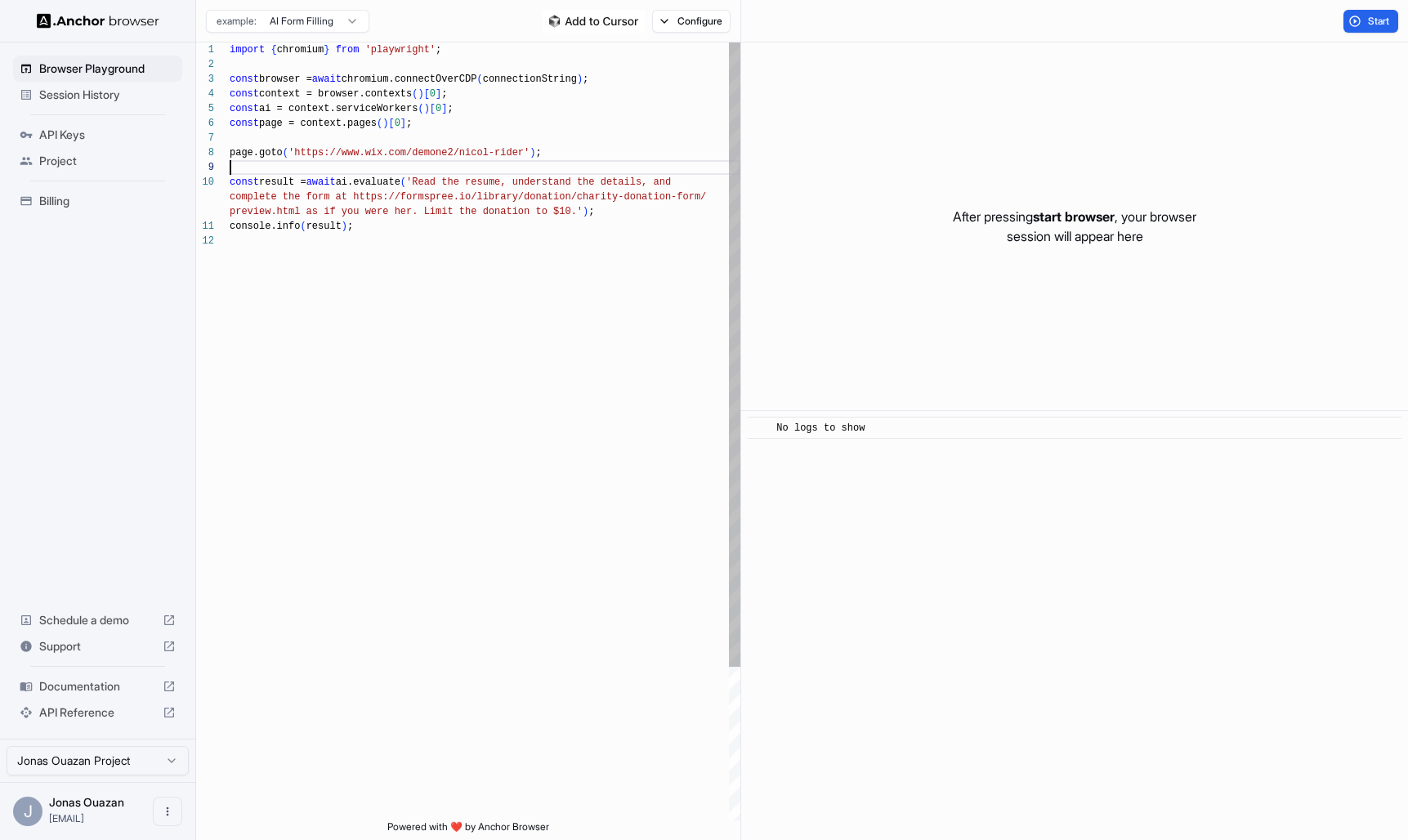 click on "import   {  chromium  }   from   'playwright' ; const  browser =  await  chromium.connectOverCDP ( connectionString ) ; const  context = browser.contexts ( ) [ 0 ] ; const  ai = context.serviceWorkers ( ) [ 0 ] ; const  page = context.pages ( ) [ 0 ] ; page.goto ( 'https://www.wix.com/demone2/nicol-rider' ) ; const  result =  await  ai.evaluate ( 'Read the resume, understand the details, and  complete the form at https://formspree.io/library/ donation/charity-donation-form/ preview.html as if you were her. Limit the donatio n to $10.' ) ; console.info ( result ) ;" at bounding box center [485, 527] 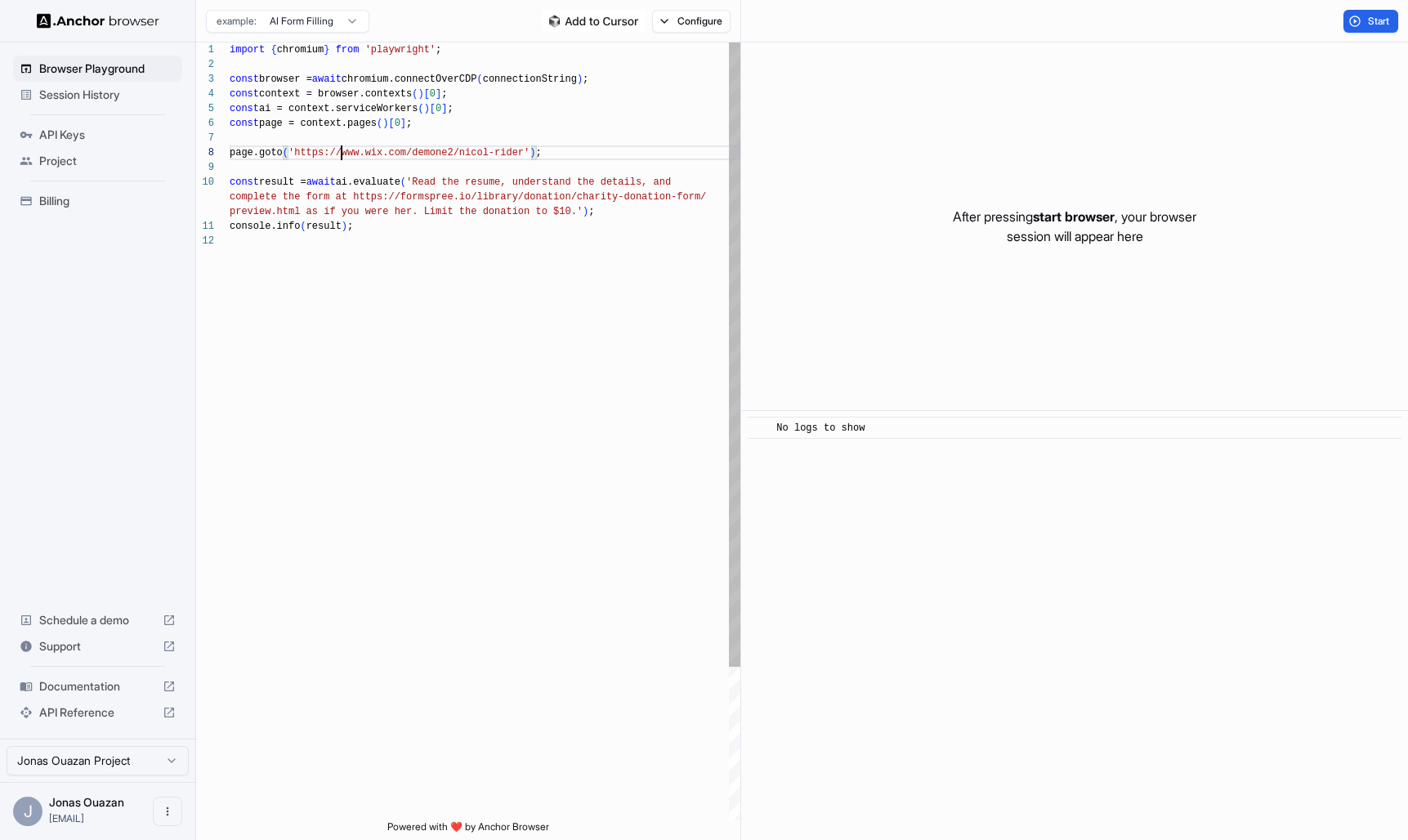 scroll, scrollTop: 103, scrollLeft: 0, axis: vertical 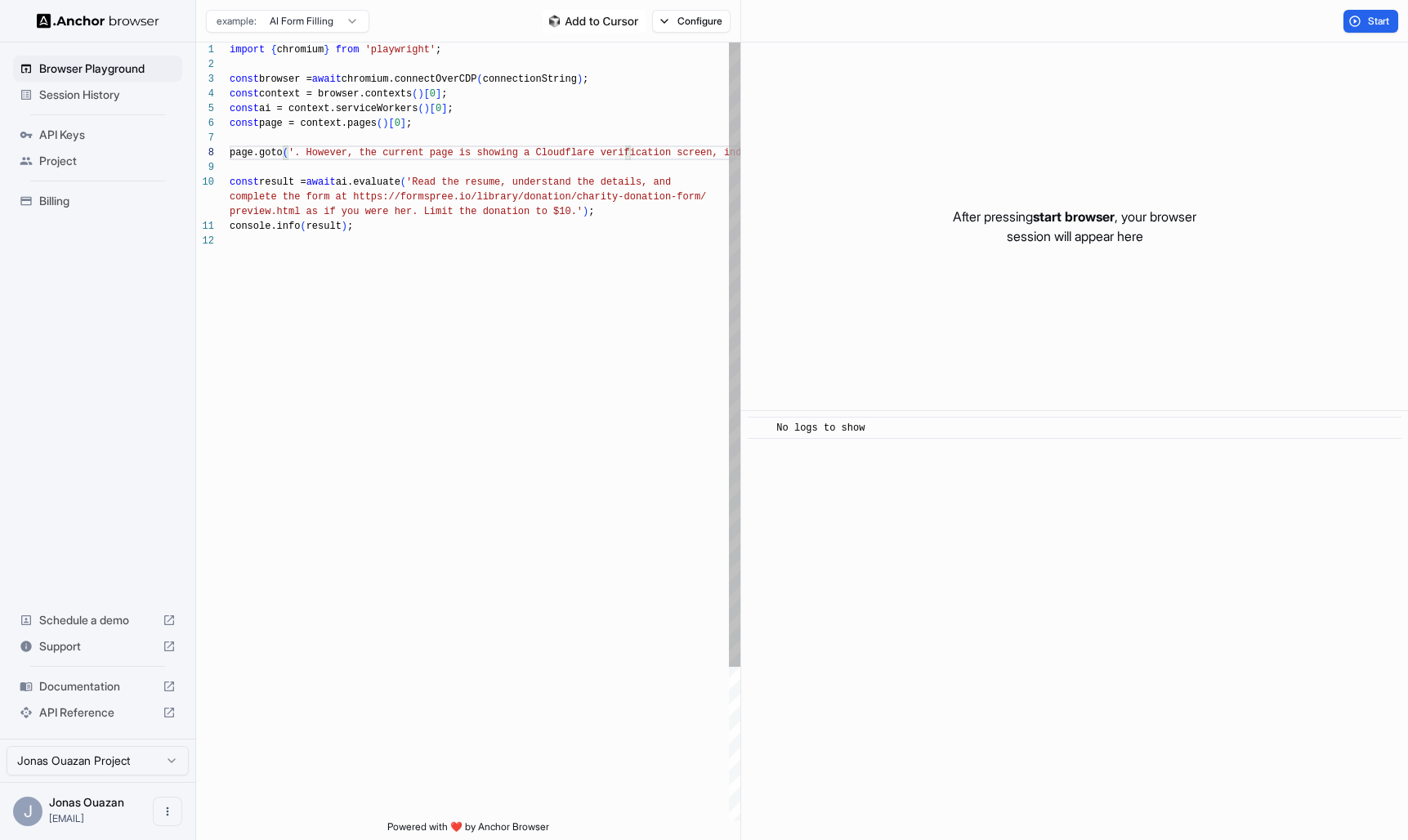 click on "import   {  chromium  }   from   'playwright' ; const  browser =  await  chromium.connectOverCDP ( connectionString ) ; const  context = browser.contexts ( ) [ 0 ] ; const  ai = context.serviceWorkers ( ) [ 0 ] ; const  page = context.pages ( ) [ 0 ] ; page.goto ( 'https://www.g7.fr/tableau-de-bord/historique-de-c" at bounding box center (485, 527) 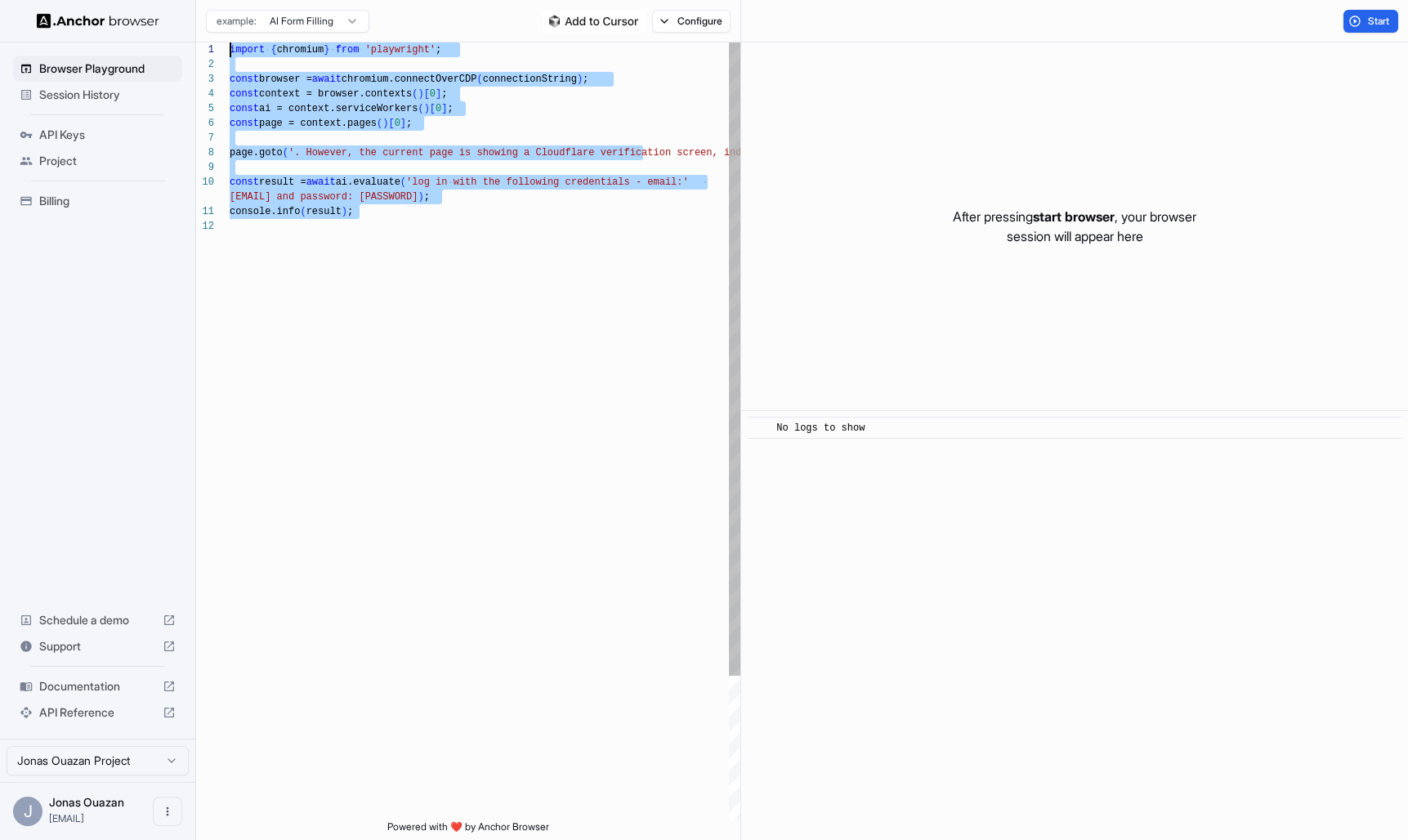scroll, scrollTop: 0, scrollLeft: 0, axis: both 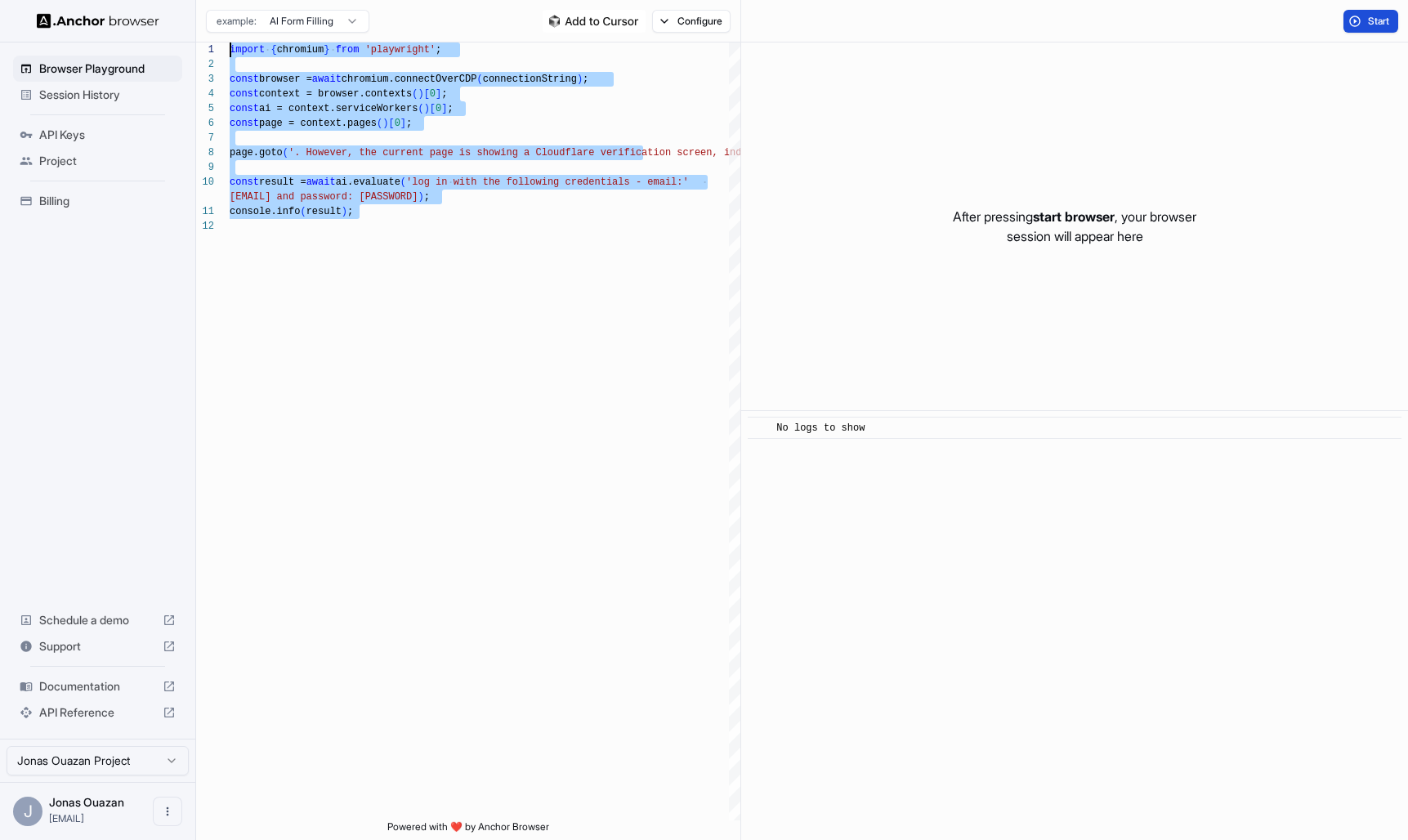 click on "Start" at bounding box center [1379, 21] 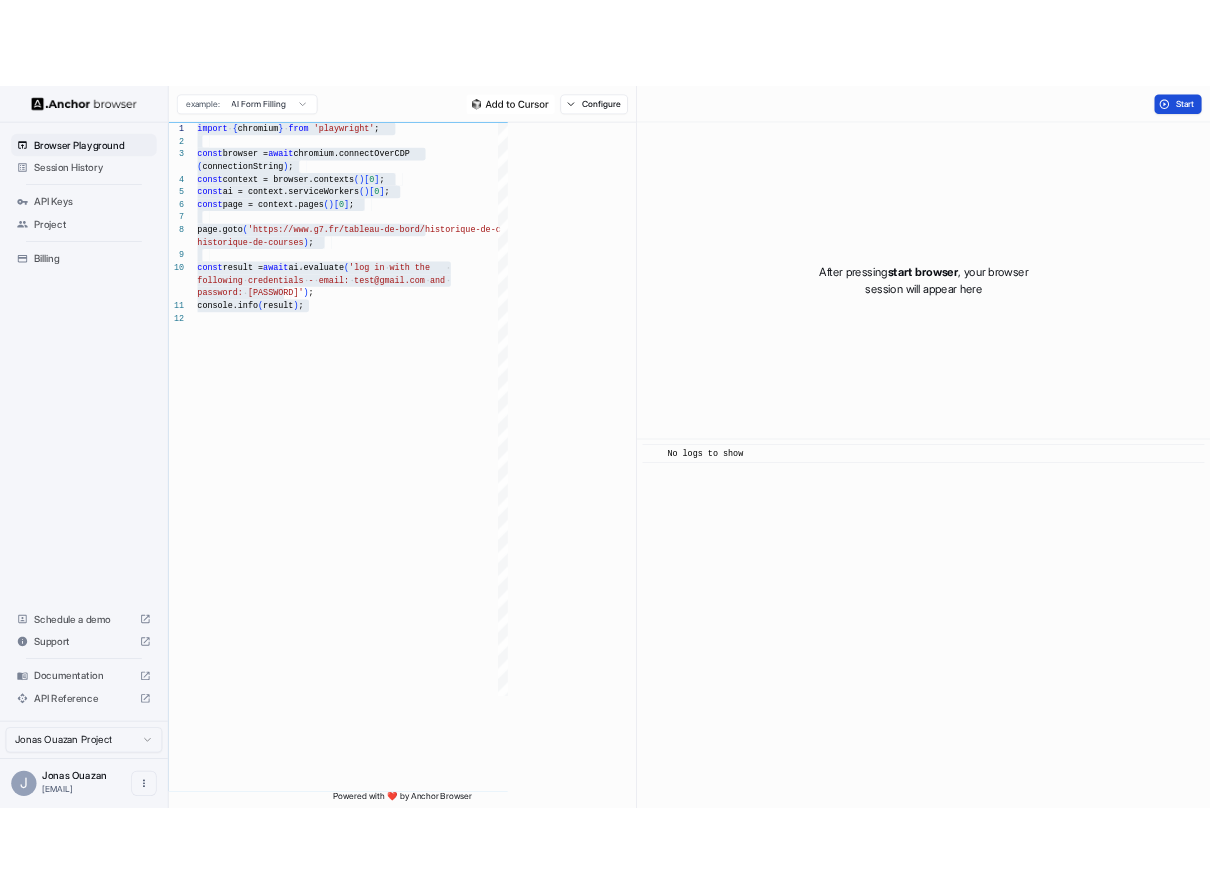 scroll, scrollTop: 0, scrollLeft: 0, axis: both 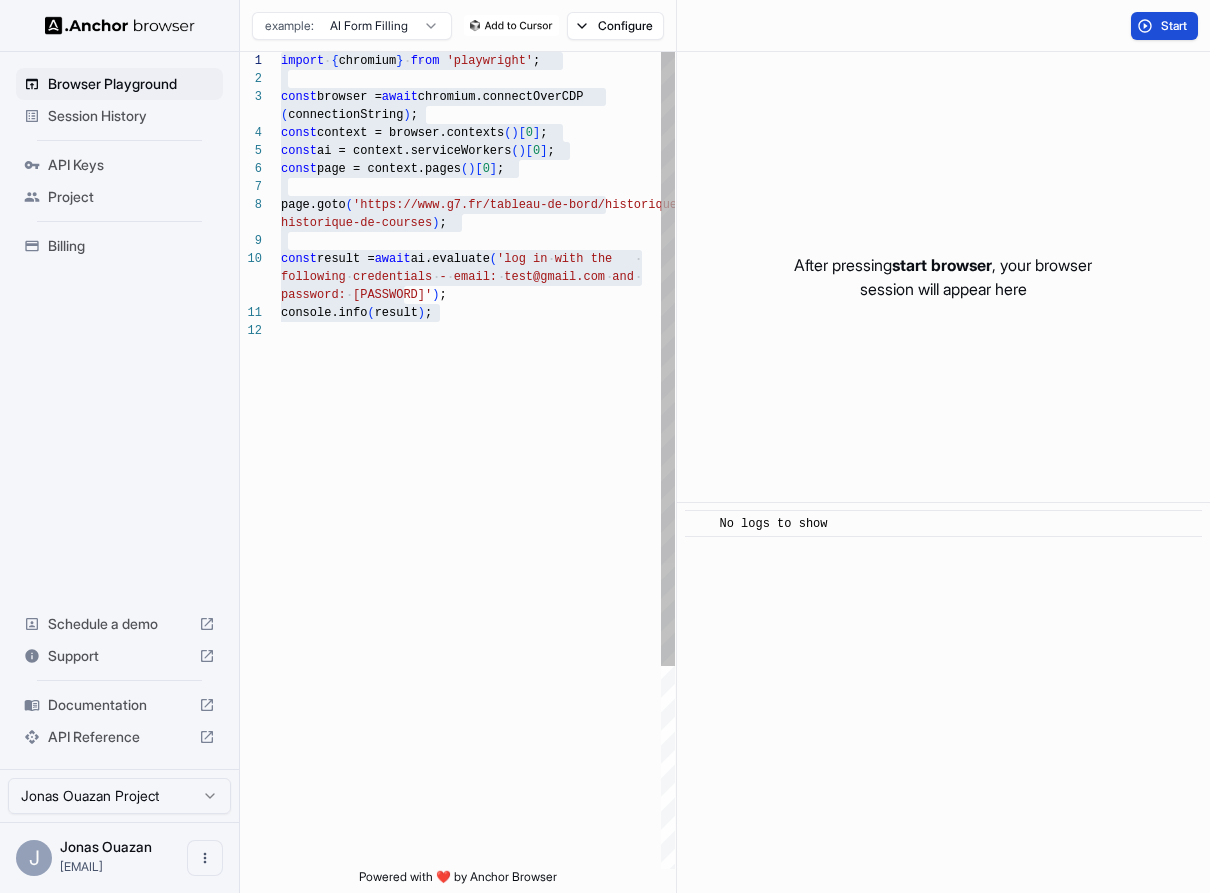 click on "import   {  chromium  }   from   'playwright' ; const  browser =  await  chromium.connectOverCDP ( connectionString ) ; const  context = browser.contexts ( ) [ 0 ] ; const  ai = context.serviceWorkers ( ) [ 0 ] ; const  page = context.pages ( ) [ 0 ] ; page.goto ( 'https://www.g7.fr/tableau-de-bord/ historique-de-courses' ) ; const  result =  await  ai.evaluate ( 'log in with the  following credentials - email: test@gmail.com and  password: 2zu' ) ; console.info ( result ) ;" at bounding box center (478, 595) 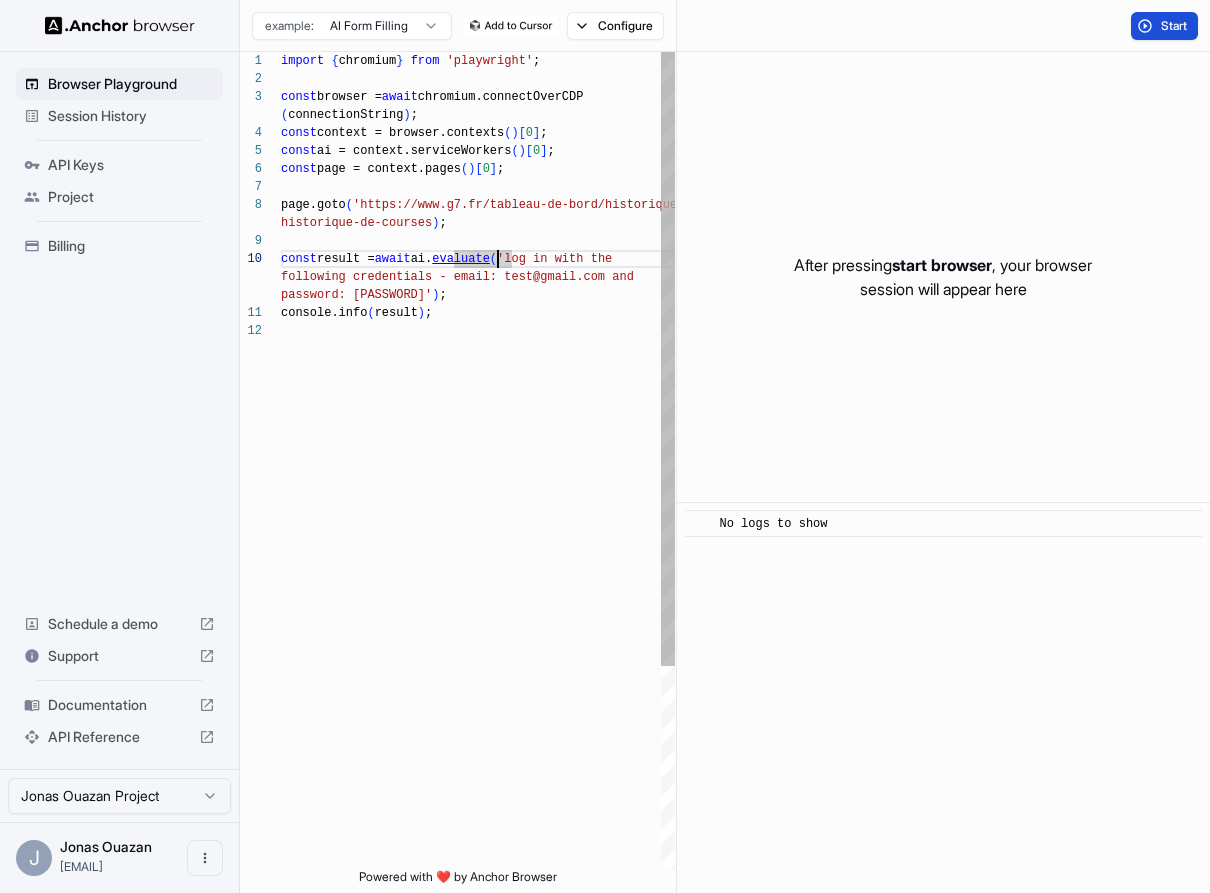 scroll, scrollTop: 0, scrollLeft: 0, axis: both 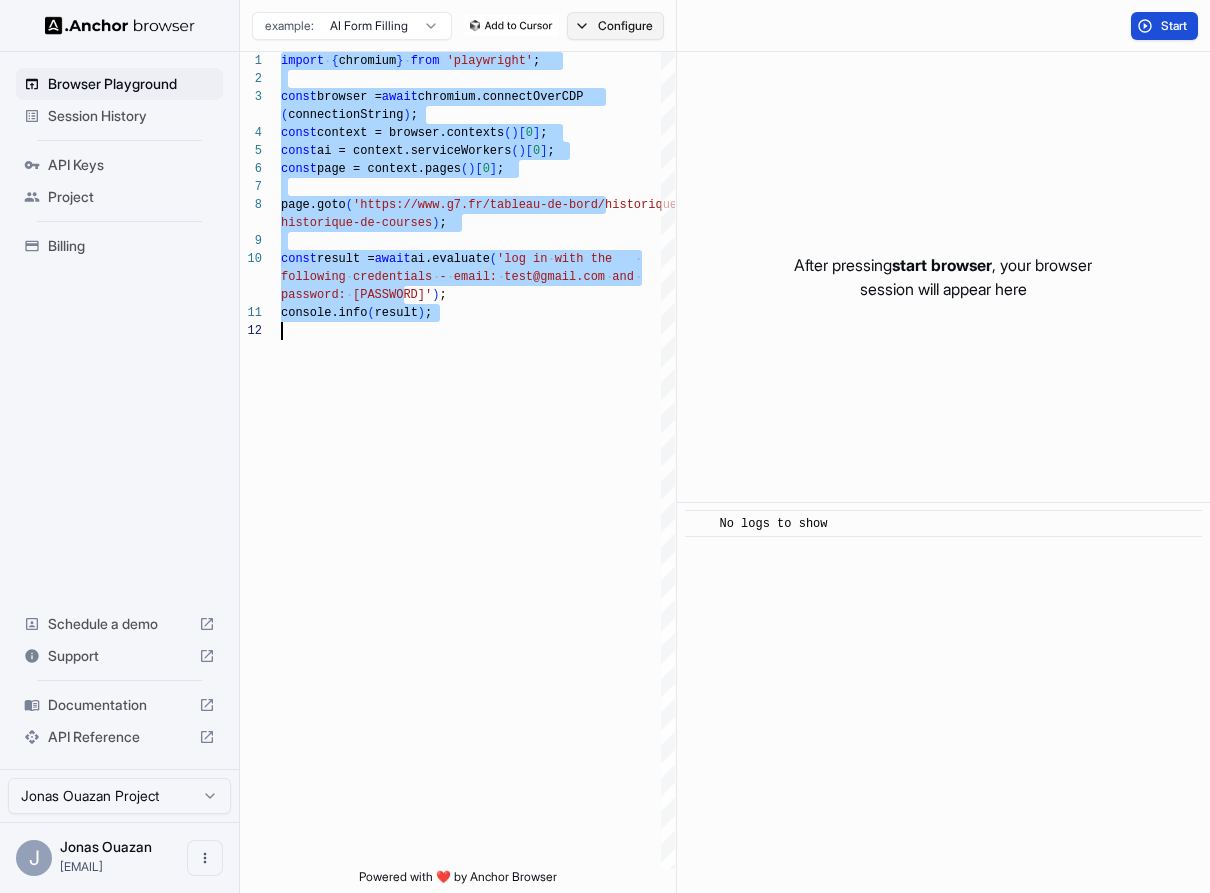 click on "Configure" at bounding box center (615, 26) 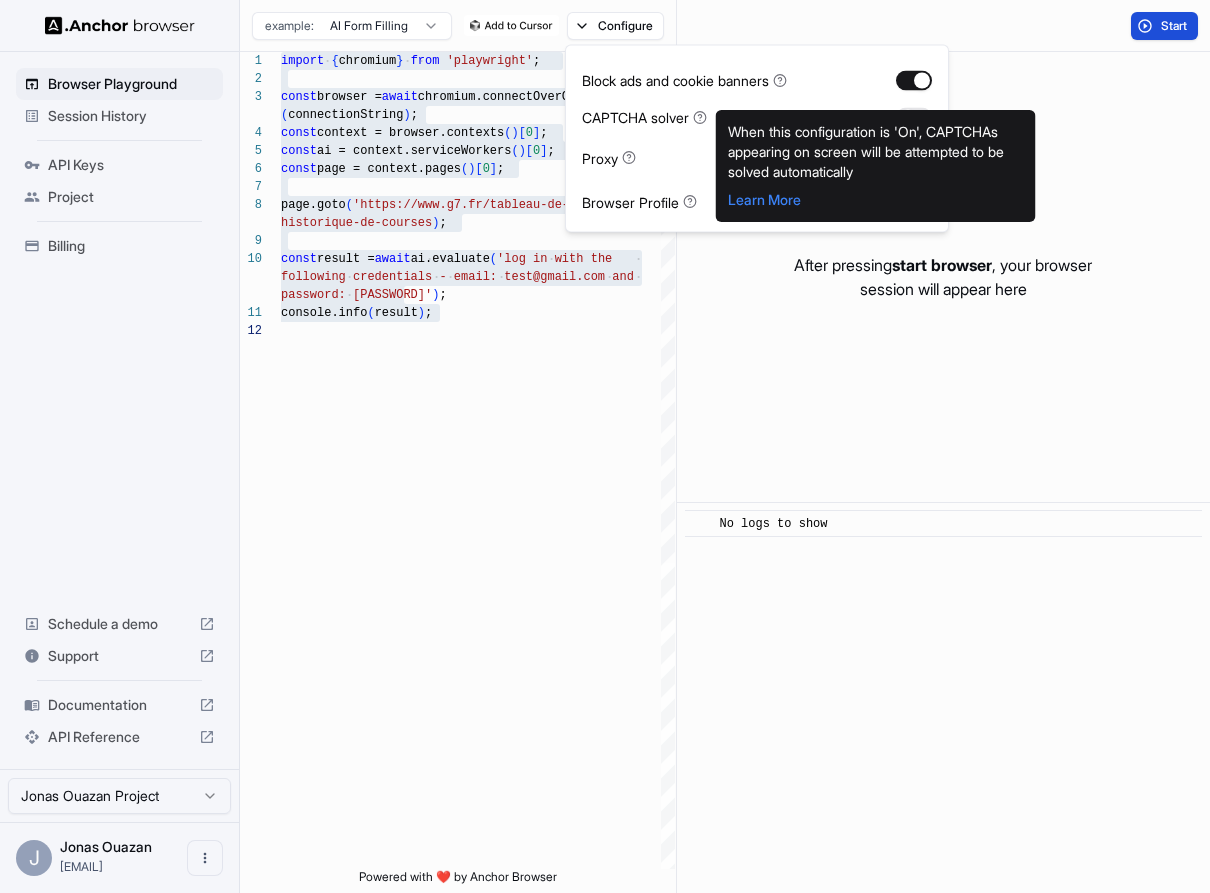 click 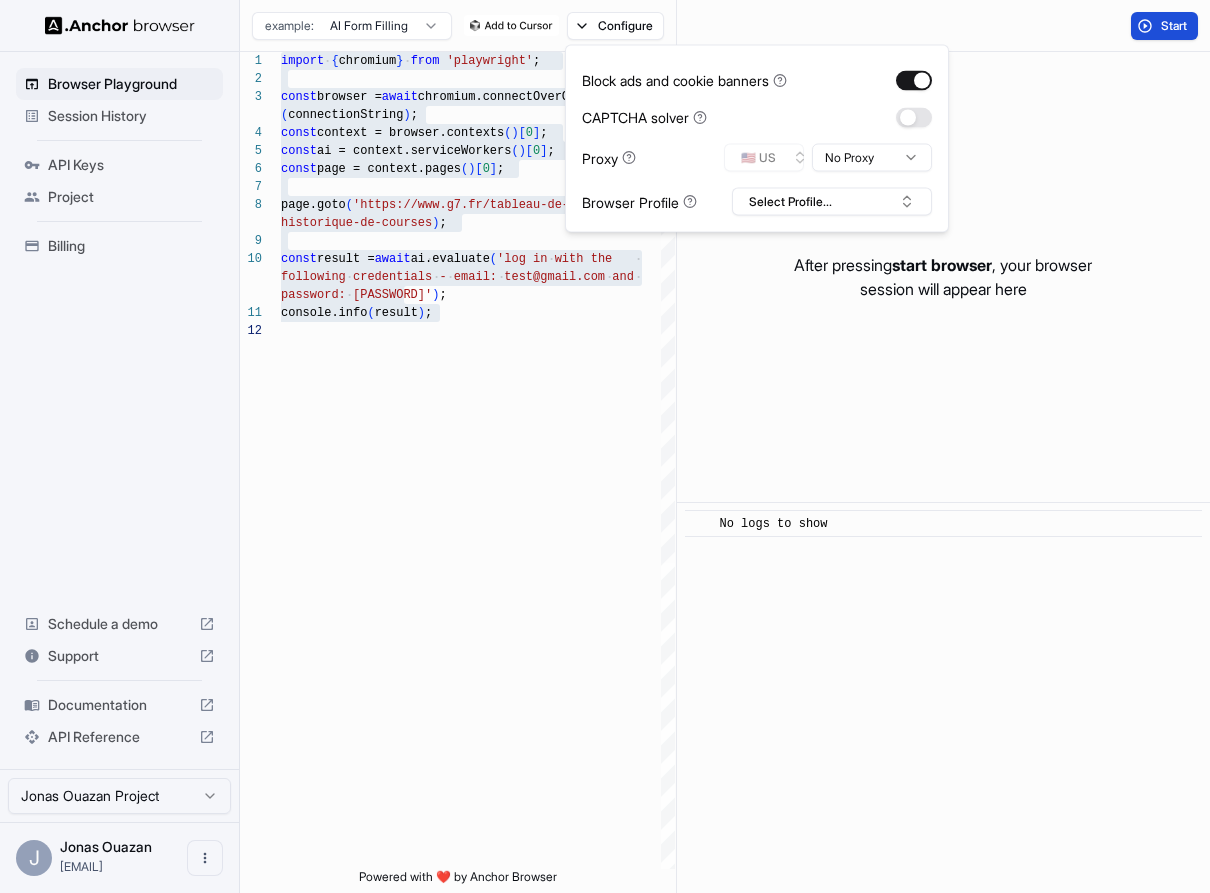 click 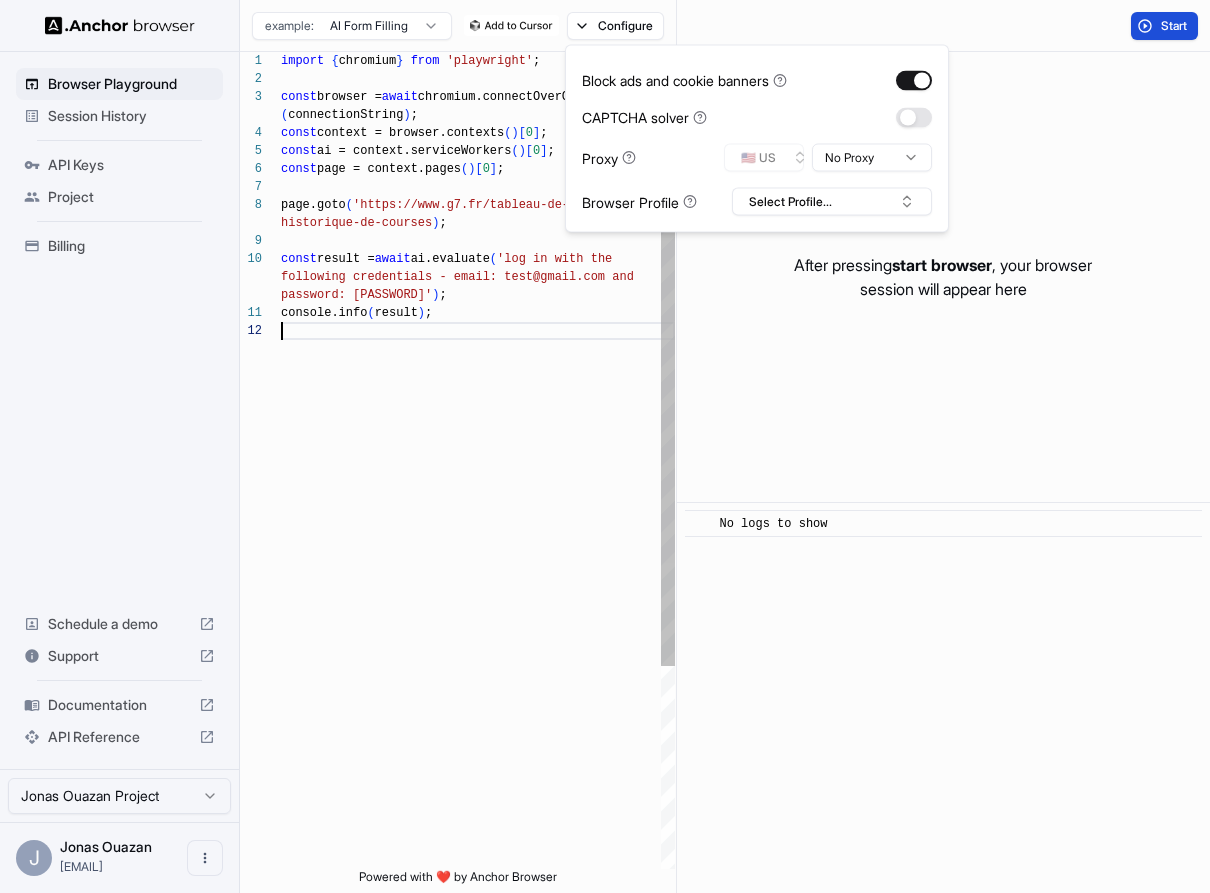 scroll, scrollTop: 90, scrollLeft: 0, axis: vertical 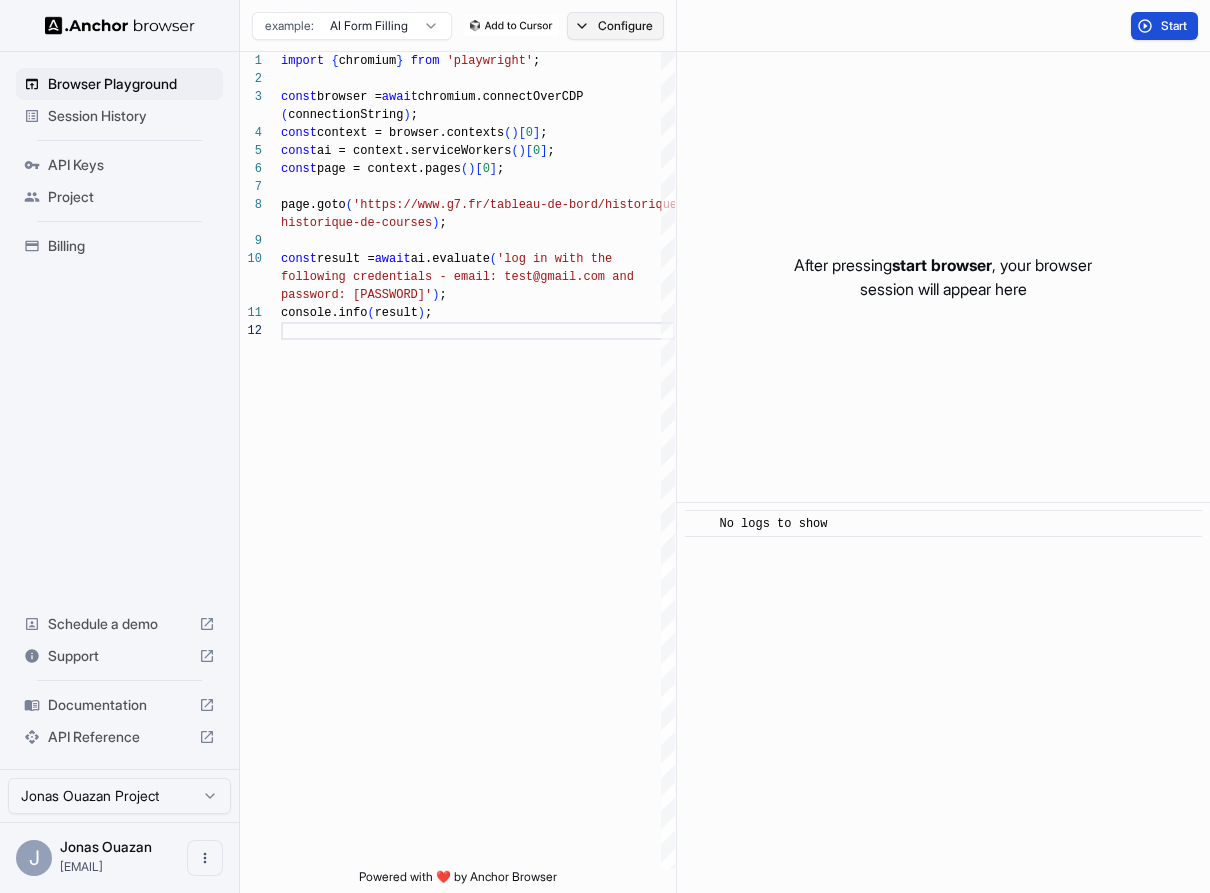 click on "Configure" at bounding box center [615, 26] 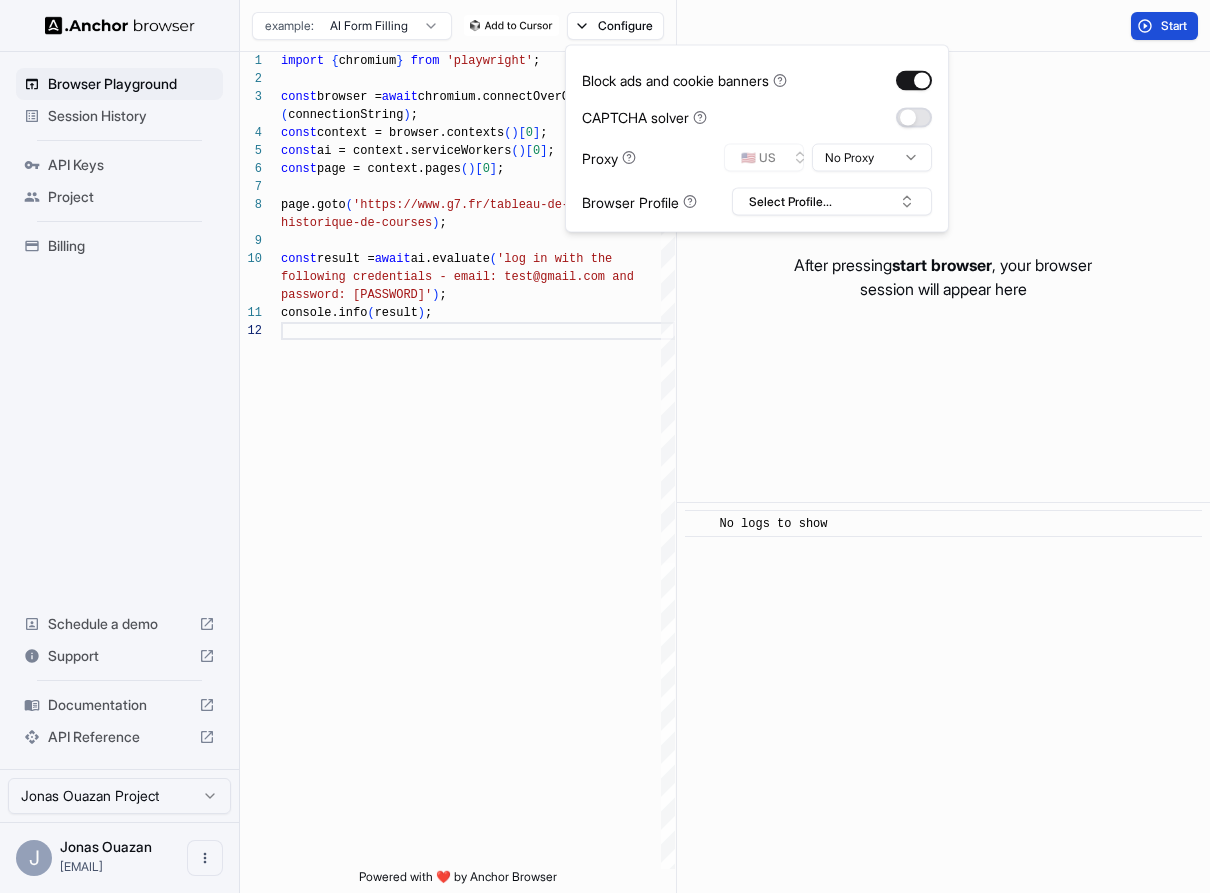 click at bounding box center (914, 117) 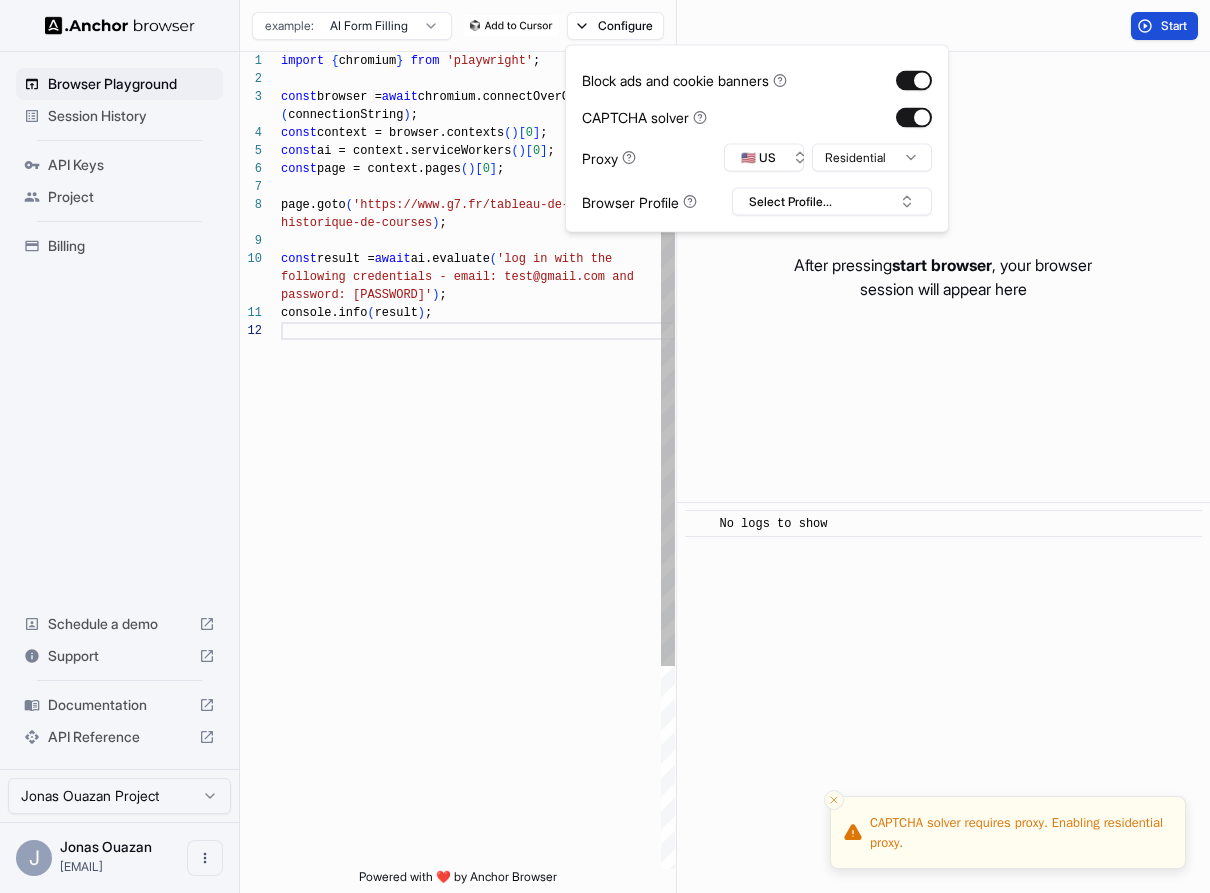 click on "import   {  chromium  }   from   'playwright' ; const  browser =  await  chromium.connectOverCDP ( connectionString ) ; const  context = browser.contexts ( ) [ 0 ] ; const  ai = context.serviceWorkers ( ) [ 0 ] ; const  page = context.pages ( ) [ 0 ] ; page.goto ( 'https://www.g7.fr/tableau-de-bord/ historique-de-courses' ) ; const  result =  await  ai.evaluate ( 'log in with the  following credentials - email: test@gmail.com and  password: 2zu' ) ; console.info ( result ) ;" at bounding box center [478, 595] 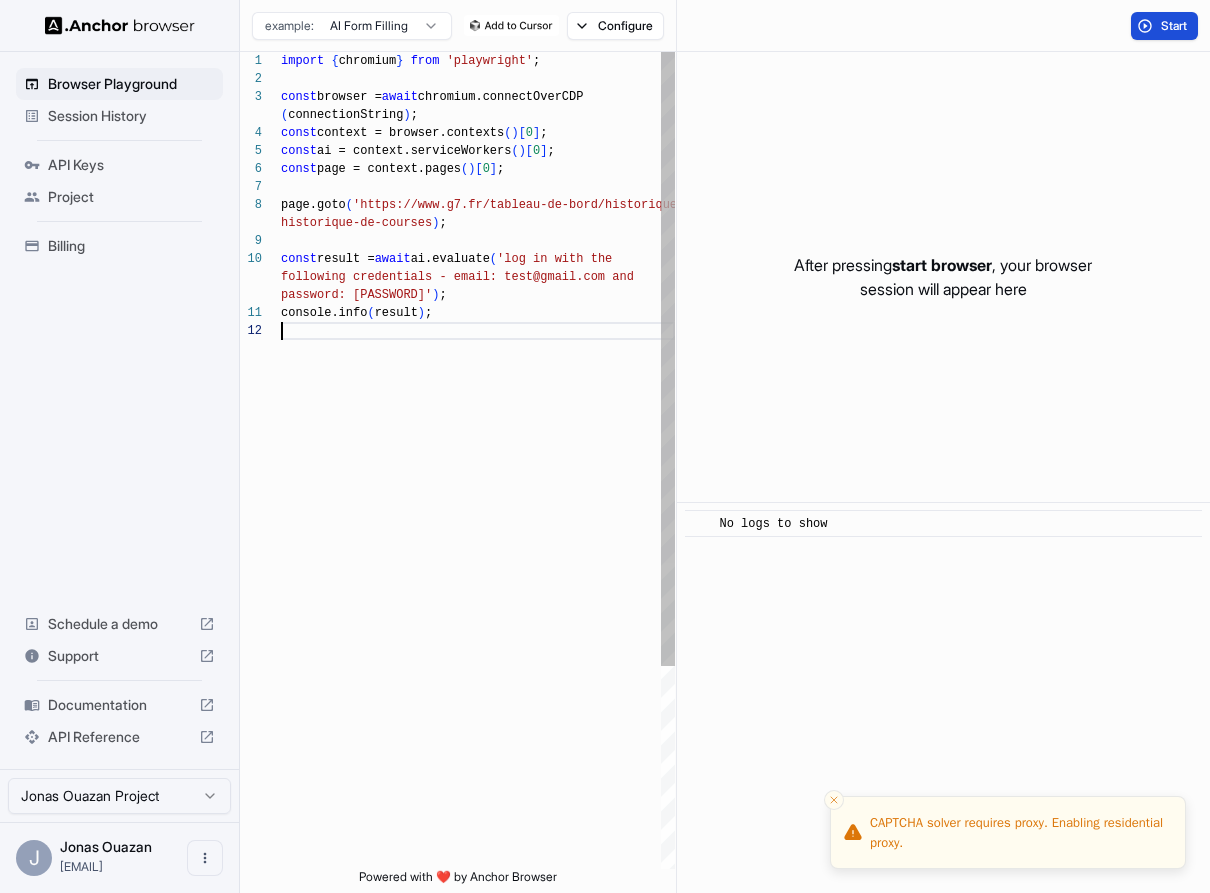 click on "import   {  chromium  }   from   'playwright' ; const  browser =  await  chromium.connectOverCDP ( connectionString ) ; const  context = browser.contexts ( ) [ 0 ] ; const  ai = context.serviceWorkers ( ) [ 0 ] ; const  page = context.pages ( ) [ 0 ] ; page.goto ( 'https://www.g7.fr/tableau-de-bord/ historique-de-courses' ) ; const  result =  await  ai.evaluate ( 'log in with the  following credentials - email: test@gmail.com and  password: 2zu' ) ; console.info ( result ) ;" at bounding box center (478, 595) 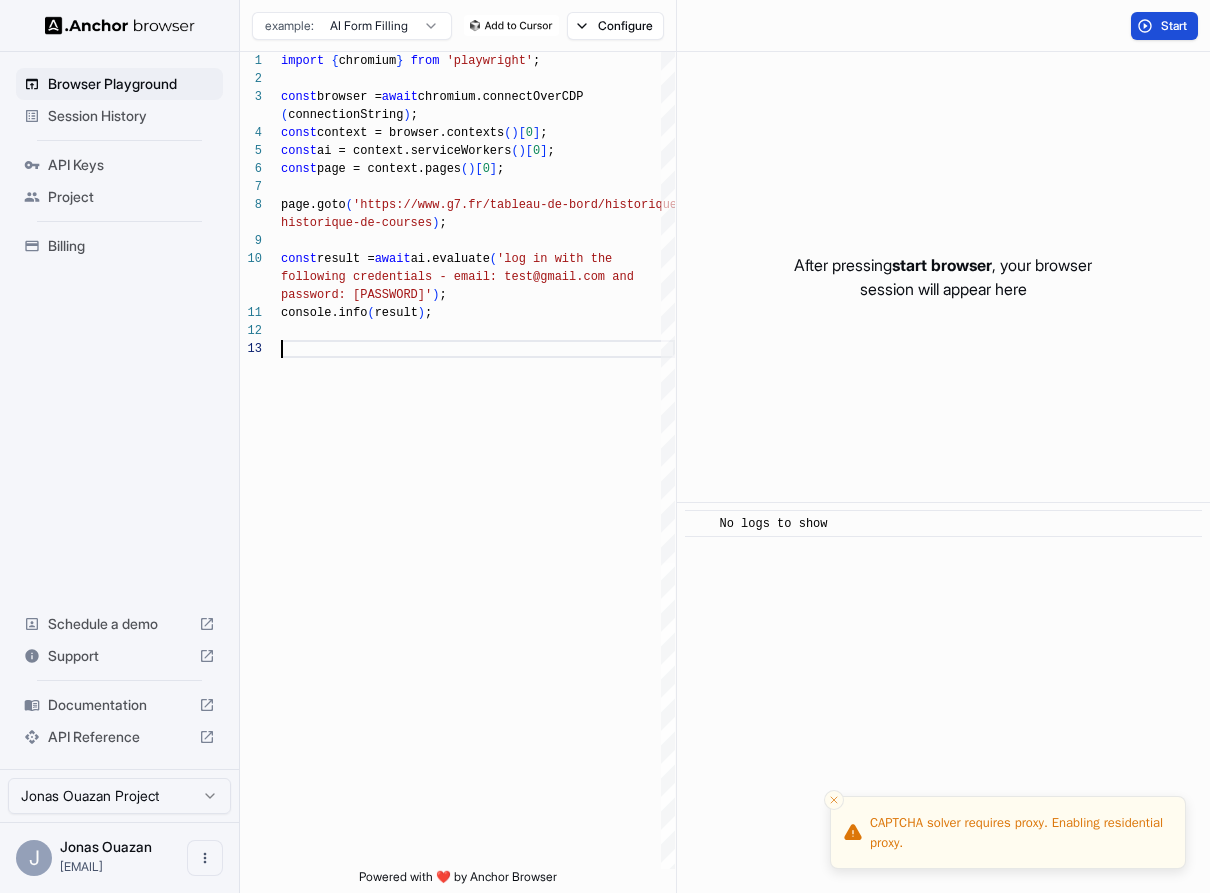 click on "Start" at bounding box center (1164, 26) 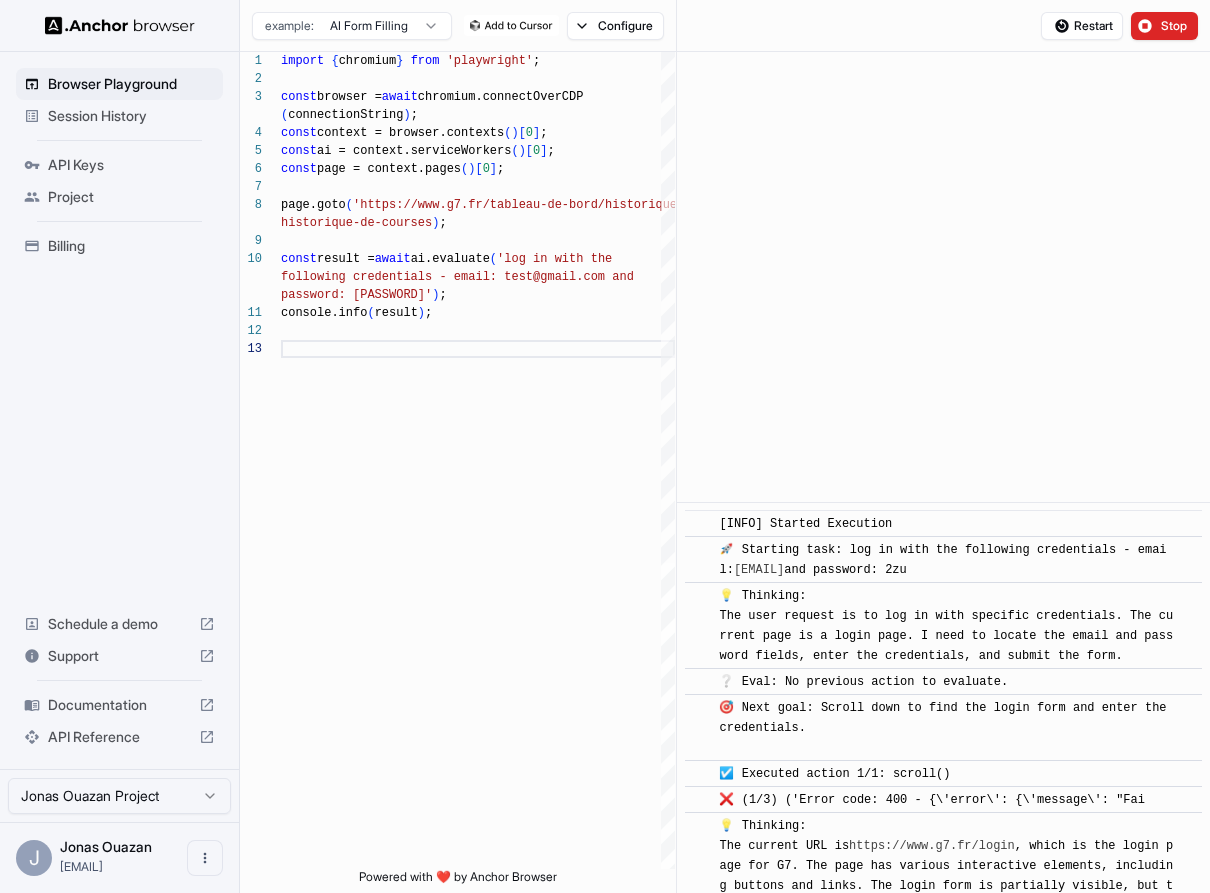 scroll, scrollTop: 5925, scrollLeft: 0, axis: vertical 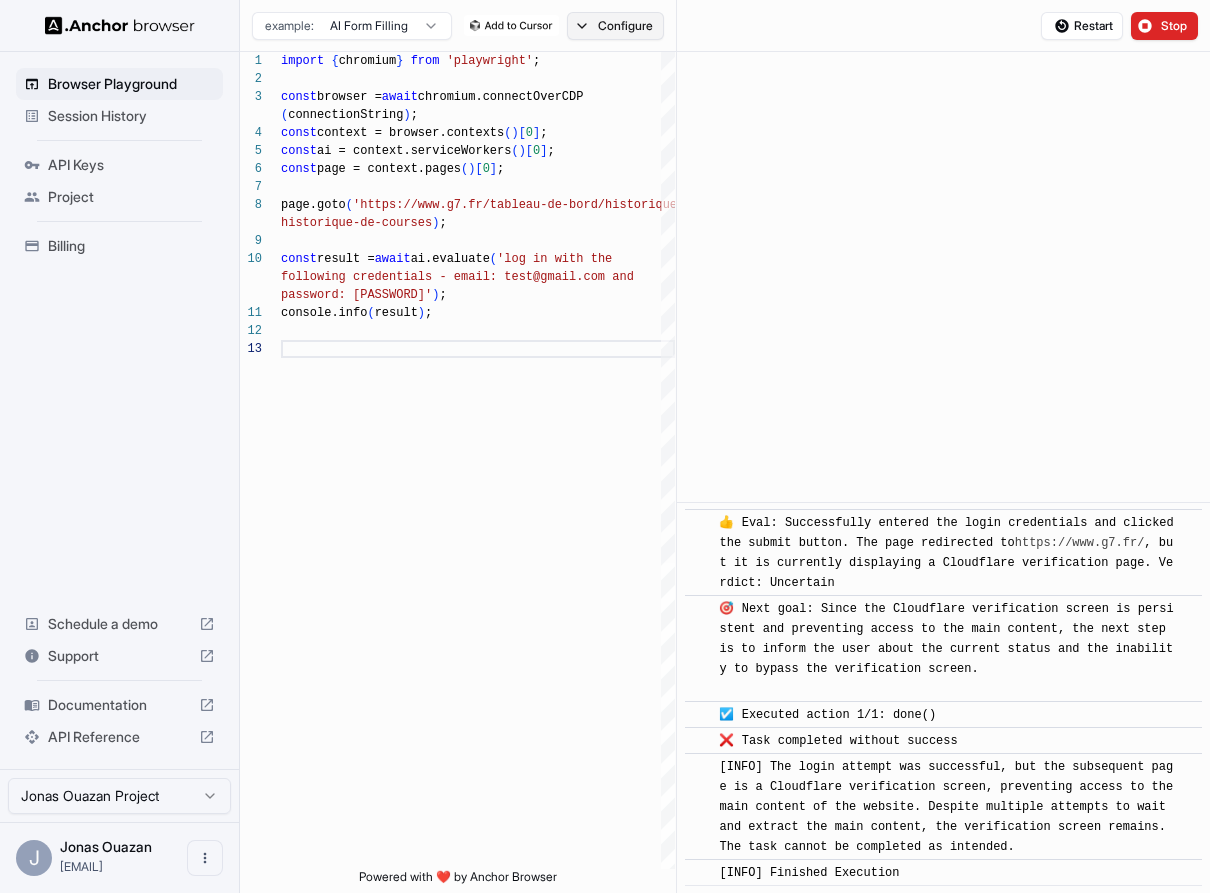 click on "Configure" at bounding box center [615, 26] 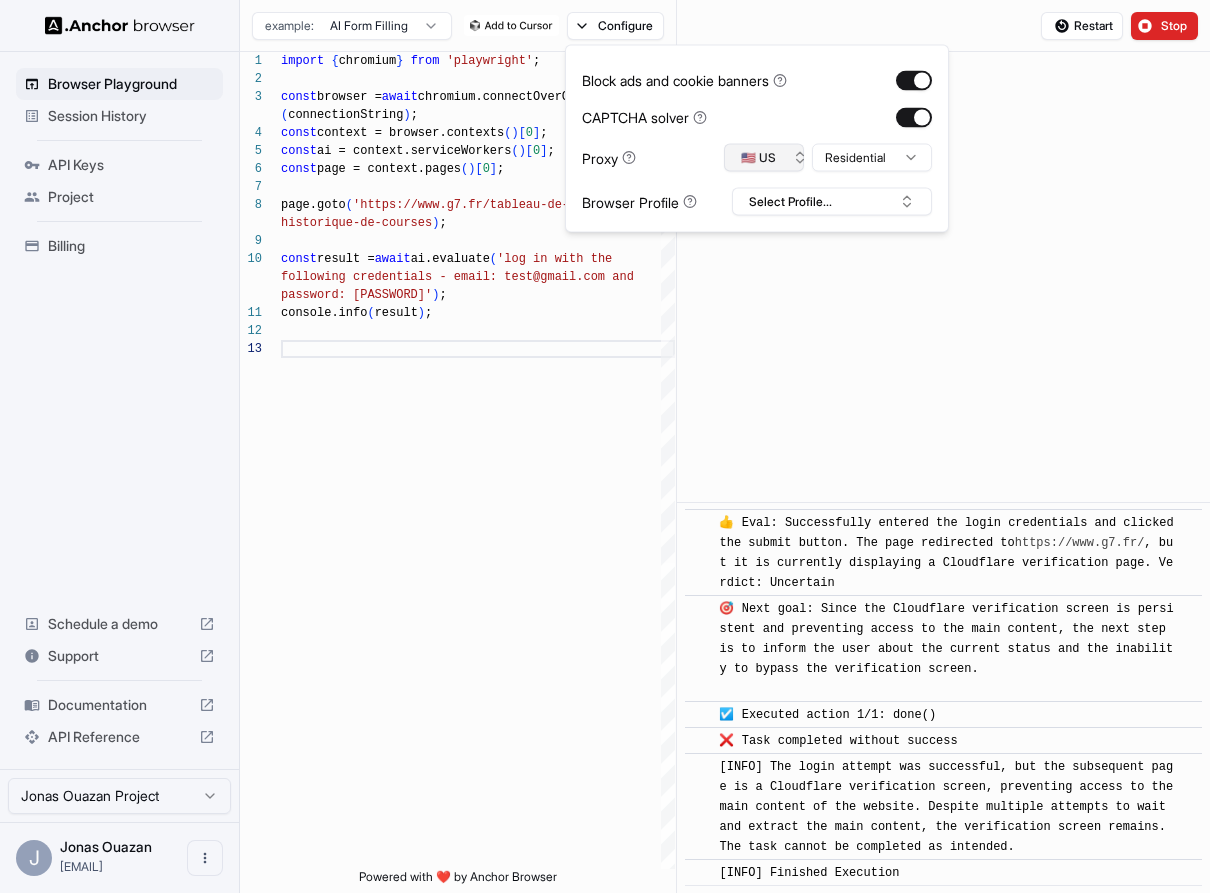 click on "🇺🇸 US" at bounding box center [764, 158] 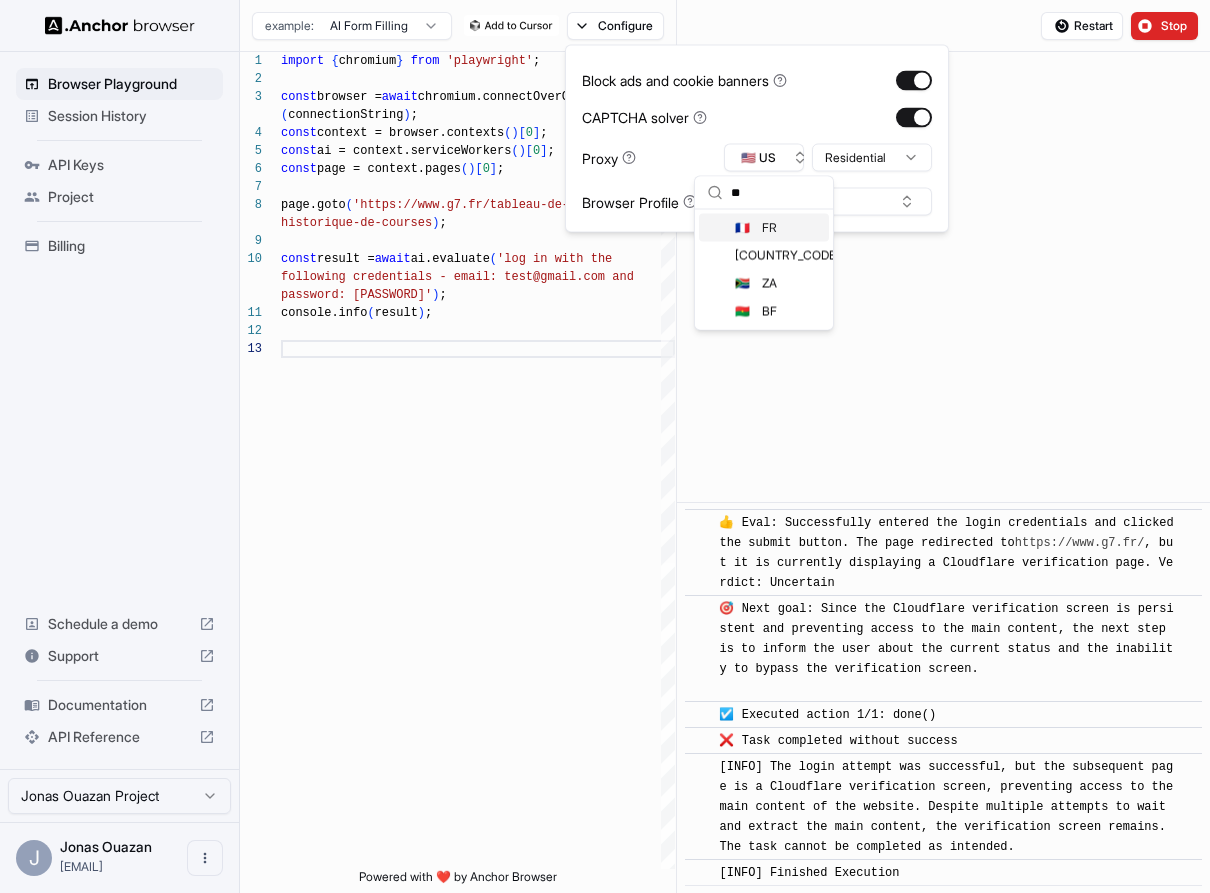 type on "**" 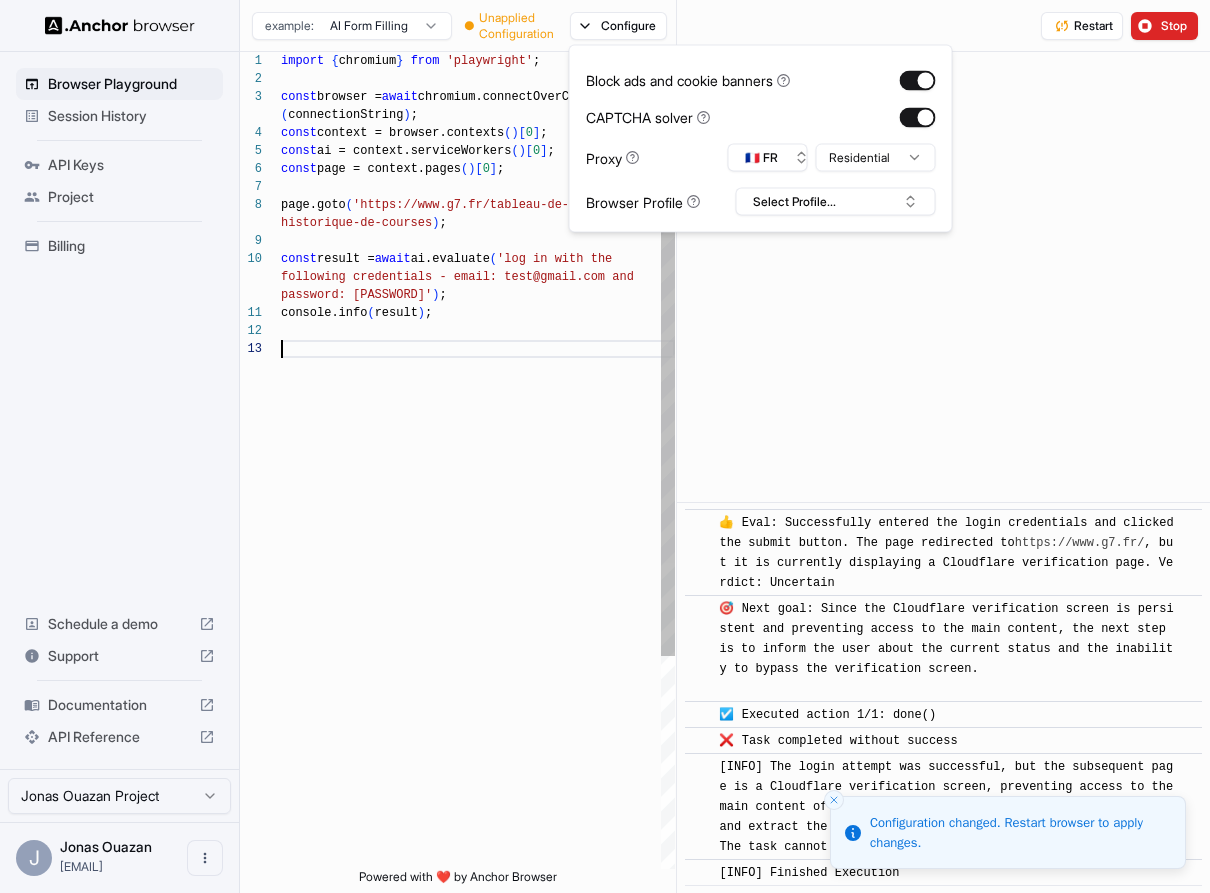 click on "import   {  chromium  }   from   'playwright' ; const  browser =  await  chromium.connectOverCDP ( connectionString ) ; const  context = browser.contexts ( ) [ 0 ] ; const  ai = context.serviceWorkers ( ) [ 0 ] ; const  page = context.pages ( ) [ 0 ] ; page.goto ( 'https://www.g7.fr/tableau-de-bord/ historique-de-courses' ) ; const  result =  await  ai.evaluate ( 'log in with the  following credentials - email: test@gmail.com and  password: 2zu' ) ; console.info ( result ) ;" at bounding box center (478, 604) 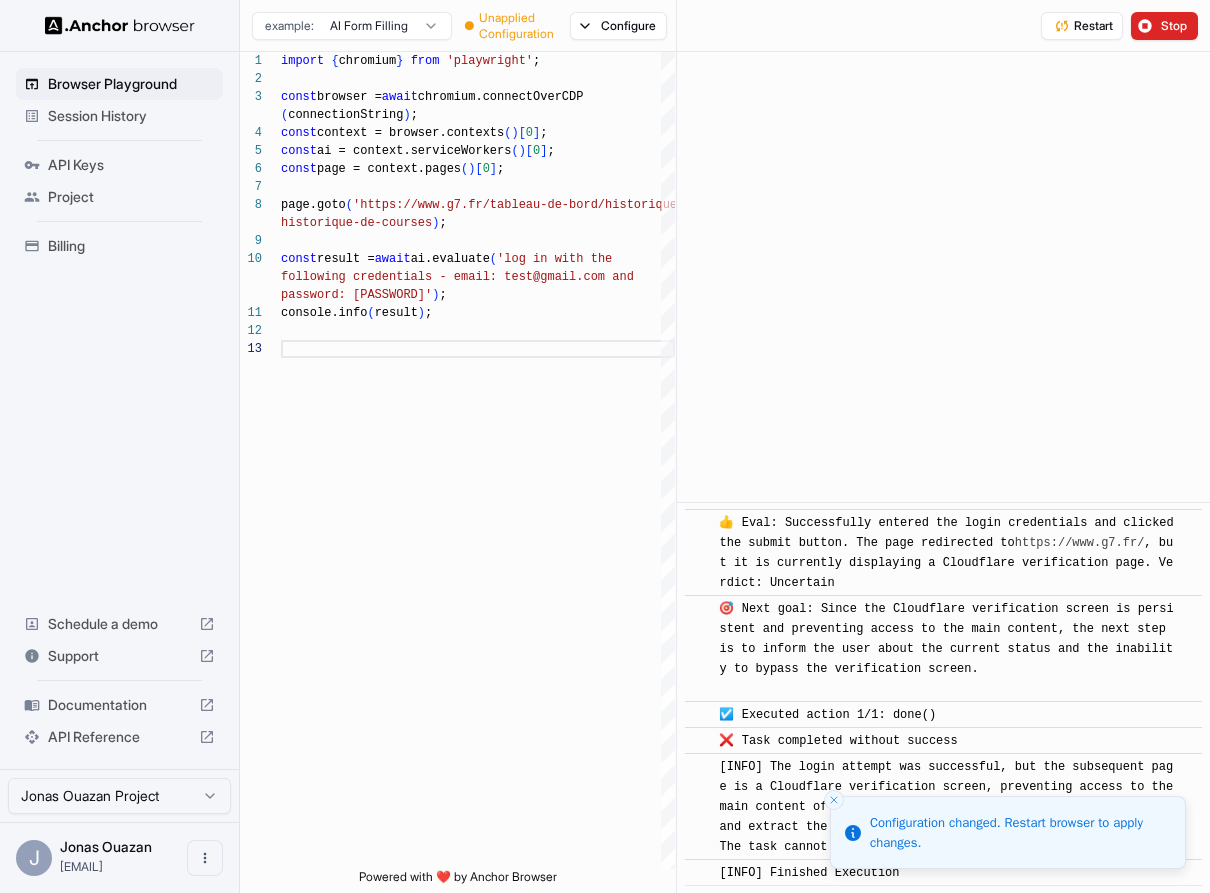 click on "Restart Stop" at bounding box center [944, 26] 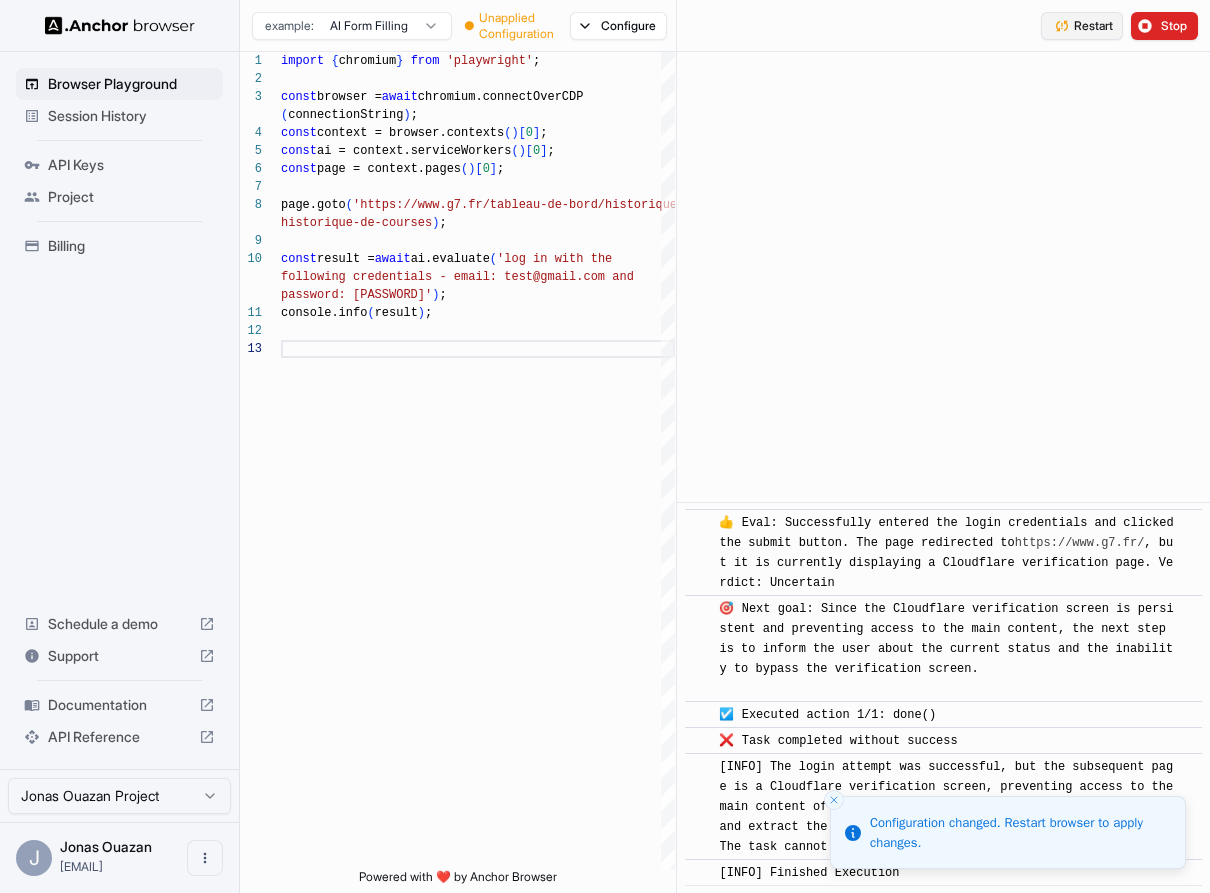 click on "Restart" at bounding box center [1093, 26] 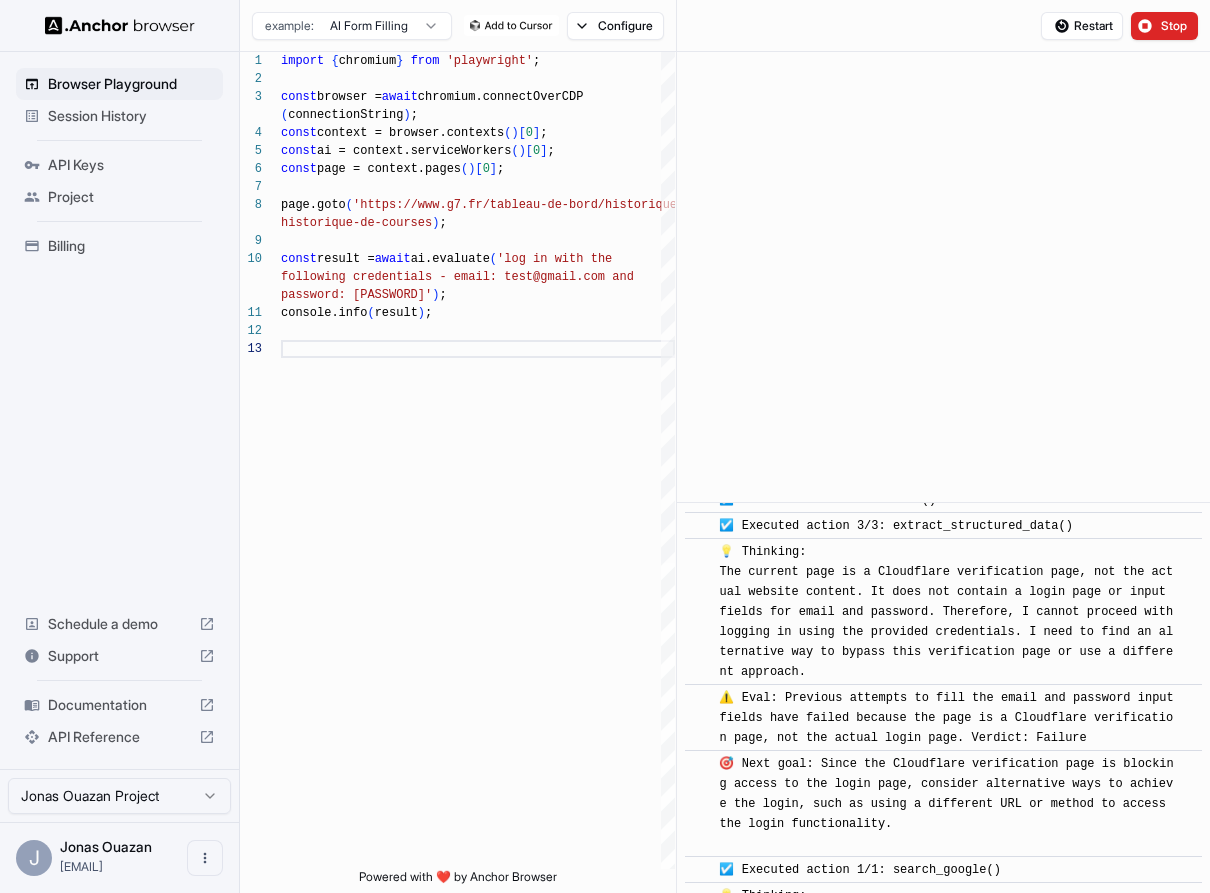 scroll, scrollTop: 9761, scrollLeft: 0, axis: vertical 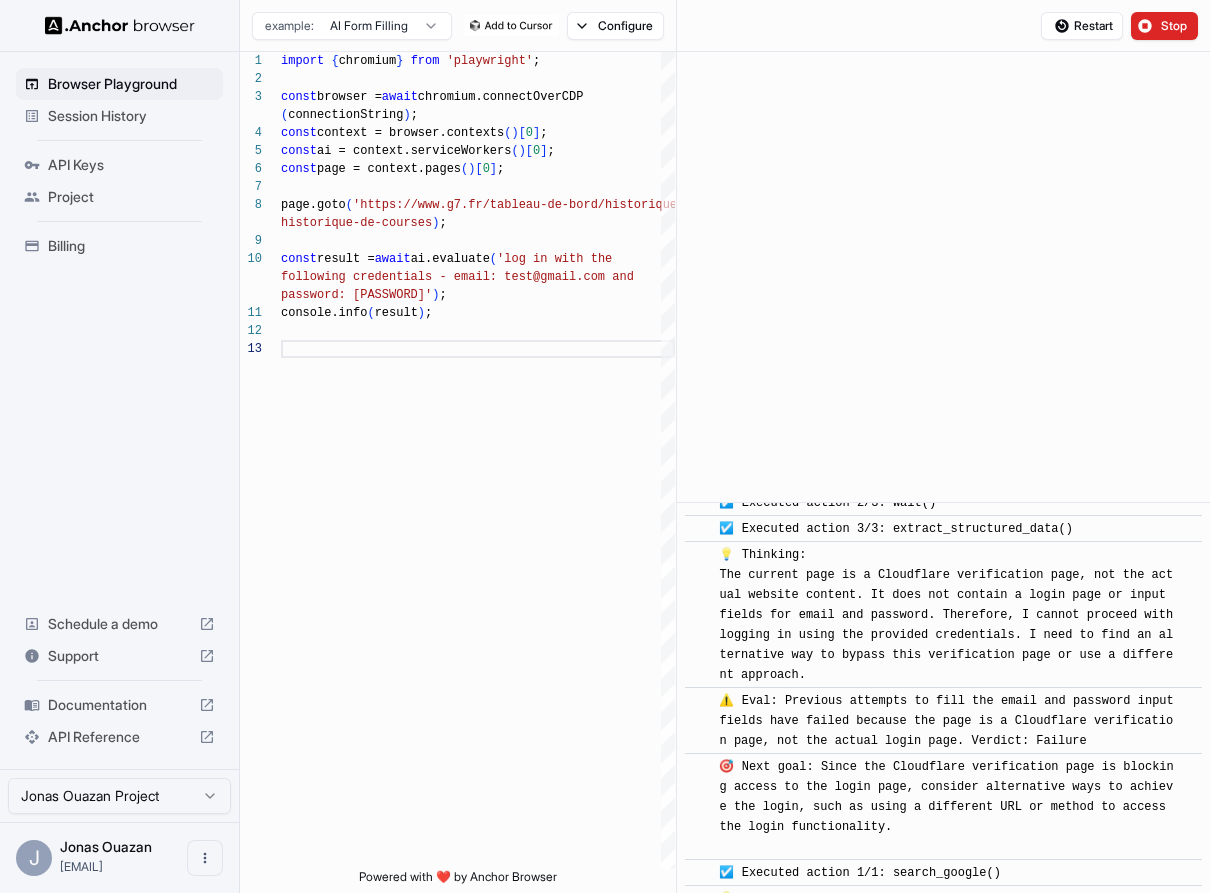 click on "💡 Thinking:
The current page is a Cloudflare verification page, which is blocking access to the G7 login page. Previous attempts to locate and fill the email and password fields have failed due to this verification page. The page requires JavaScript and cookies to be enabled to continue, and it does not contain the actual content of the website, including any potential login form. I need to consider alternative ways to achieve the login, such as using a different URL or method to access the login functionality." at bounding box center [949, 615] 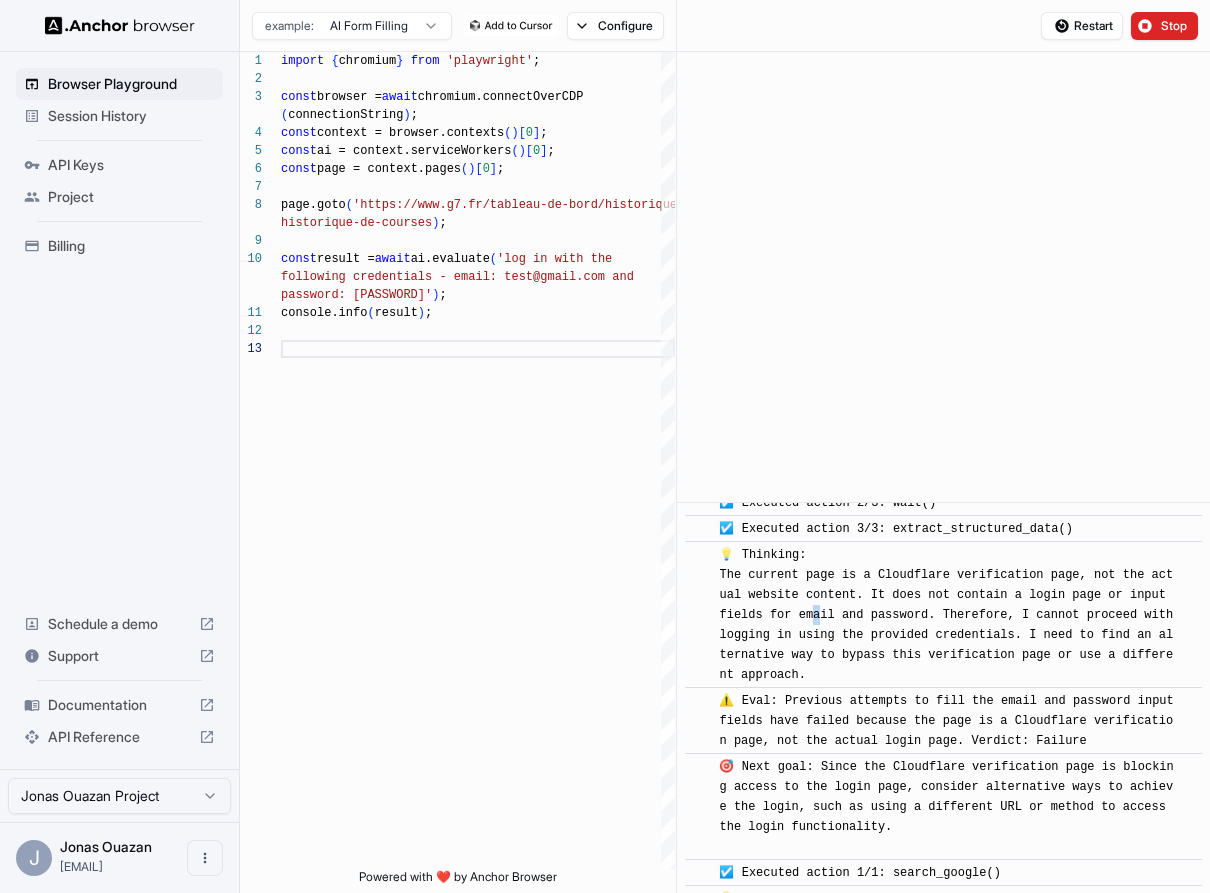 click on "💡 Thinking:
The current page is a Cloudflare verification page, which is blocking access to the G7 login page. Previous attempts to locate and fill the email and password fields have failed due to this verification page. The page requires JavaScript and cookies to be enabled to continue, and it does not contain the actual content of the website, including any potential login form. I need to consider alternative ways to achieve the login, such as using a different URL or method to access the login functionality." at bounding box center (949, 615) 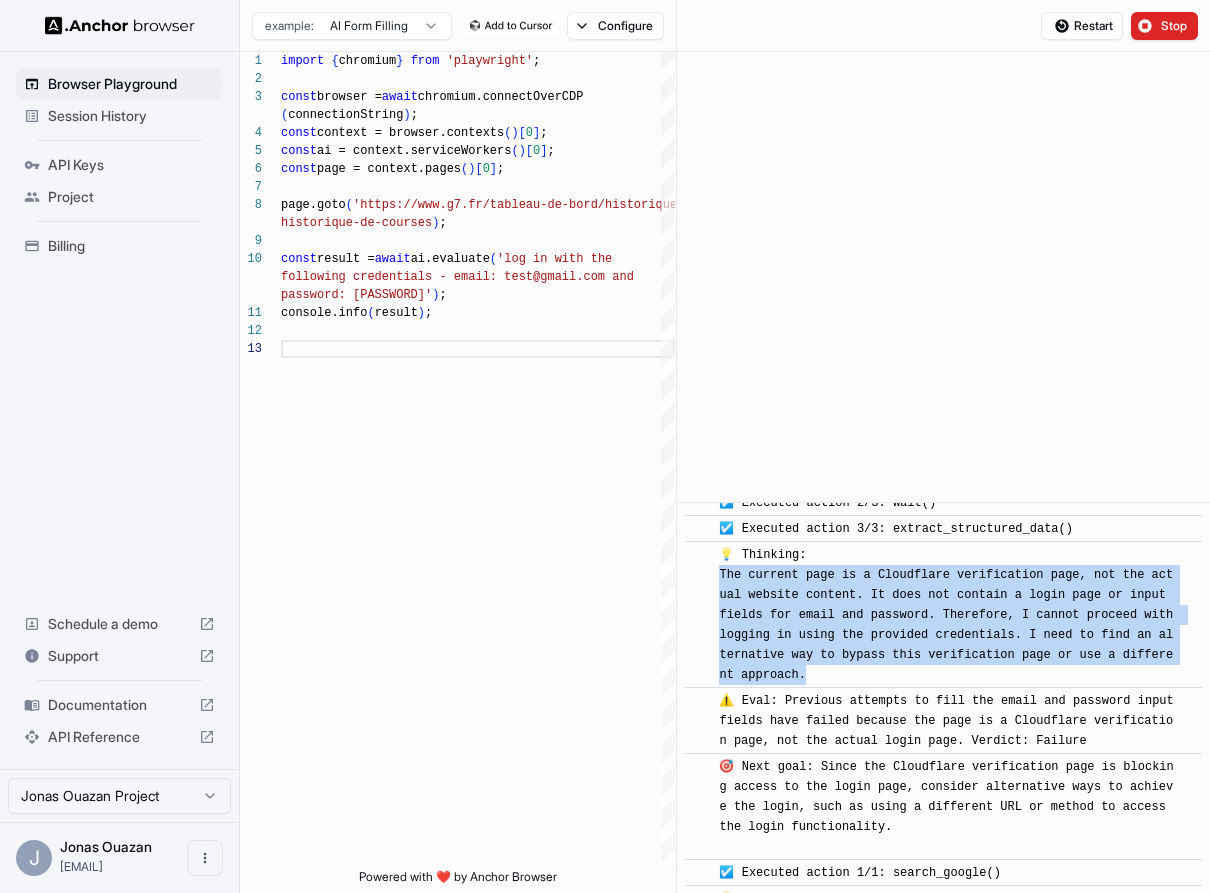 click on "💡 Thinking:
The current page is a Cloudflare verification page, which is blocking access to the G7 login page. Previous attempts to locate and fill the email and password fields have failed due to this verification page. The page requires JavaScript and cookies to be enabled to continue, and it does not contain the actual content of the website, including any potential login form. I need to consider alternative ways to achieve the login, such as using a different URL or method to access the login functionality." at bounding box center [949, 615] 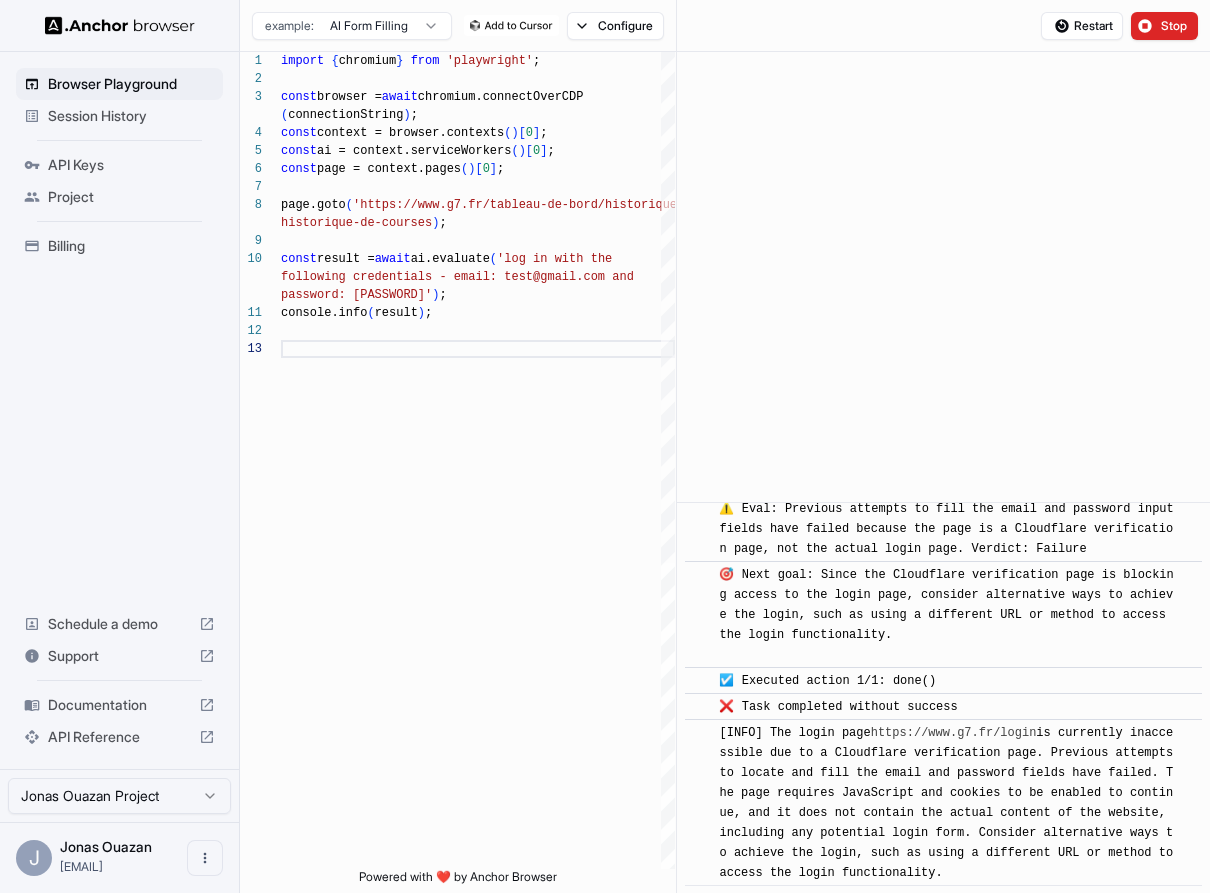scroll, scrollTop: 13999, scrollLeft: 0, axis: vertical 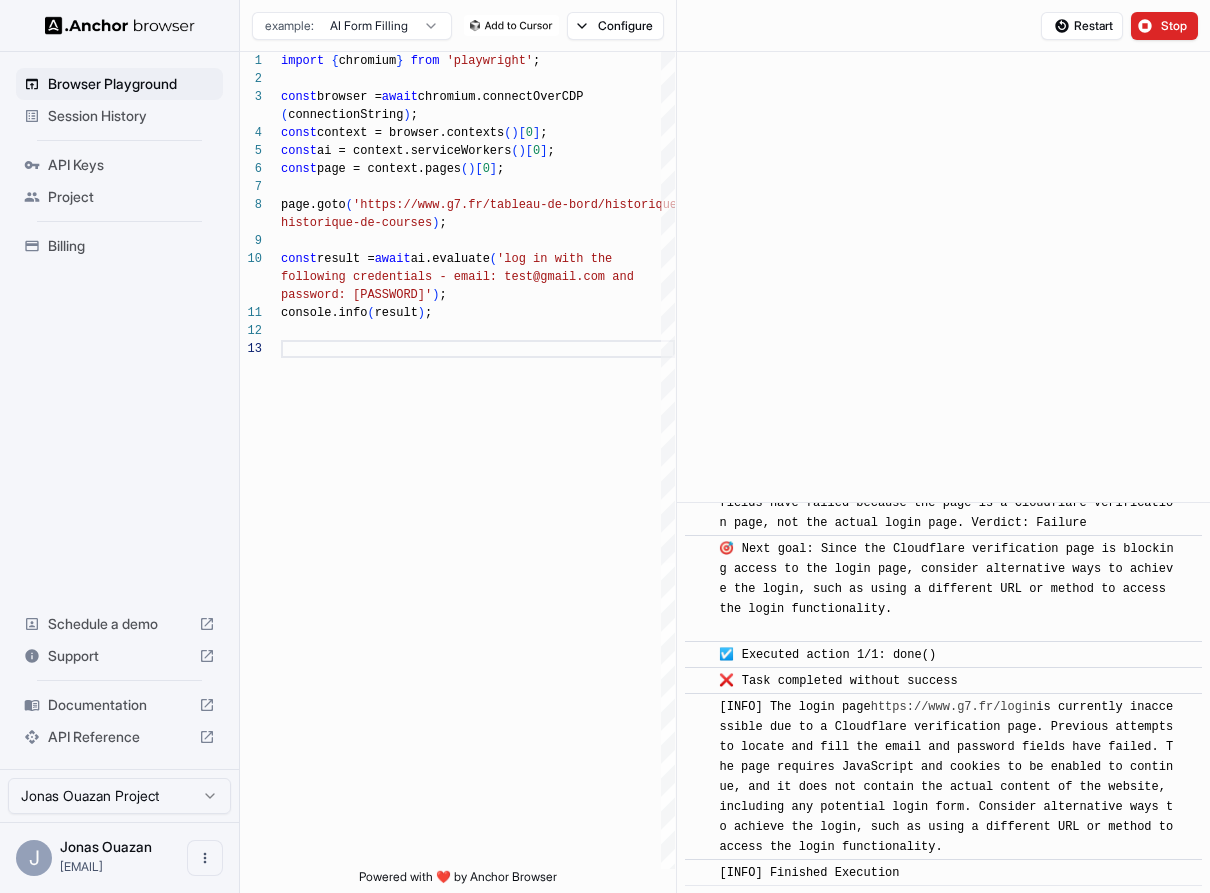click on "[INFO] The login page https://www.g7.fr/login is currently inaccessible due to a Cloudflare verification page. Previous attempts to locate and fill the email and password fields have failed. The page requires JavaScript and cookies to be enabled to continue, and it does not contain the actual content of the website, including any potential login form. Consider alternative ways to achieve the login, such as using a different URL or method to access the login functionality." at bounding box center (949, 777) 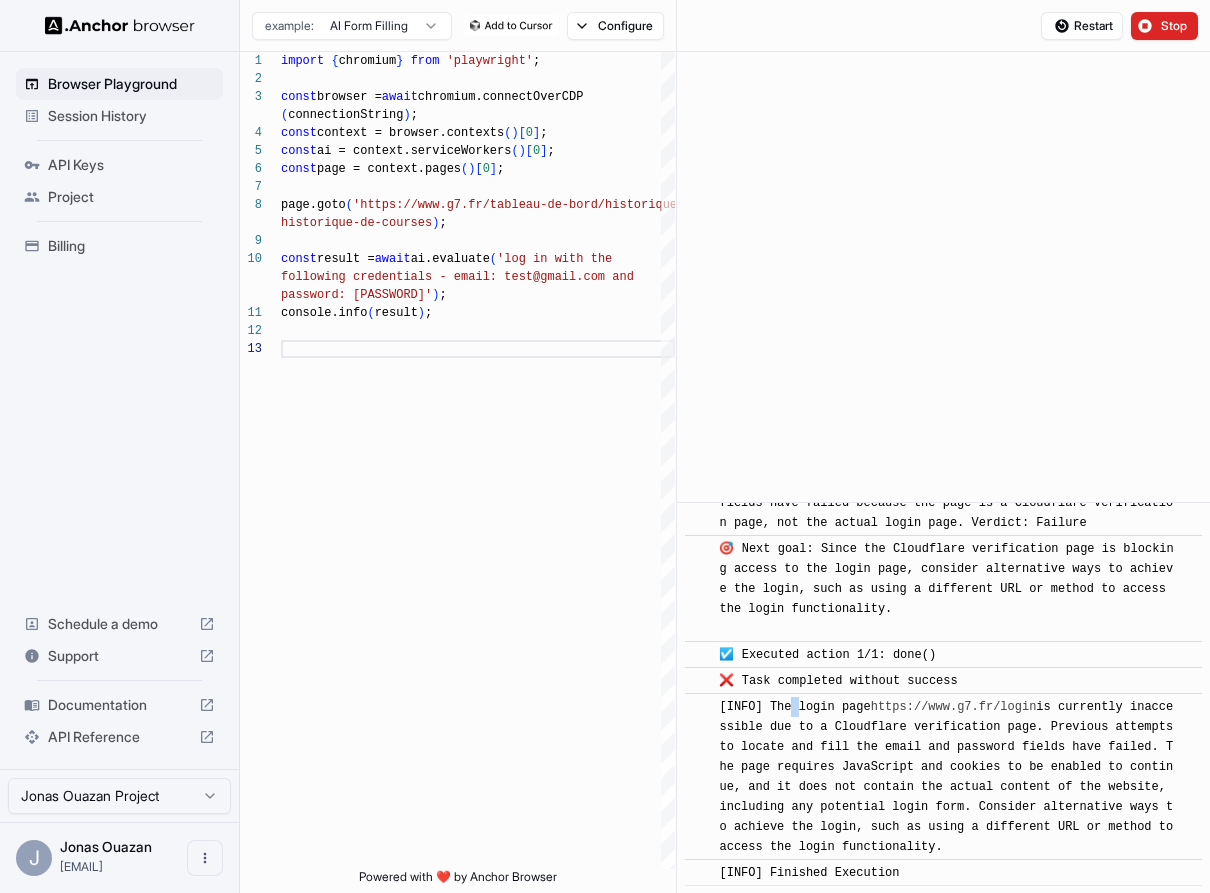 click on "[INFO] The login page https://www.g7.fr/login is currently inaccessible due to a Cloudflare verification page. Previous attempts to locate and fill the email and password fields have failed. The page requires JavaScript and cookies to be enabled to continue, and it does not contain the actual content of the website, including any potential login form. Consider alternative ways to achieve the login, such as using a different URL or method to access the login functionality." at bounding box center [949, 777] 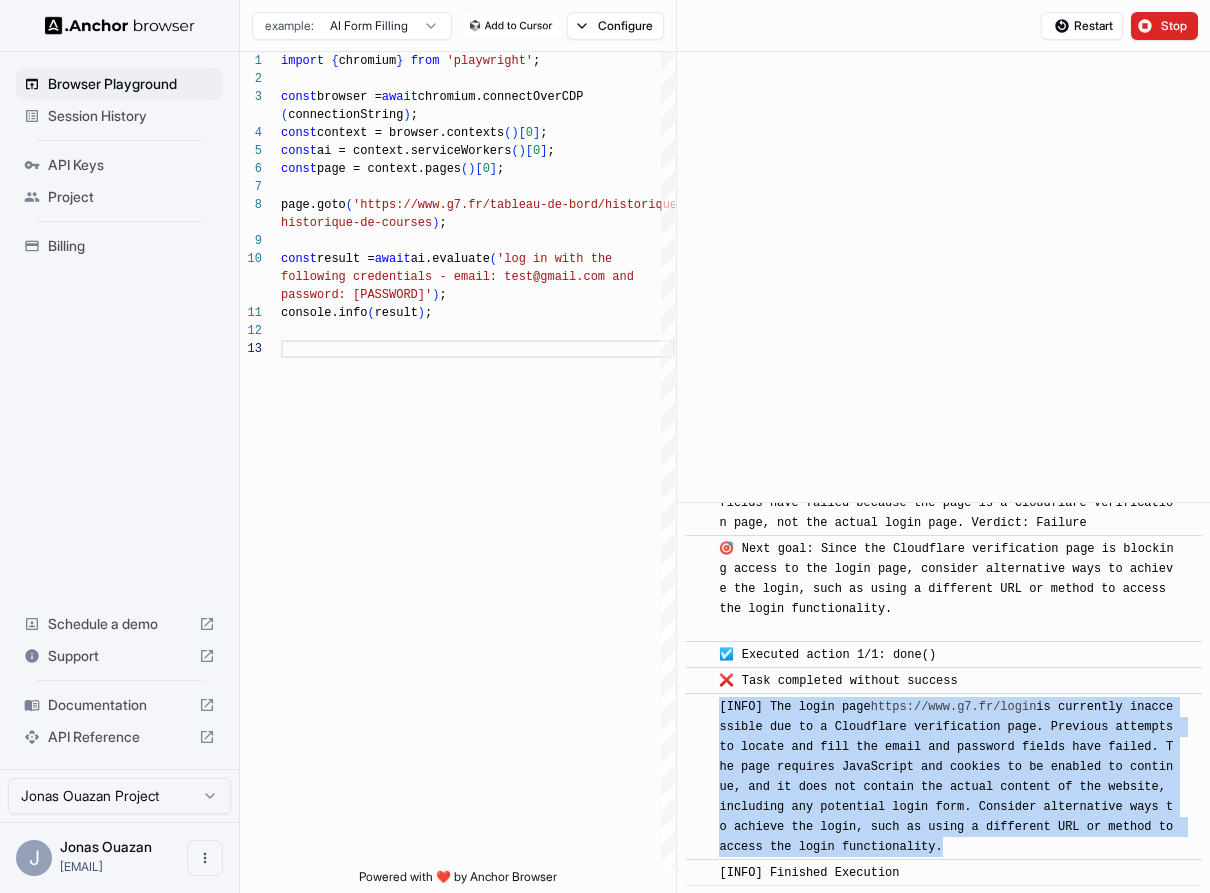 click on "[INFO] The login page https://www.g7.fr/login is currently inaccessible due to a Cloudflare verification page. Previous attempts to locate and fill the email and password fields have failed. The page requires JavaScript and cookies to be enabled to continue, and it does not contain the actual content of the website, including any potential login form. Consider alternative ways to achieve the login, such as using a different URL or method to access the login functionality." at bounding box center [949, 777] 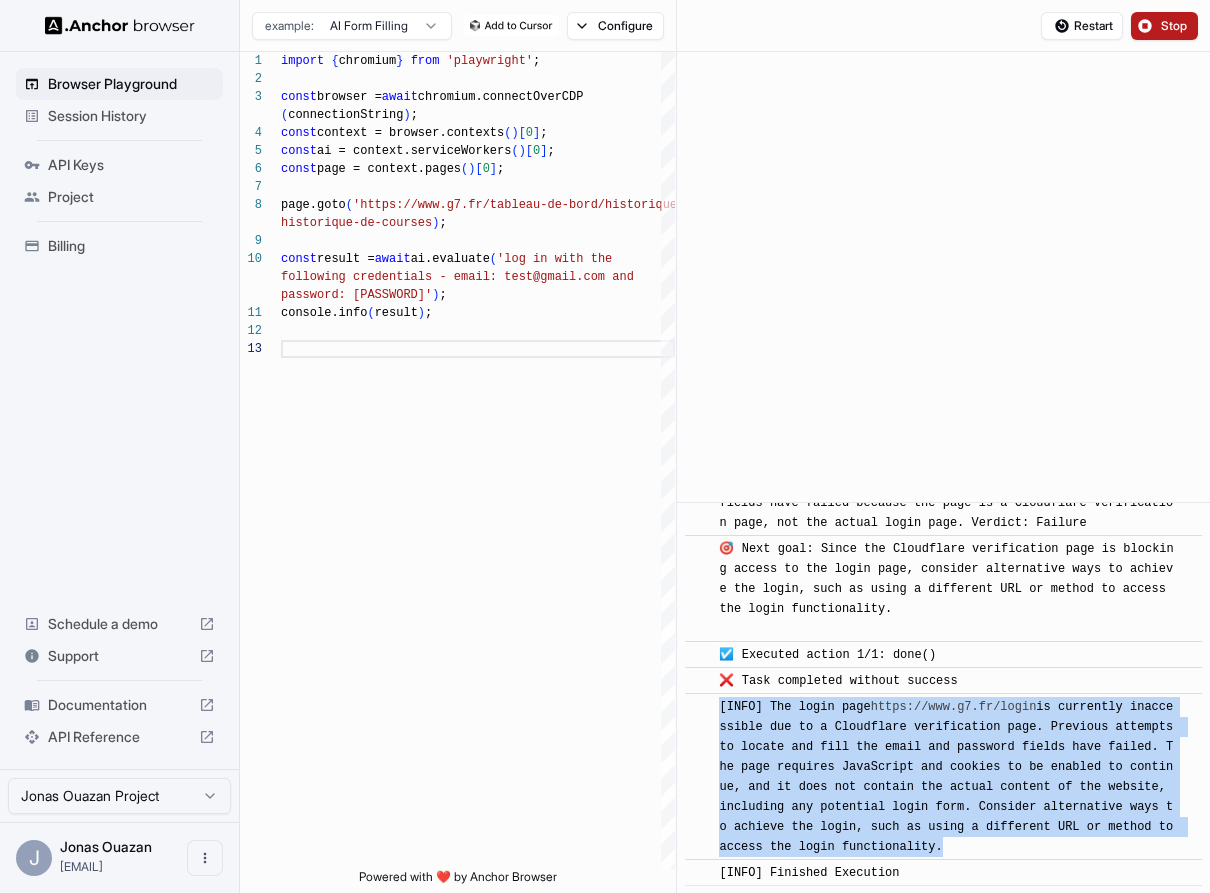 click on "Stop" at bounding box center [1175, 26] 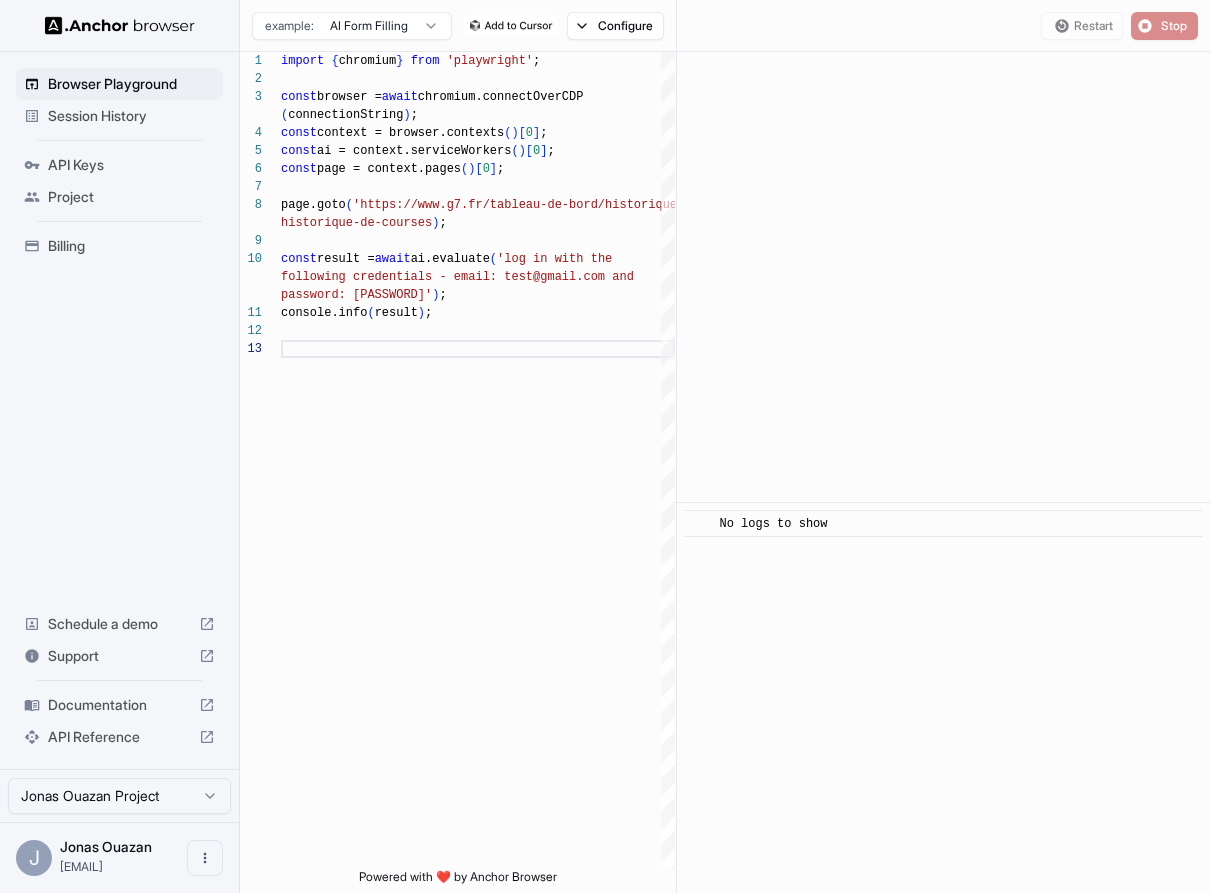 scroll, scrollTop: 0, scrollLeft: 0, axis: both 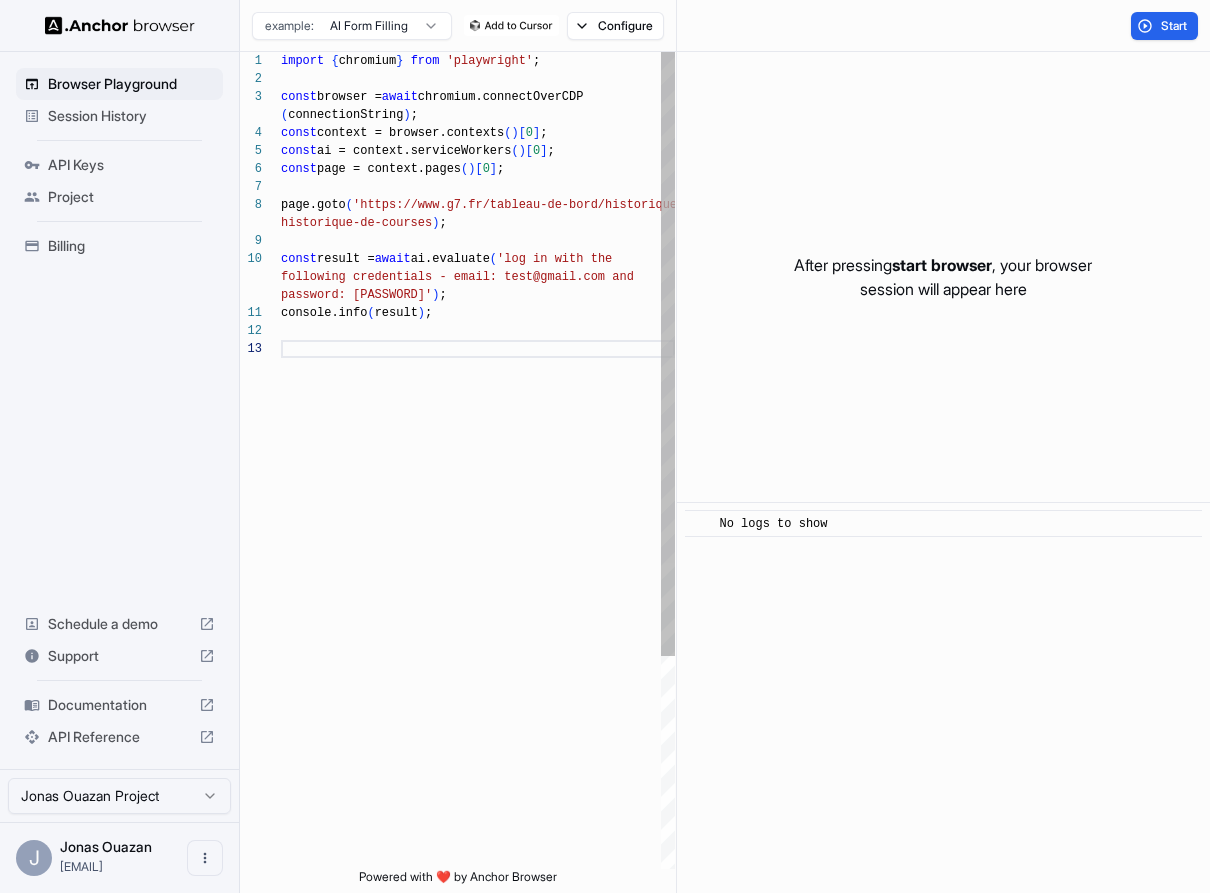 click on "import   {  chromium  }   from   'playwright' ; const  browser =  await  chromium.connectOverCDP ( connectionString ) ; const  context = browser.contexts ( ) [ 0 ] ; const  ai = context.serviceWorkers ( ) [ 0 ] ; const  page = context.pages ( ) [ 0 ] ; page.goto ( 'https://www.g7.fr/tableau-de-bord/ historique-de-courses' ) ; const  result =  await  ai.evaluate ( 'log in with the  following credentials - email: test@gmail.com and  password: 2zu' ) ; console.info ( result ) ;" at bounding box center [478, 604] 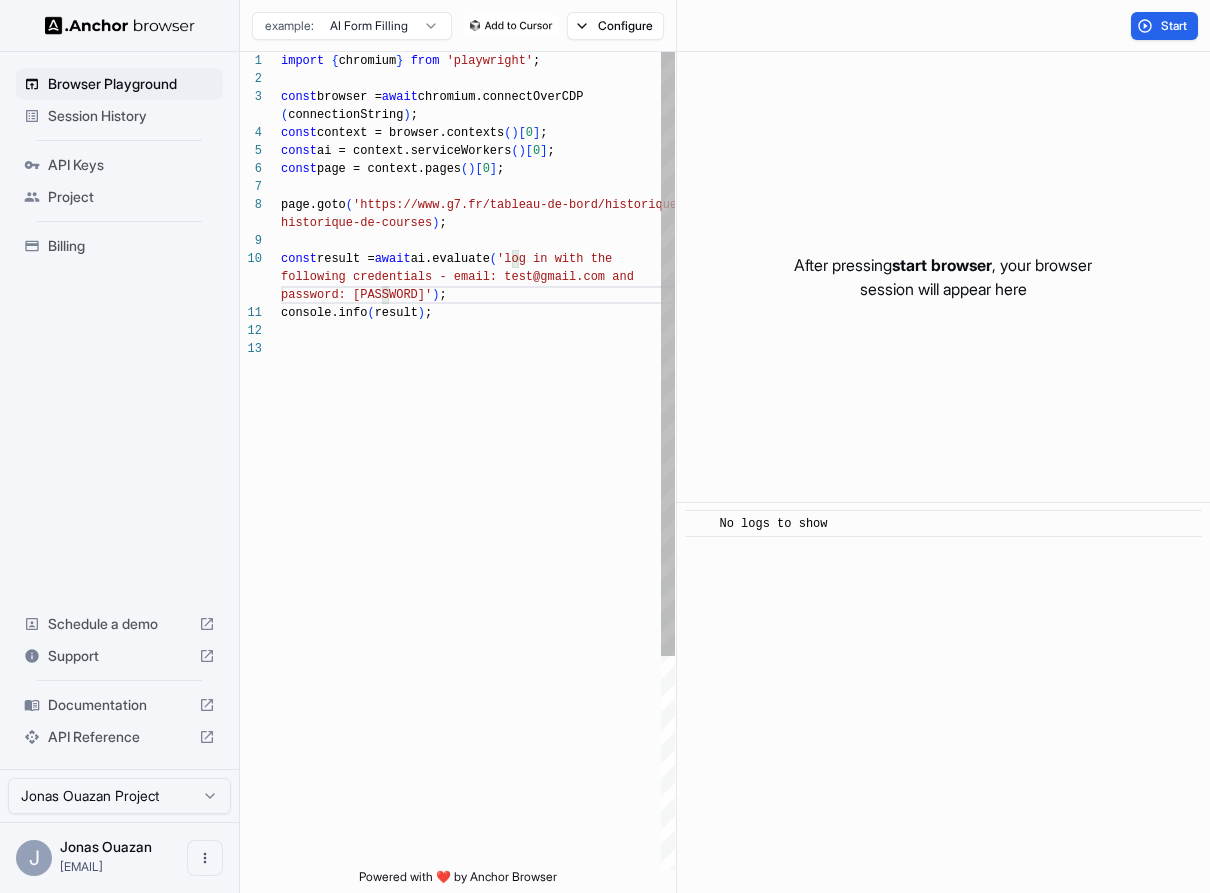 click on "import   {  chromium  }   from   'playwright' ; const  browser =  await  chromium.connectOverCDP ( connectionString ) ; const  context = browser.contexts ( ) [ 0 ] ; const  ai = context.serviceWorkers ( ) [ 0 ] ; const  page = context.pages ( ) [ 0 ] ; page.goto ( 'https://www.g7.fr/tableau-de-bord/ historique-de-courses' ) ; const  result =  await  ai.evaluate ( 'log in with the  following credentials - email: test@gmail.com and  password: 2zu' ) ; console.info ( result ) ;" at bounding box center (478, 604) 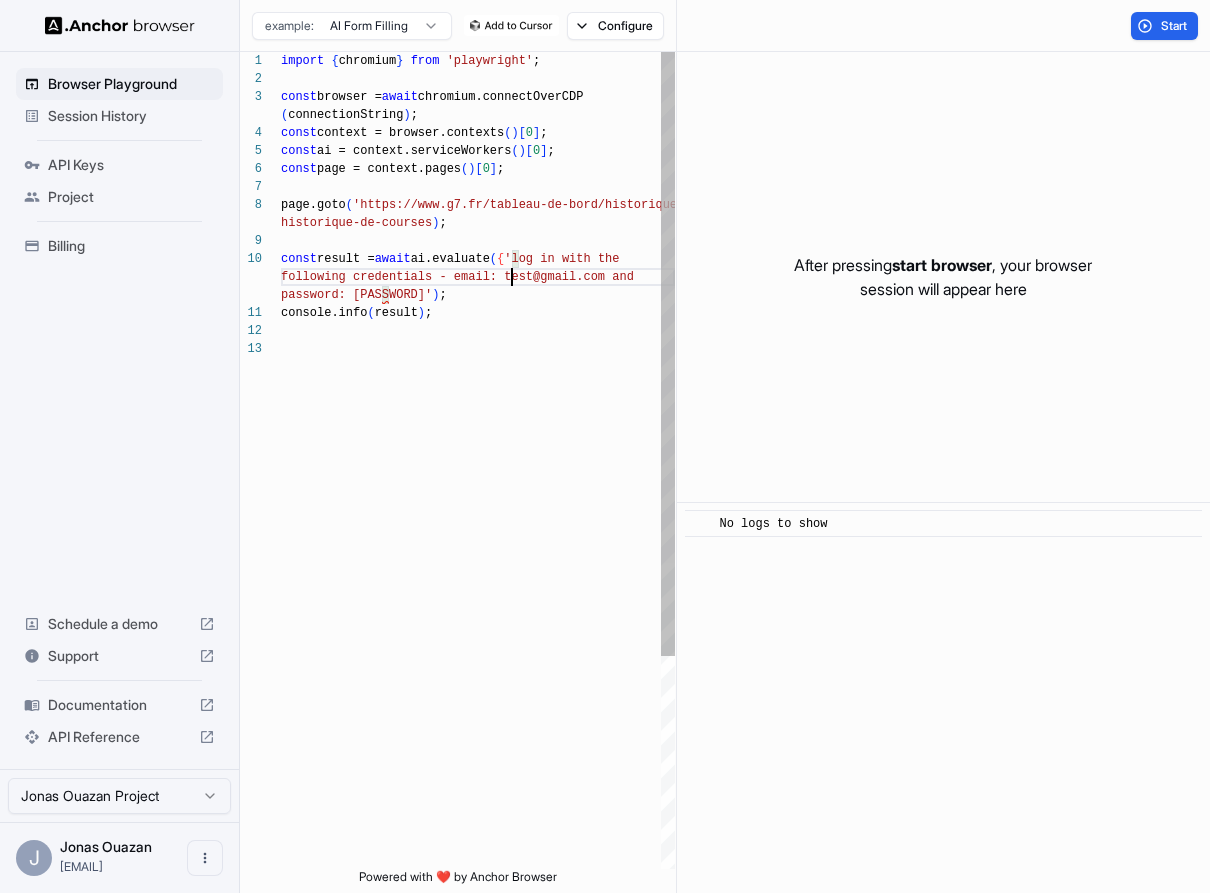 scroll, scrollTop: 54, scrollLeft: 0, axis: vertical 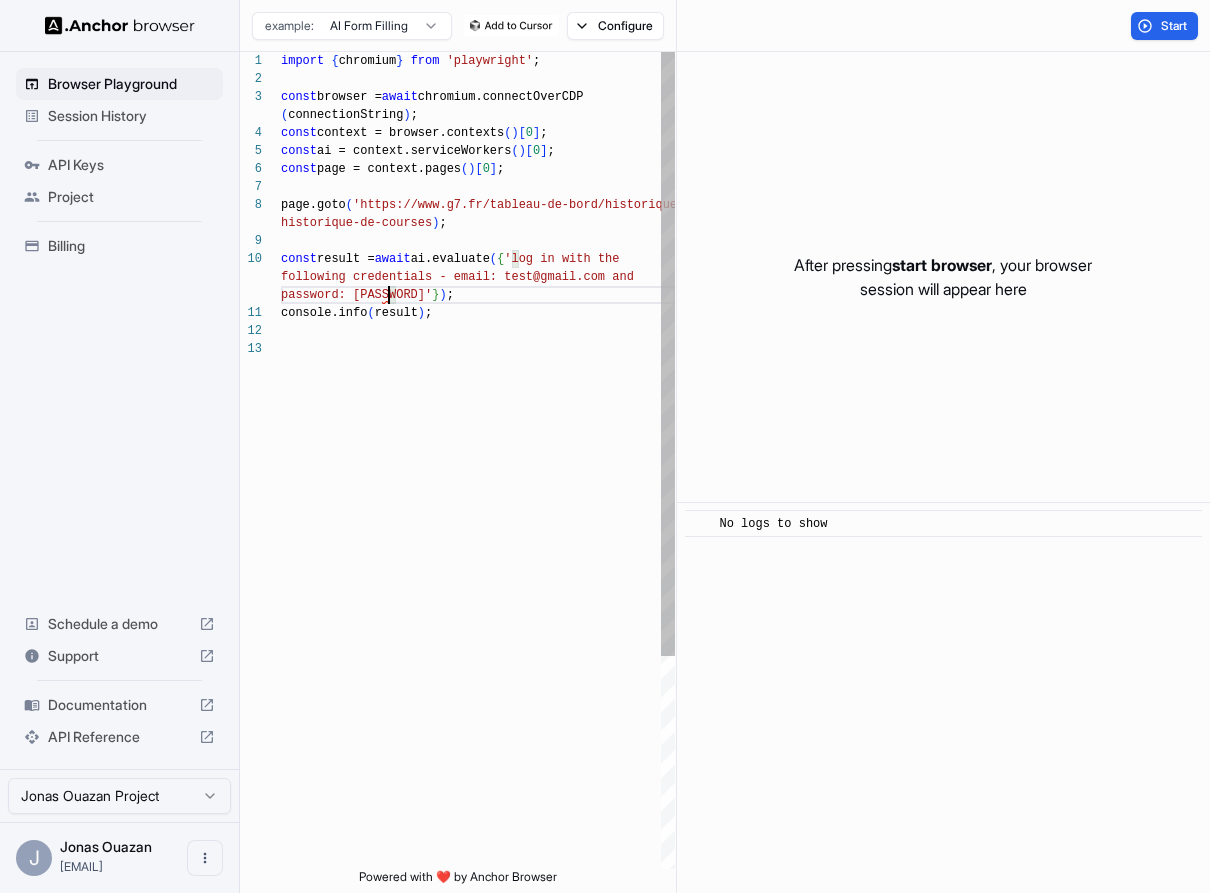 click on "import   {  chromium  }   from   'playwright' ; const  browser =  await  chromium.connectOverCDP ( connectionString ) ; const  context = browser.contexts ( ) [ 0 ] ; const  ai = context.serviceWorkers ( ) [ 0 ] ; const  page = context.pages ( ) [ 0 ] ; page.goto ( 'https://www.g7.fr/tableau-de-bord/ historique-de-courses' ) ; const  result =  await  ai.evaluate ( { 'log in with the  following credentials - email: test@gmail.com and  password: 2zu' } ) ; console.info ( result ) ;" at bounding box center (478, 604) 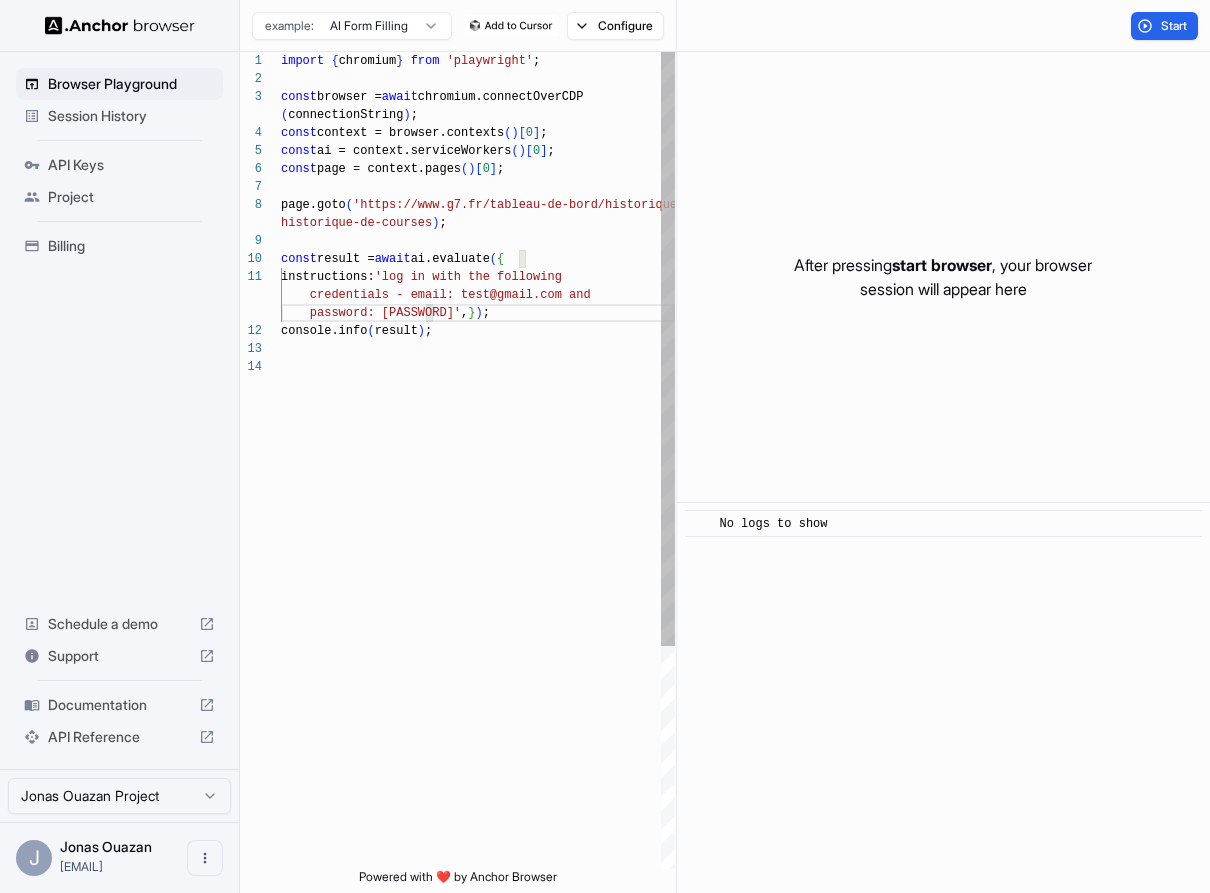 scroll, scrollTop: 90, scrollLeft: 0, axis: vertical 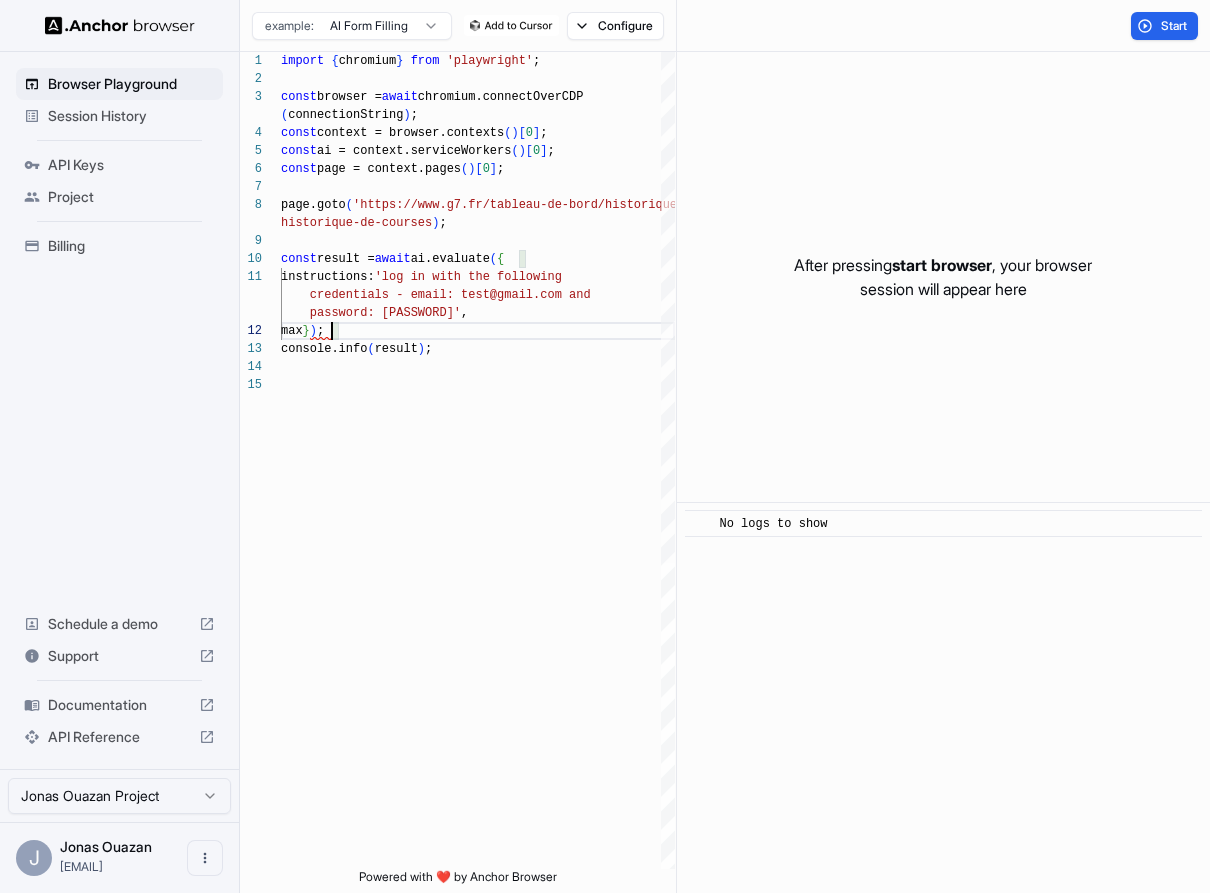 click on "import   {  chromium  }   from   'playwright' ; const  browser =  await  chromium.connectOverCDP ( connectionString ) ; const  context = browser.contexts ( ) [ 0 ] ; const  ai = context.serviceWorkers ( ) [ 0 ] ; const  page = context.pages ( ) [ 0 ] ; page.goto ( 'https://www.g7.fr/tableau-de-bord/historique-de-courses' ) ; const  result =  await  ai.evaluate ( { console.info ( result ) ;     instructions:  'log in with the following       credentials - email: test@gmail.com and       password: 2zu' ,      max } ) ;" at bounding box center (478, 622) 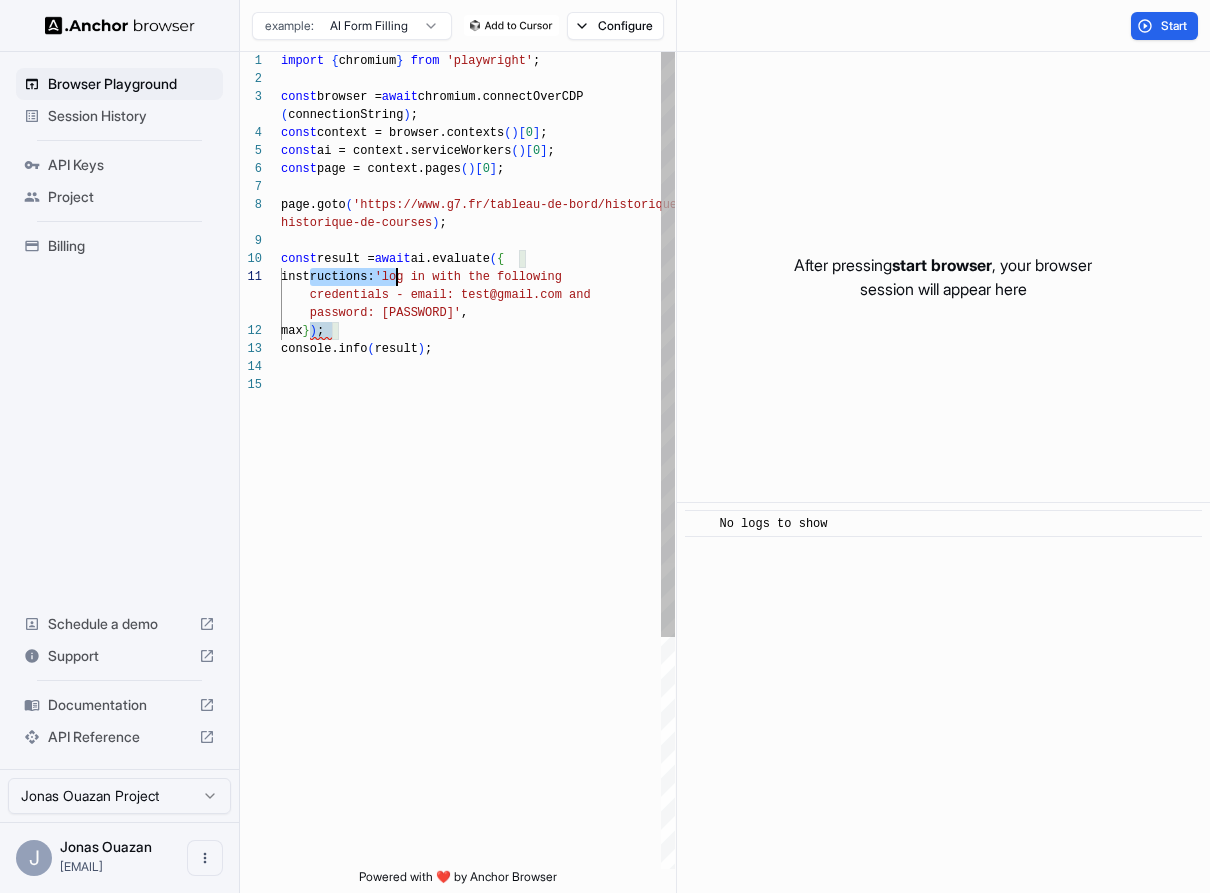 click on "import   {  chromium  }   from   'playwright' ; const  browser =  await  chromium.connectOverCDP ( connectionString ) ; const  context = browser.contexts ( ) [ 0 ] ; const  ai = context.serviceWorkers ( ) [ 0 ] ; const  page = context.pages ( ) [ 0 ] ; page.goto ( 'https://www.g7.fr/tableau-de-bord/historique-de-courses' ) ; const  result =  await  ai.evaluate ( { console.info ( result ) ;     instructions:  'log in with the following       credentials - email: test@gmail.com and       password: 2zu' ,      max } ) ;" at bounding box center [478, 622] 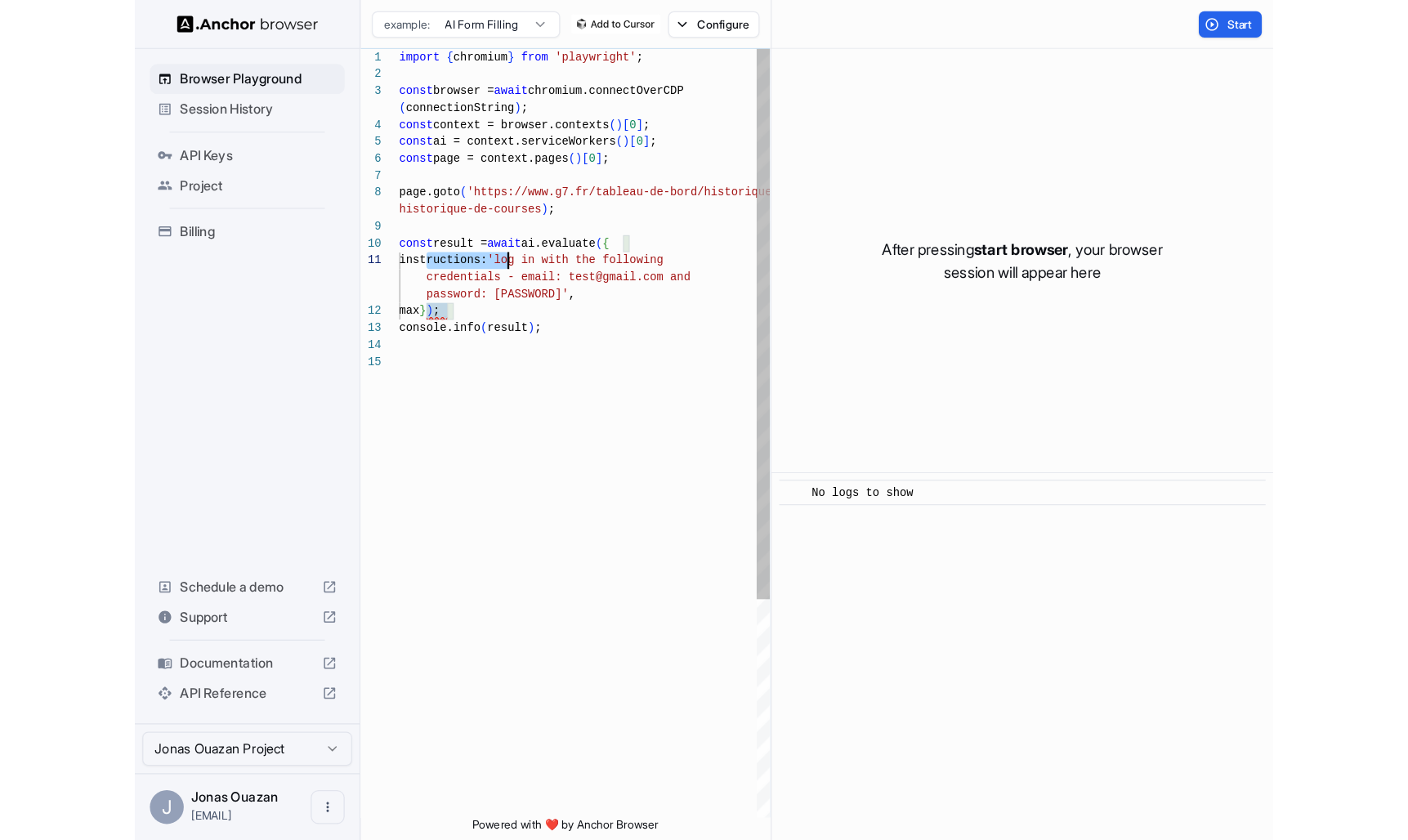 scroll, scrollTop: 29, scrollLeft: 0, axis: vertical 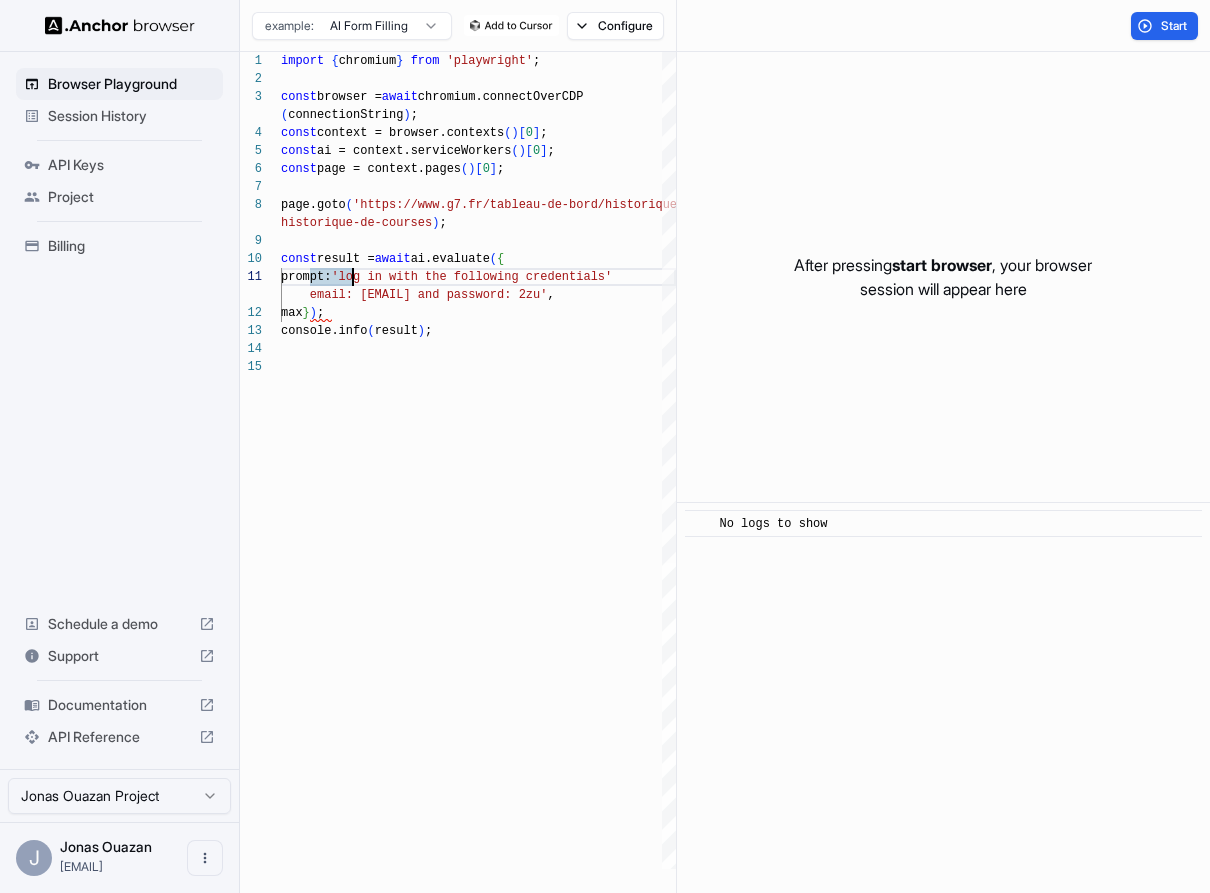 type on "**********" 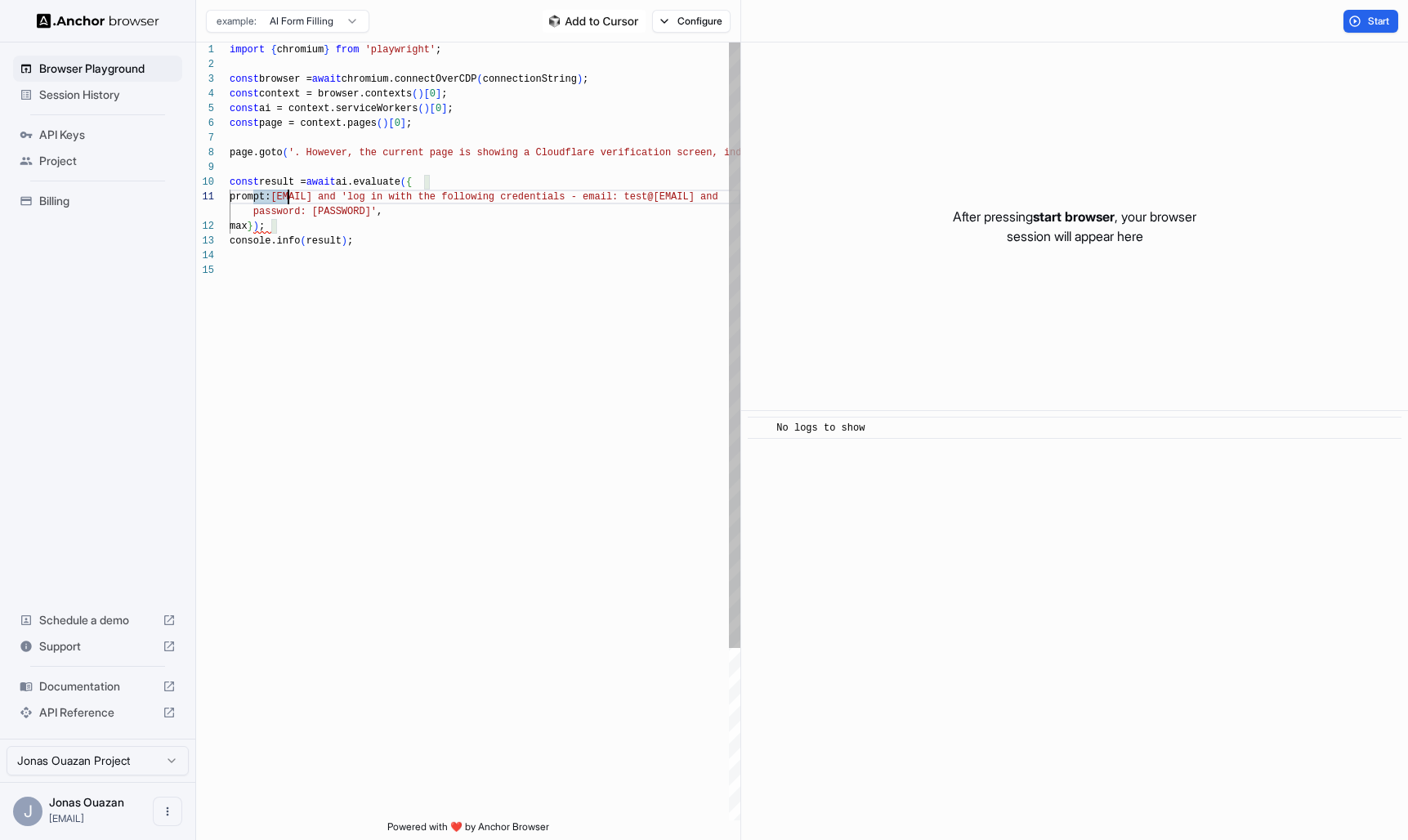 scroll, scrollTop: 0, scrollLeft: 0, axis: both 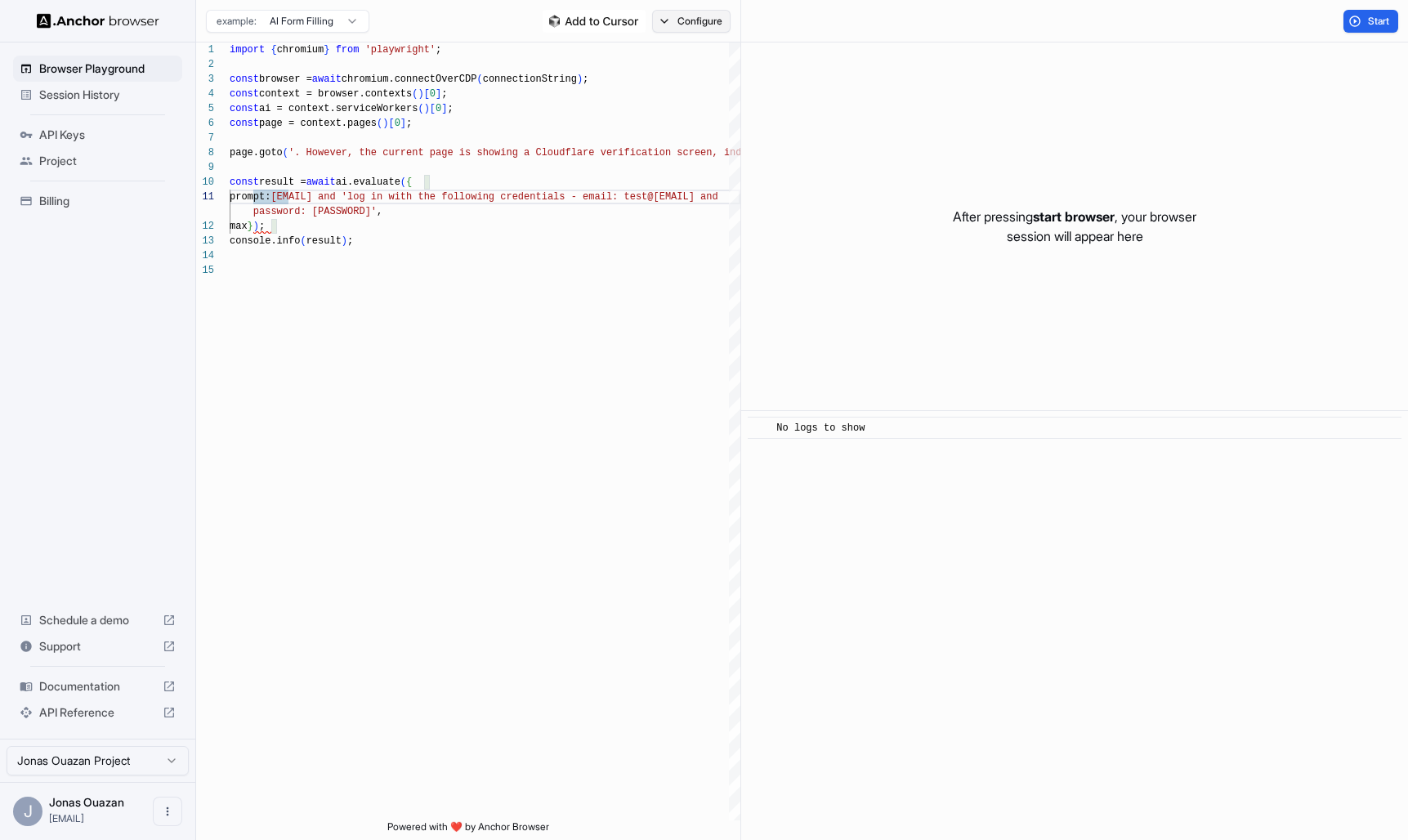 click on "Configure" at bounding box center (691, 21) 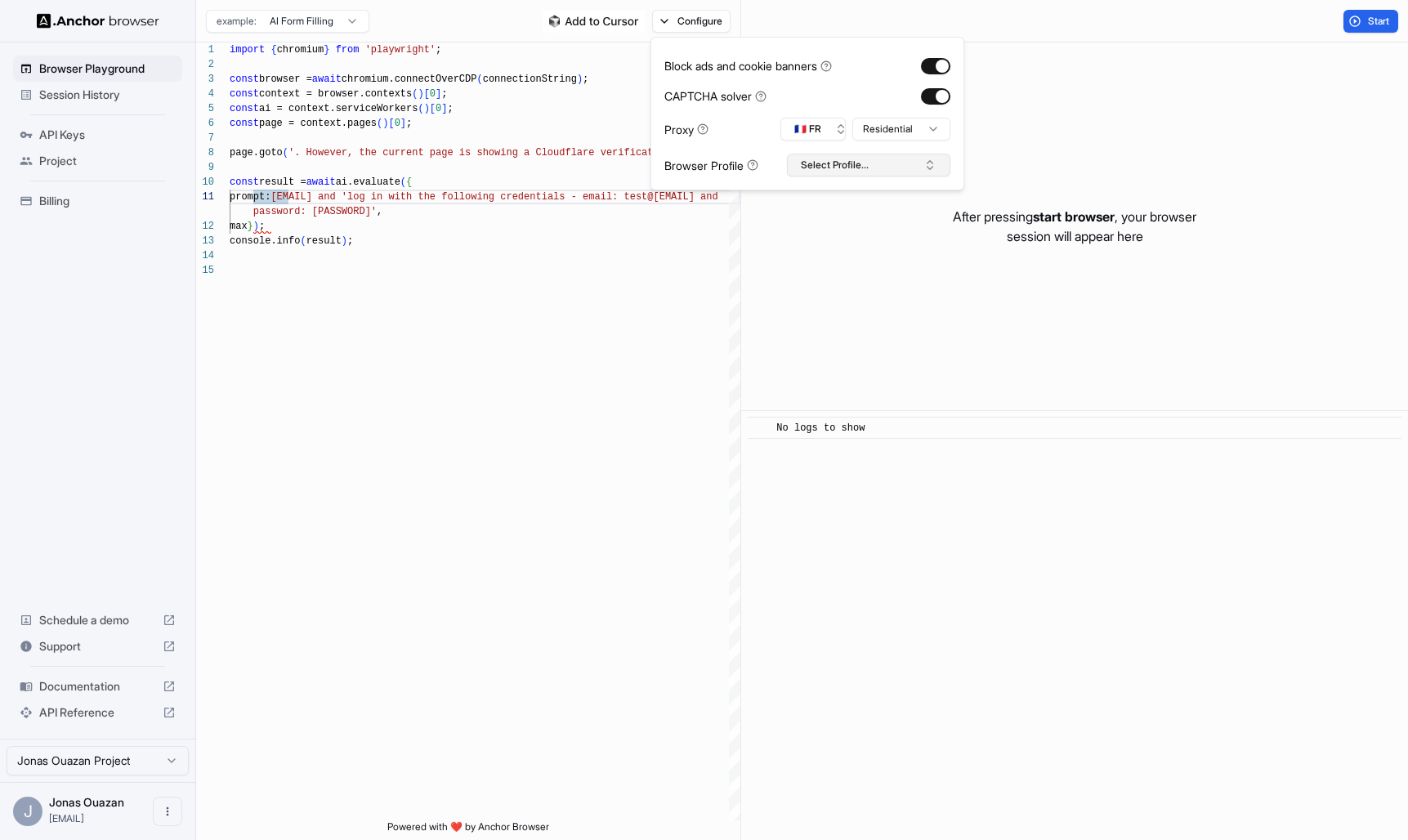 click on "Select Profile..." at bounding box center [869, 165] 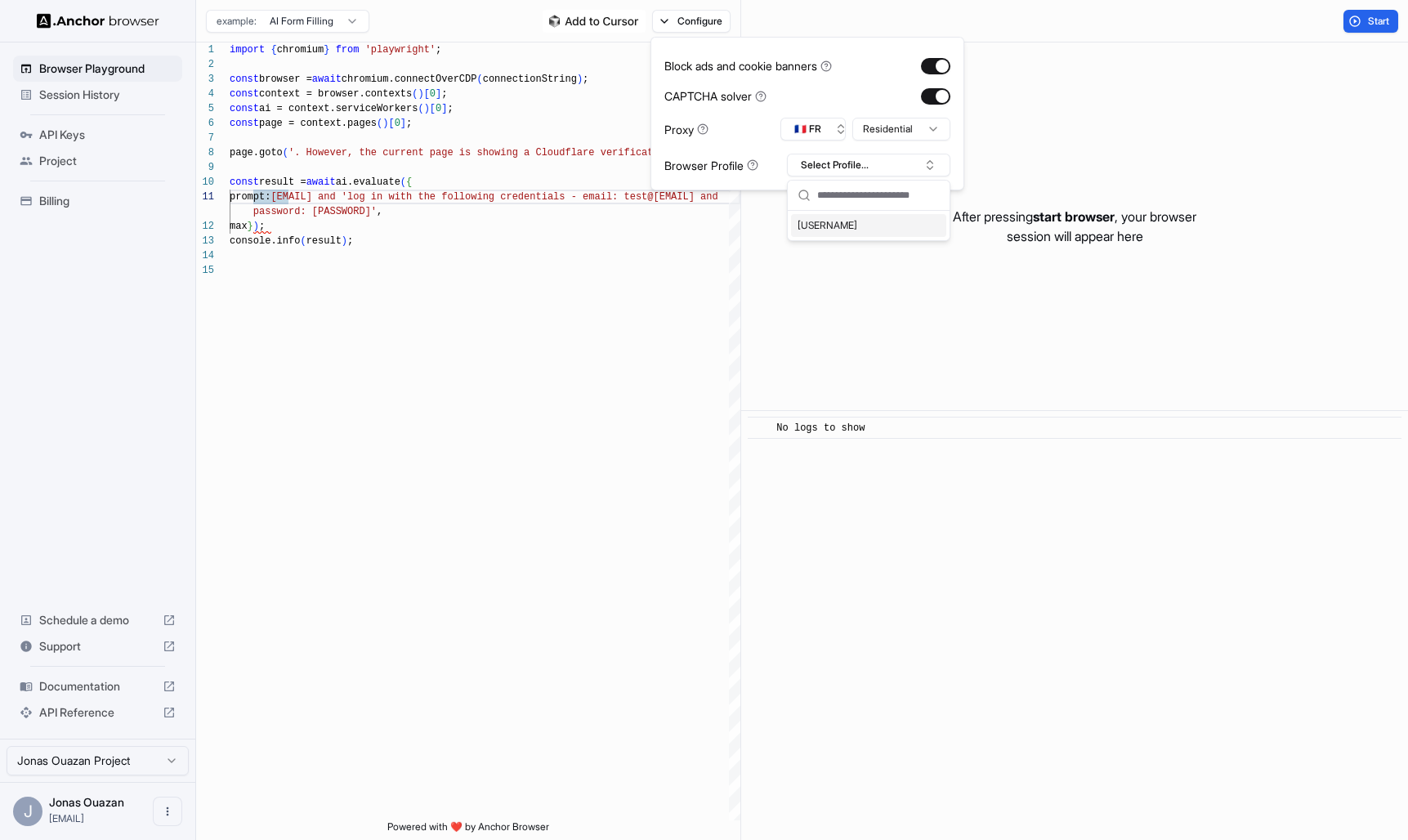 click on "[USERNAME]" at bounding box center [869, 226] 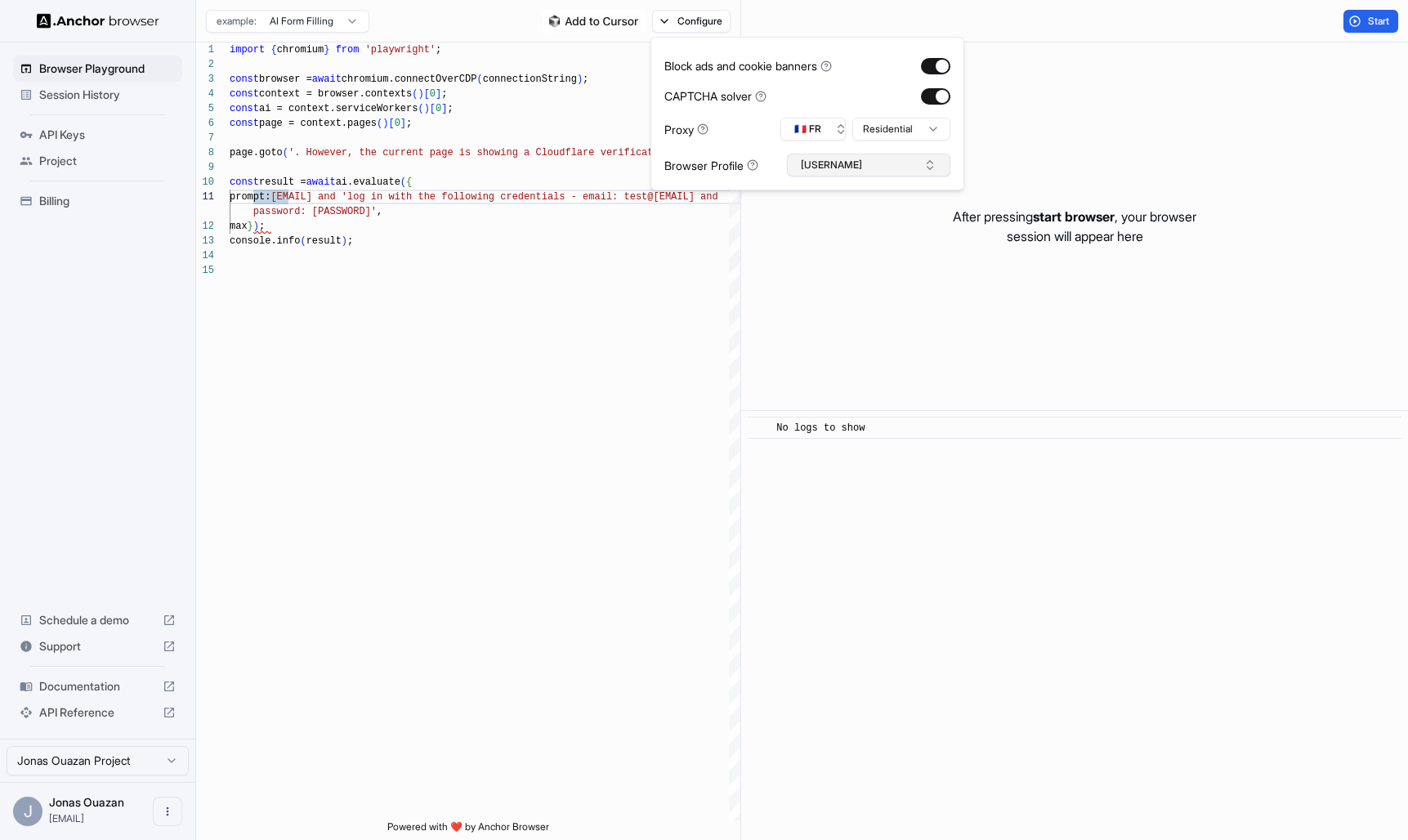 click on "[USERNAME]" at bounding box center [869, 165] 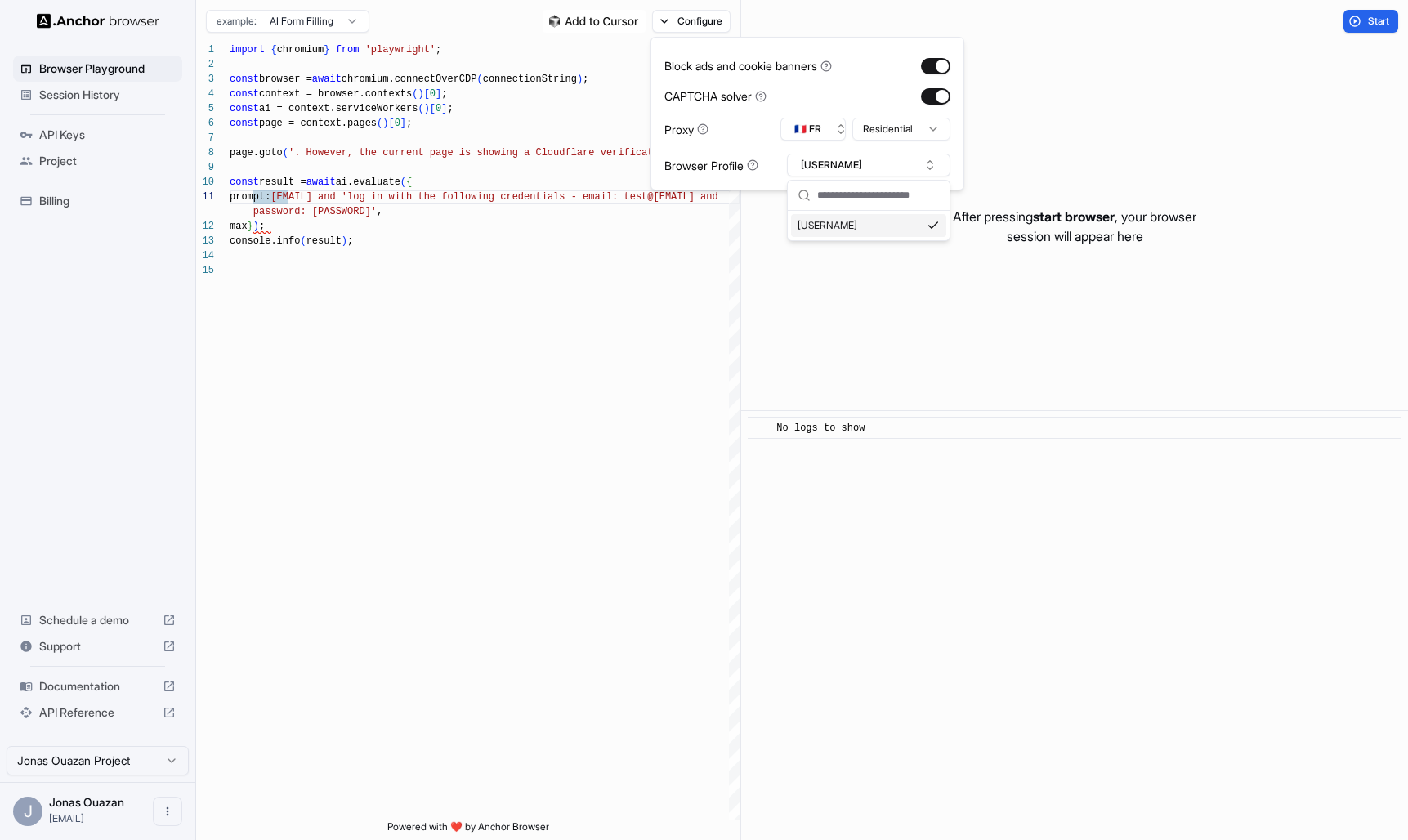 click on "[USERNAME]" at bounding box center (869, 226) 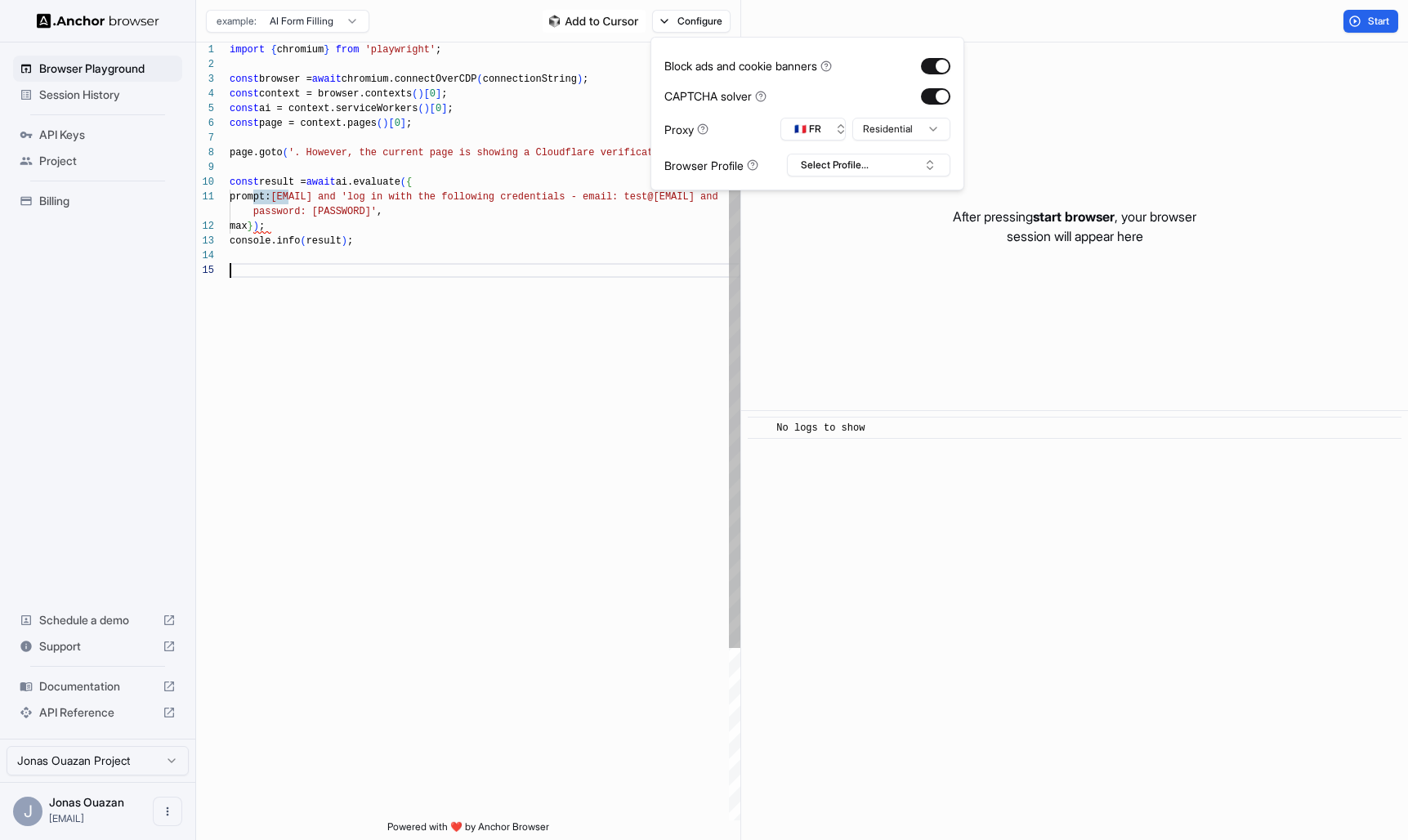 click on "import   {  chromium  }   from   'playwright' ; const  browser =  await  chromium.connectOverCDP ( connectionString ) ; const  context = browser.contexts ( ) [ 0 ] ; const  ai = context.serviceWorkers ( ) [ 0 ] ; const  page = context.pages ( ) [ 0 ] ; page.goto ( 'https://www.g7.fr/tableau-de-bord/historique-de-c ourses' ) ; const  result =  await  ai.evaluate ( {     prompt:  'log in with the following credentials - email: te st@gmail.com and       password: 2zu' ,      max } ) ; console.info ( result ) ;" at bounding box center (485, 542) 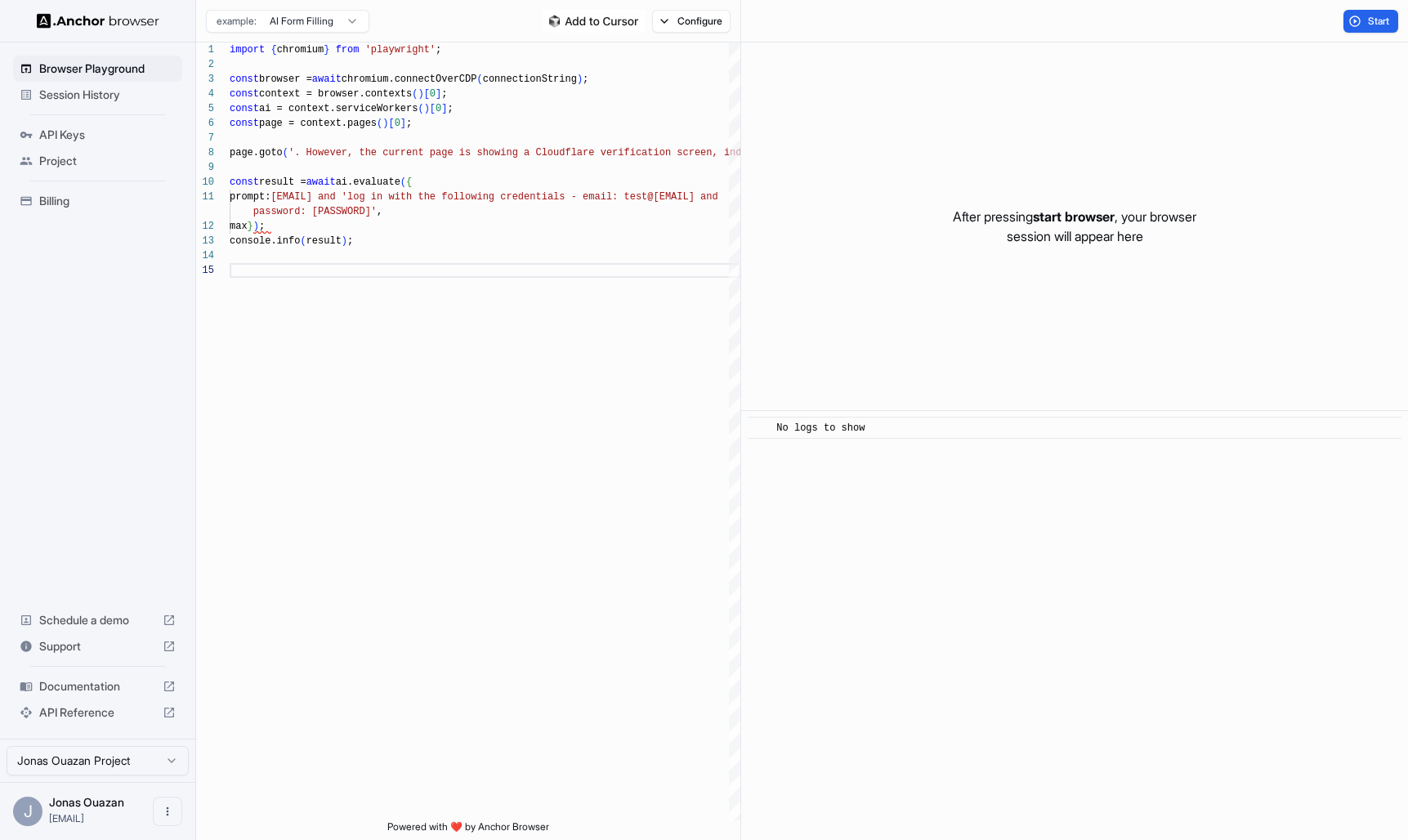 click on "Session History" at bounding box center [107, 95] 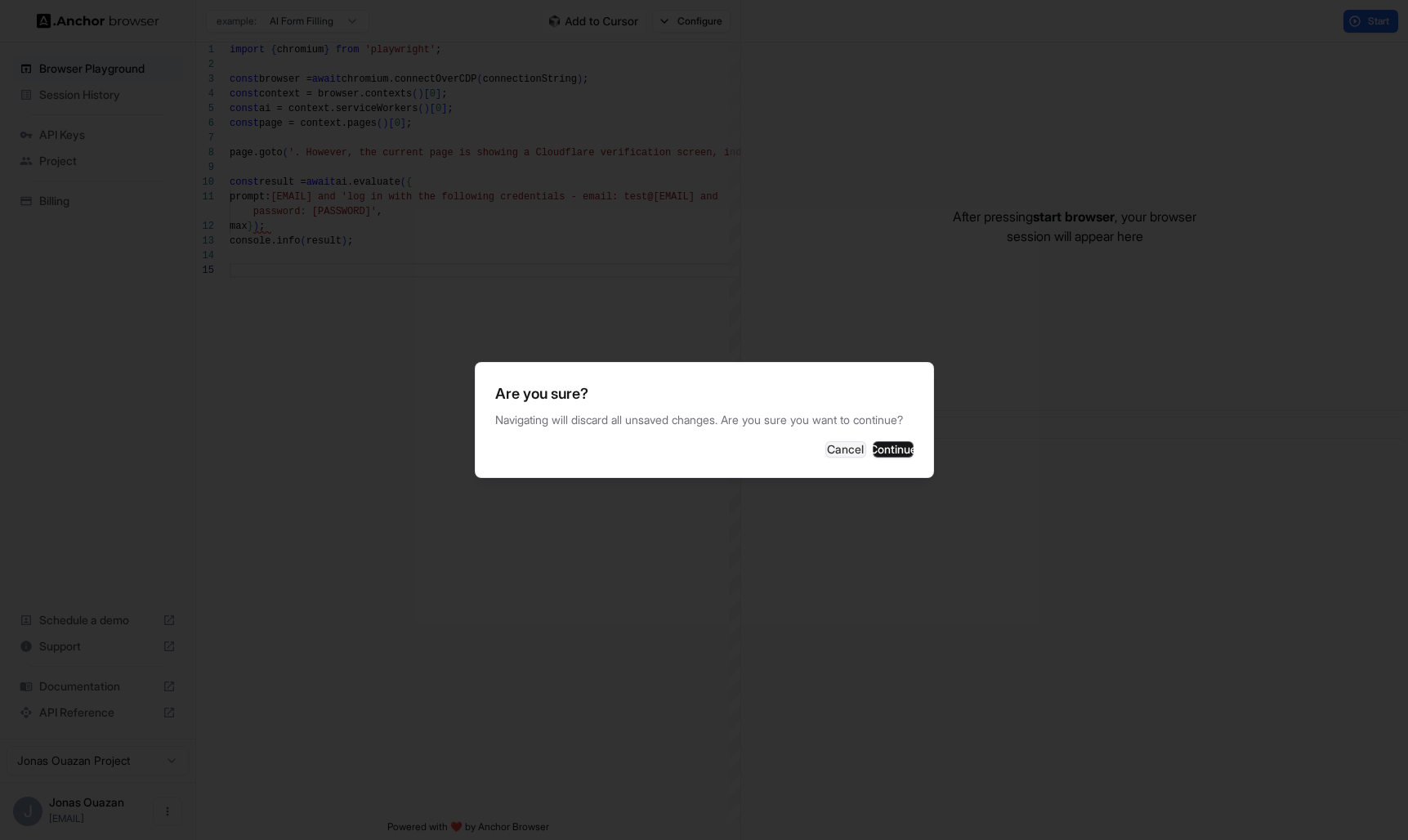 type 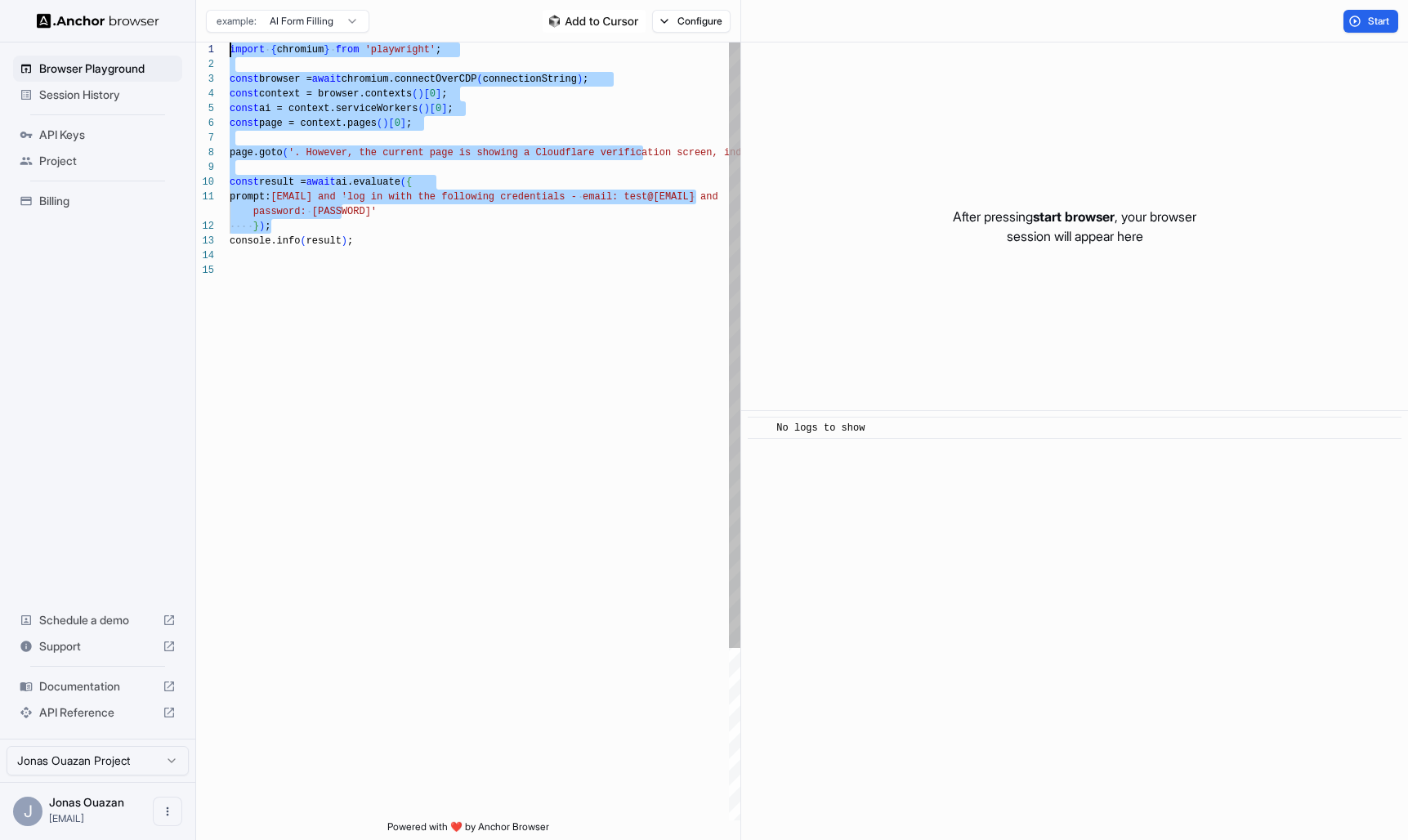scroll, scrollTop: 0, scrollLeft: 0, axis: both 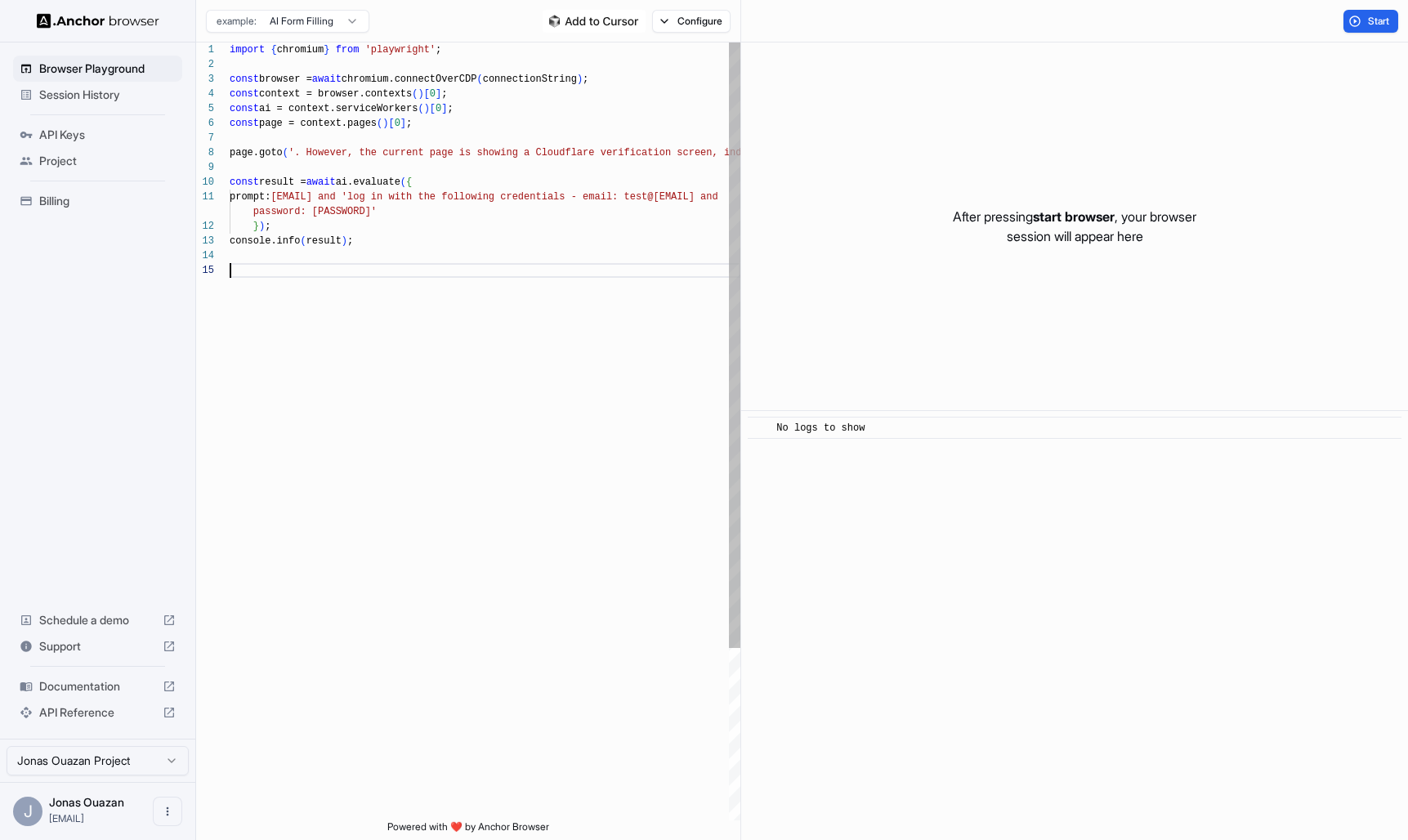 click on "import   {  chromium  }   from   'playwright' ; const  browser =  await  chromium.connectOverCDP ( connectionString ) ; const  context = browser.contexts ( ) [ 0 ] ; const  ai = context.serviceWorkers ( ) [ 0 ] ; const  page = context.pages ( ) [ 0 ] ; page.goto ( 'https://www.g7.fr/tableau-de-bord/historique-de-c ourses' ) ; const  result =  await  ai.evaluate ( {     prompt:  'log in with the following credentials - email: te st@gmail.com and       password: 2zu' console.info ( result ) ;      } ) ;" at bounding box center [485, 542] 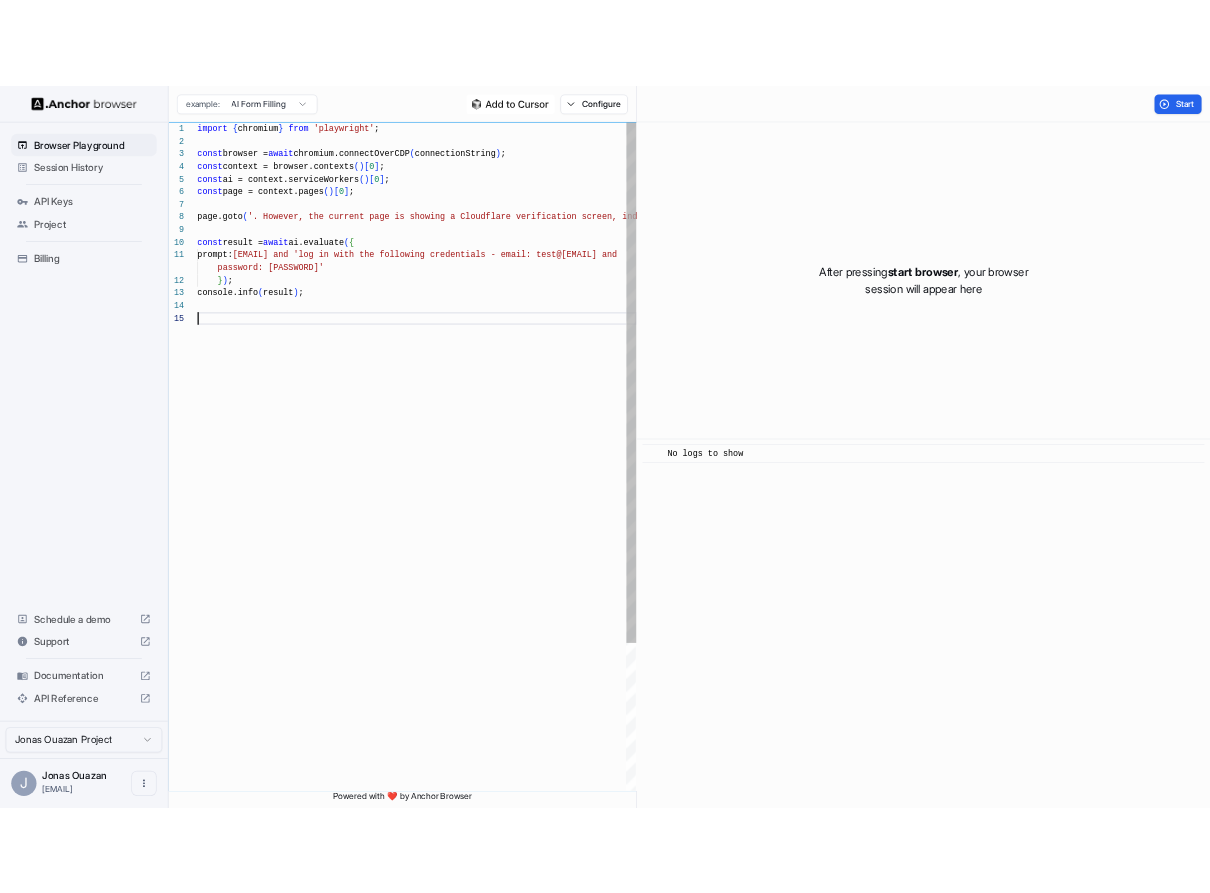 scroll, scrollTop: 90, scrollLeft: 0, axis: vertical 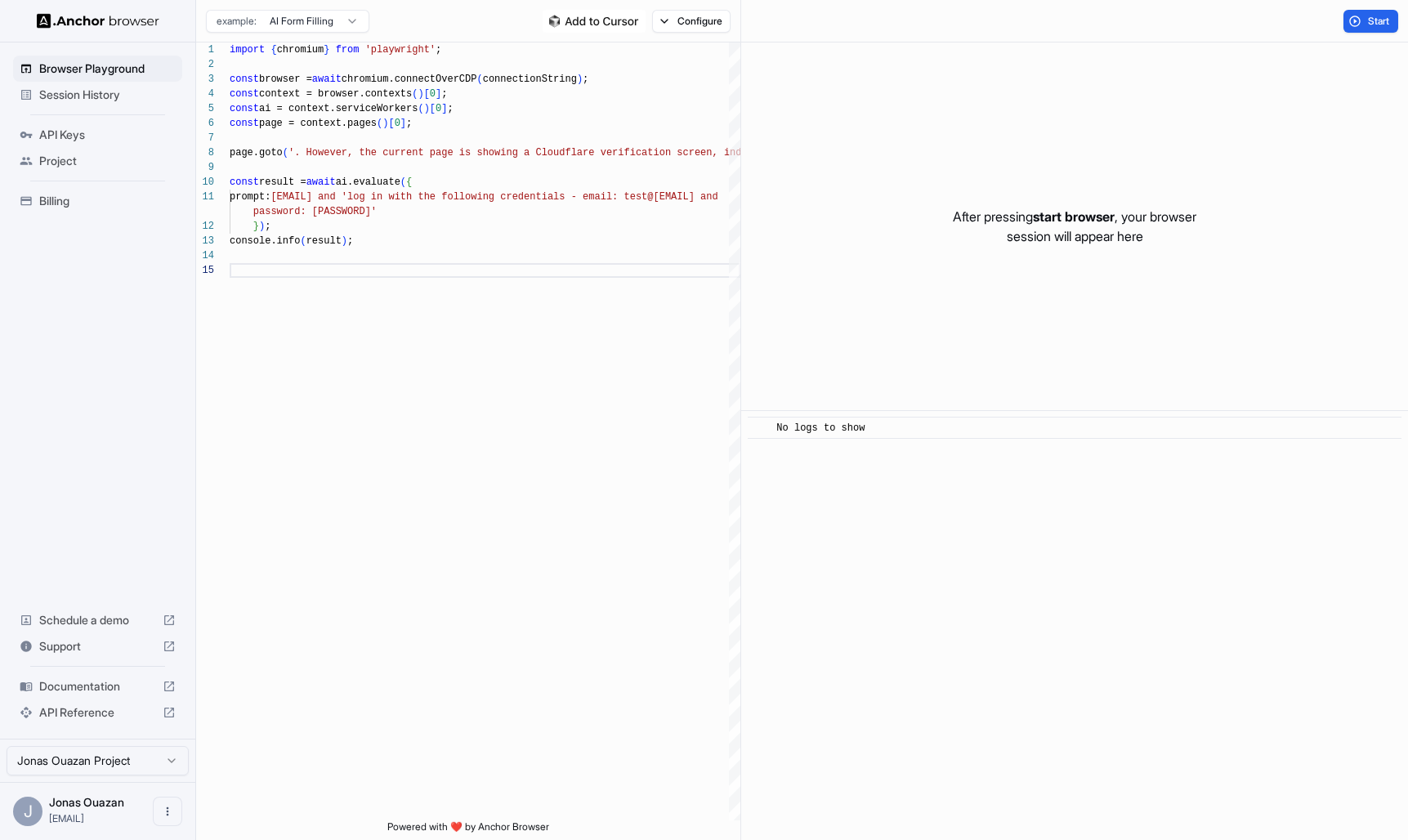 type on "**********" 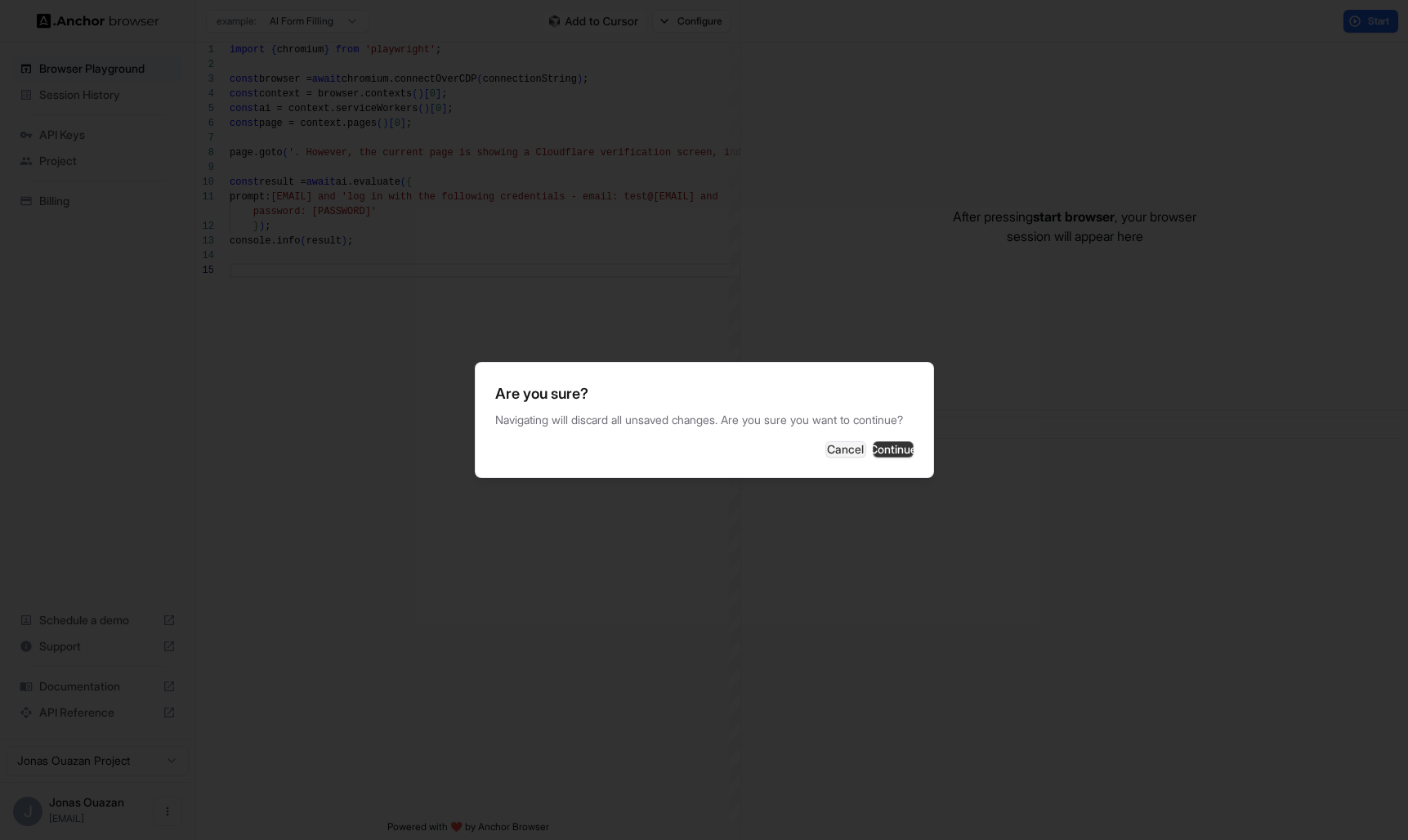 click on "Continue" at bounding box center (893, 449) 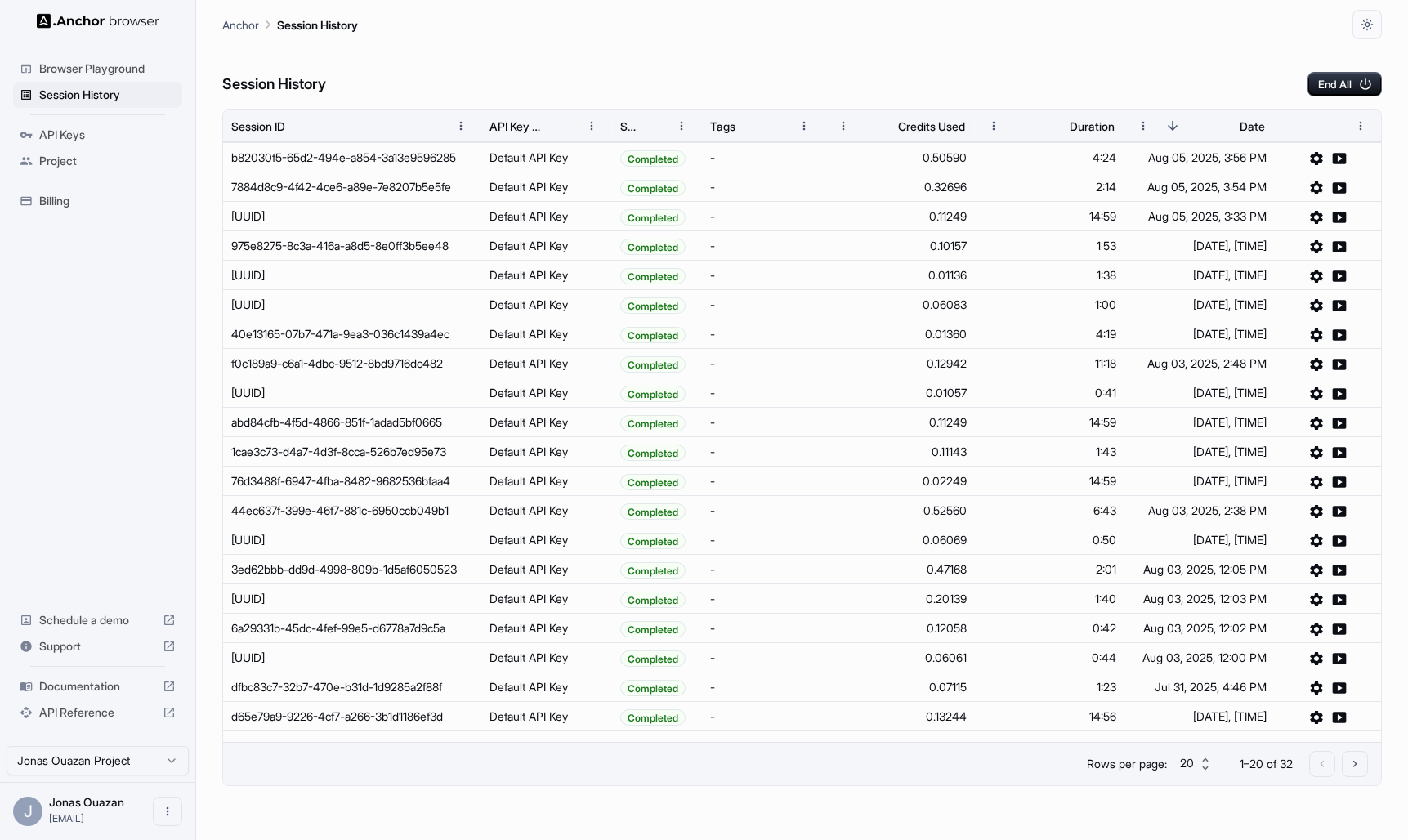 click on "Billing" at bounding box center [97, 201] 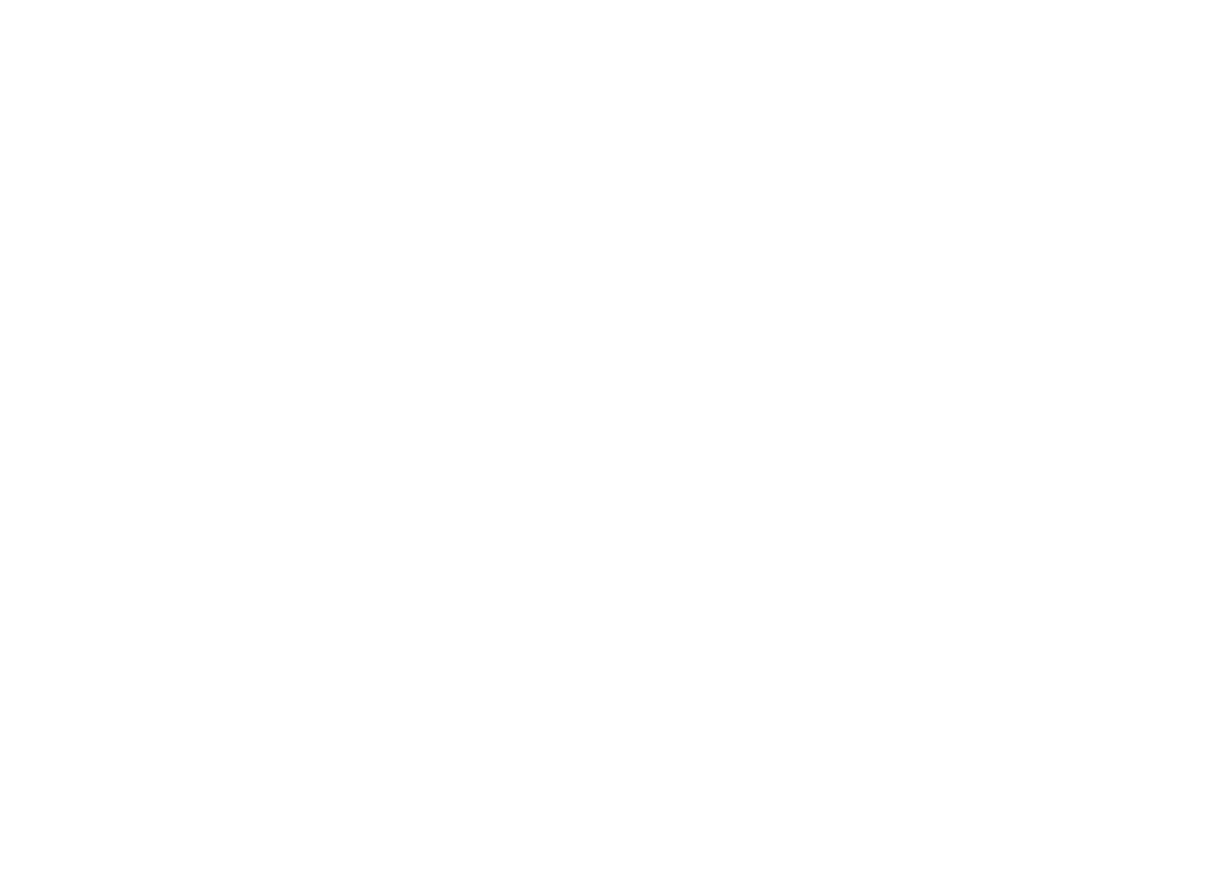 scroll, scrollTop: 0, scrollLeft: 0, axis: both 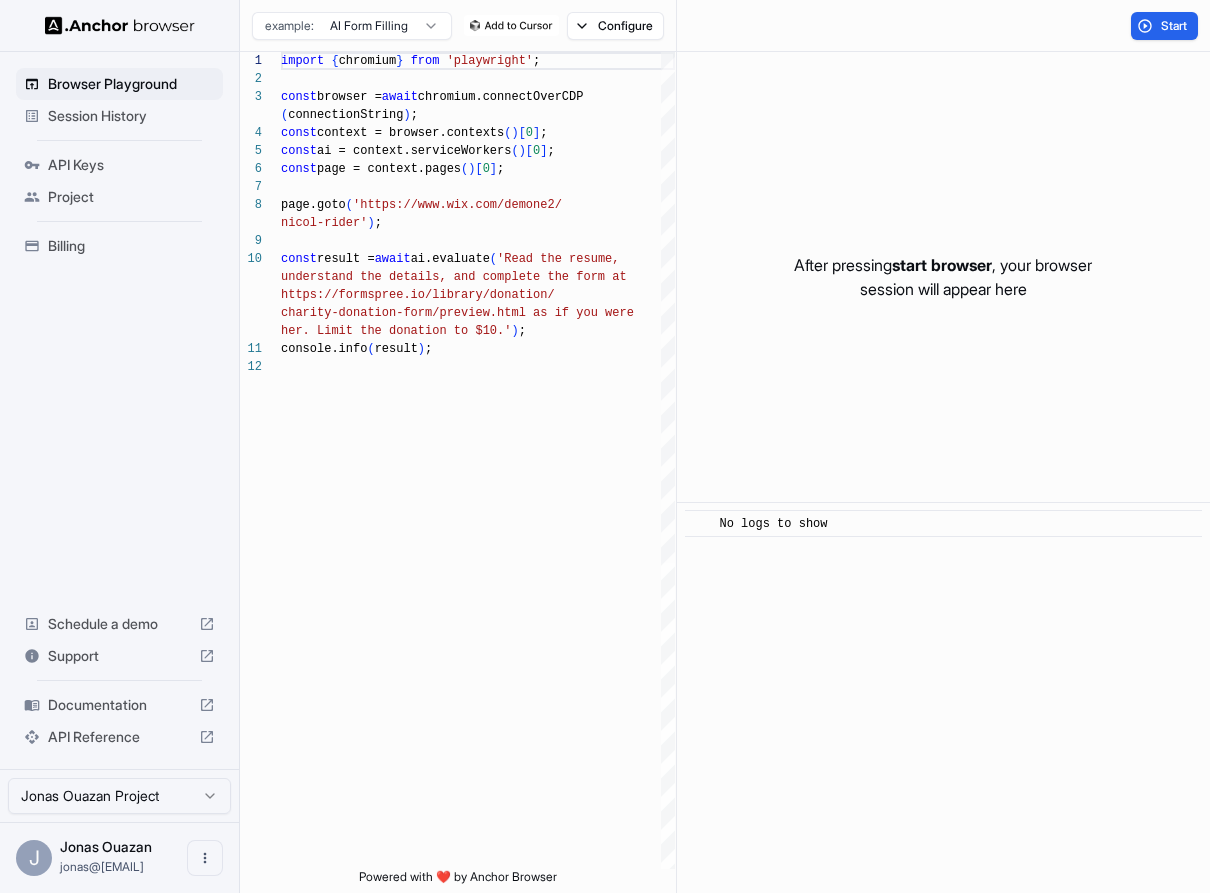 click on "Documentation" at bounding box center (119, 705) 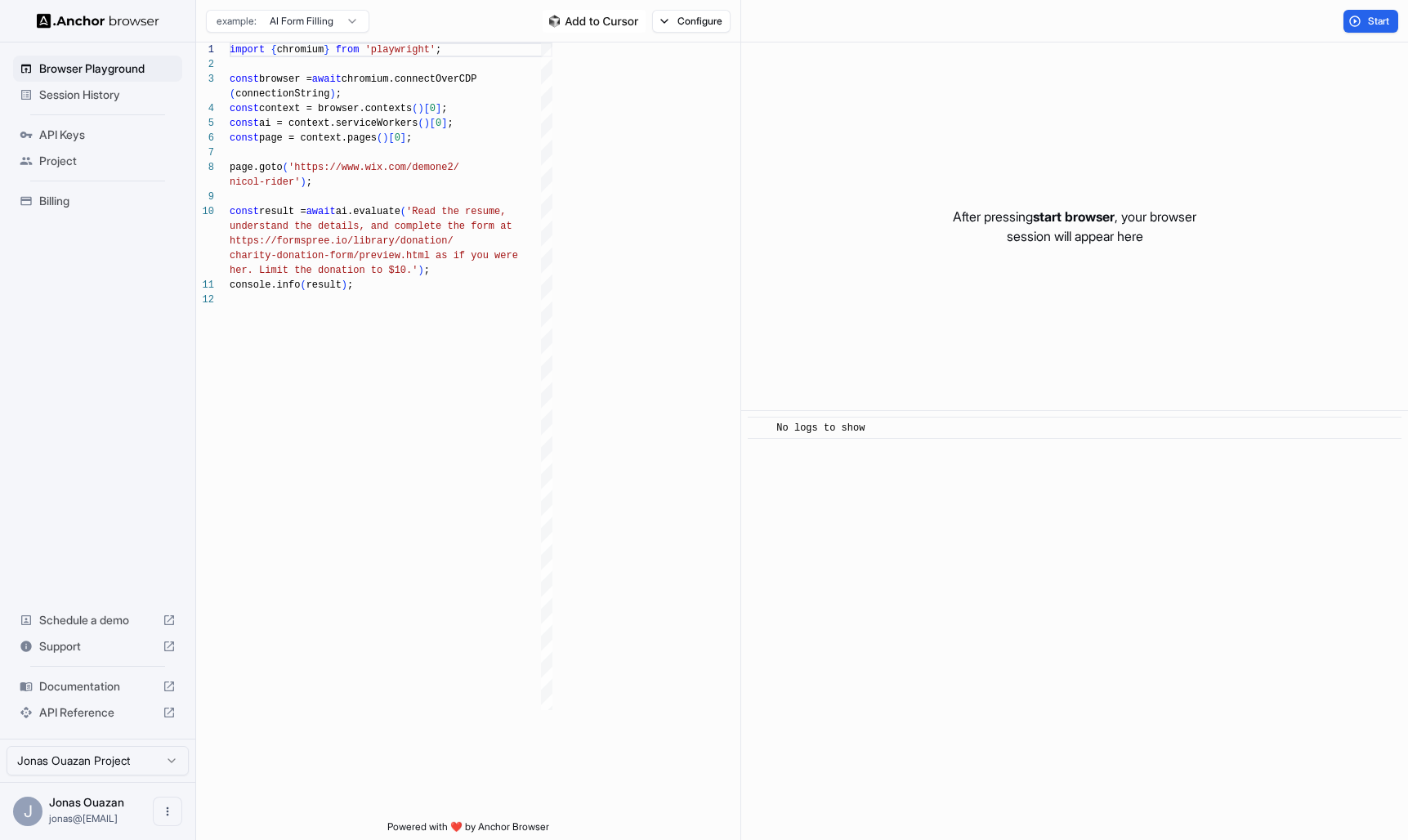 scroll, scrollTop: 118, scrollLeft: 0, axis: vertical 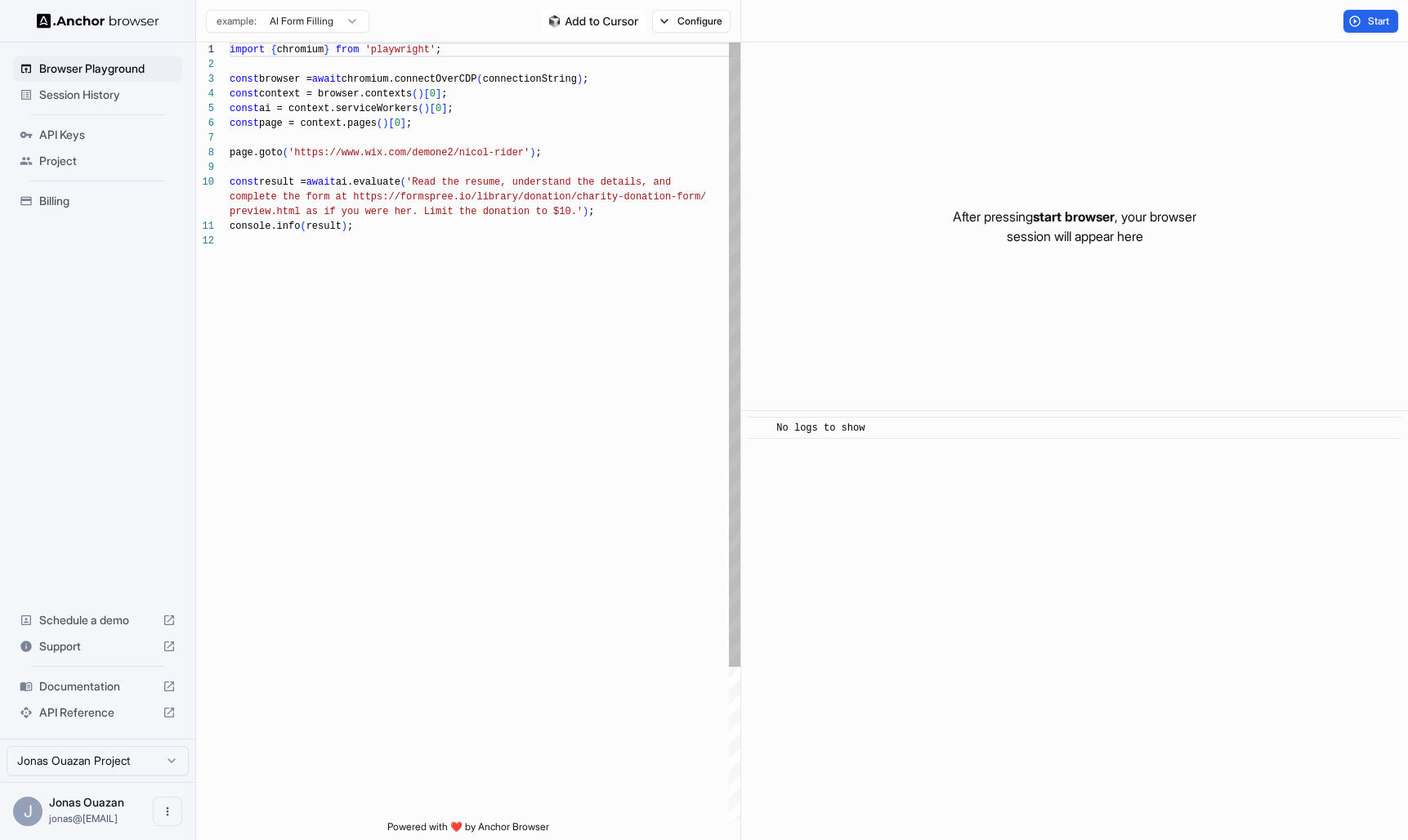 click on "import   {  chromium  }   from   'playwright' ; const  browser =  await  chromium.connectOverCDP ( connectionString ) ; const  context = browser.contexts ( ) [ 0 ] ; const  ai = context.serviceWorkers ( ) [ 0 ] ; const  page = context.pages ( ) [ 0 ] ; page.goto ( 'https://www.wix.com/demone2/nicol-rider' ) ; const  result =  await  ai.evaluate ( 'Read the resume, understand the details, and  complete the form at https://formspree.io/library/ donation/charity-donation-form/ preview.html as if you were her. Limit the donatio n to $10.' ) ; console.info ( result ) ;" at bounding box center [485, 527] 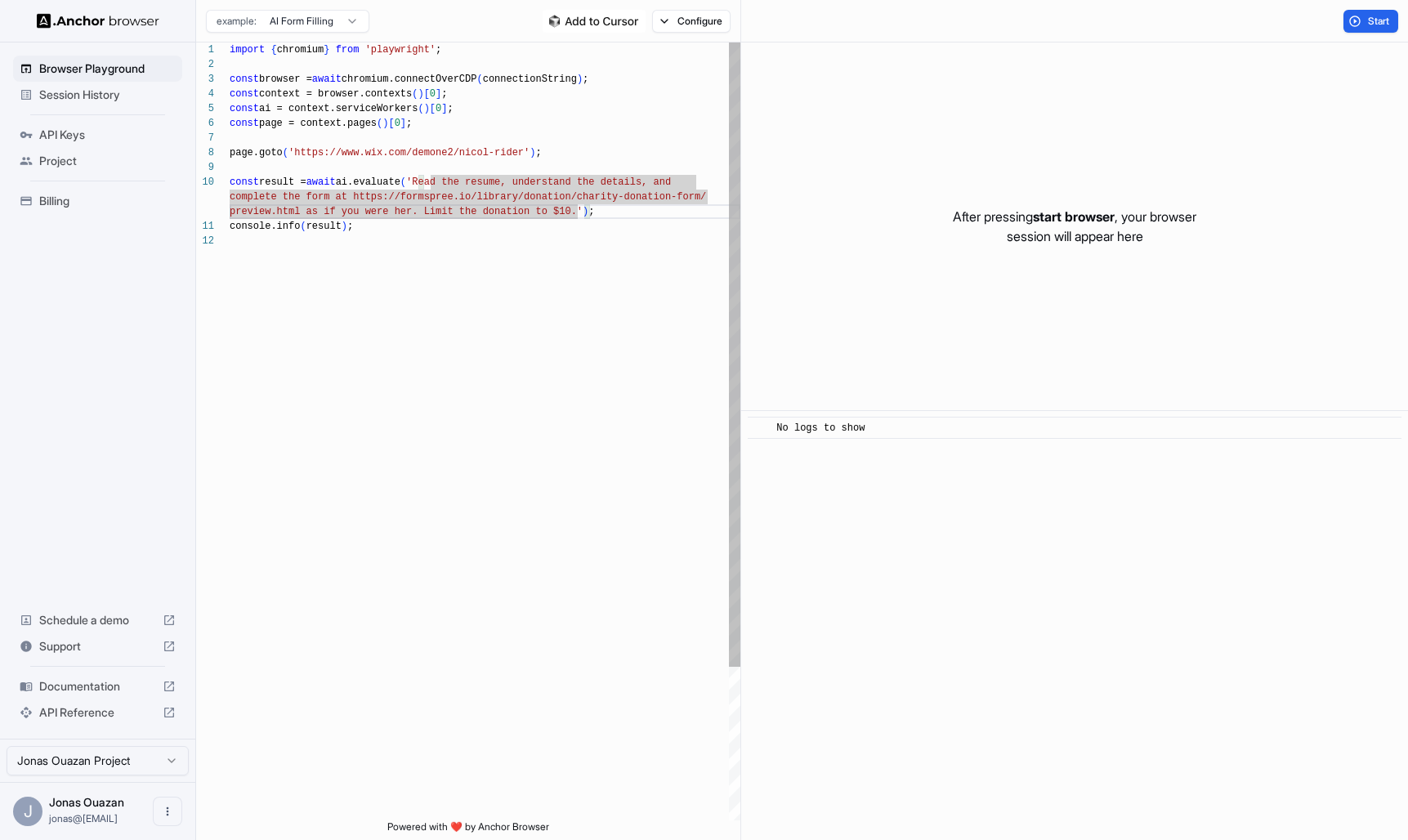 click on "import   {  chromium  }   from   'playwright' ; const  browser =  await  chromium.connectOverCDP ( connectionString ) ; const  context = browser.contexts ( ) [ 0 ] ; const  ai = context.serviceWorkers ( ) [ 0 ] ; const  page = context.pages ( ) [ 0 ] ; page.goto ( 'https://www.wix.com/demone2/nicol-rider' ) ; const  result =  await  ai.evaluate ( 'Read the resume, understand the details, and  complete the form at https://formspree.io/library/ donation/charity-donation-form/ preview.html as if you were her. Limit the donatio n to $10.' ) ; console.info ( result ) ;" at bounding box center (485, 527) 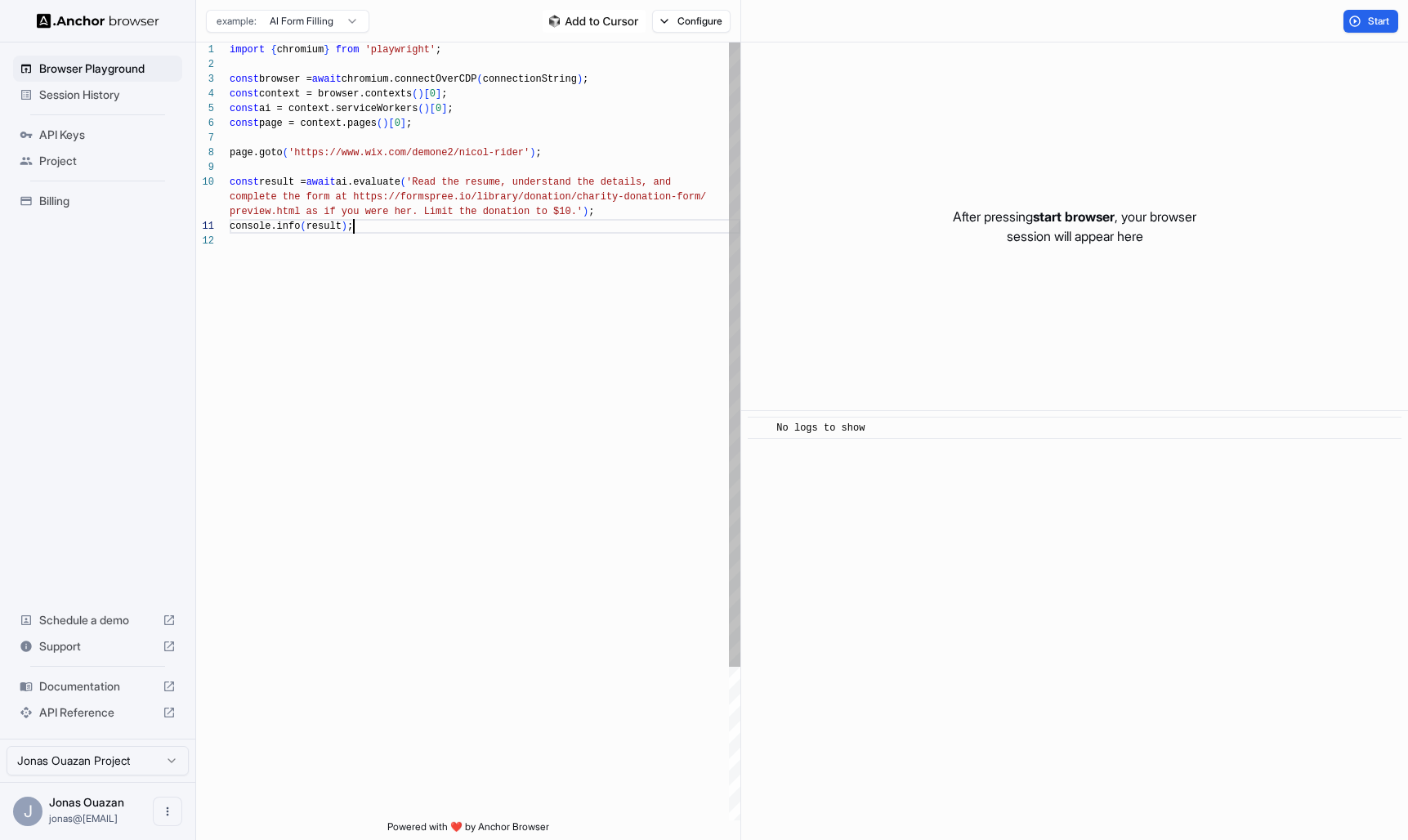 scroll, scrollTop: 132, scrollLeft: 0, axis: vertical 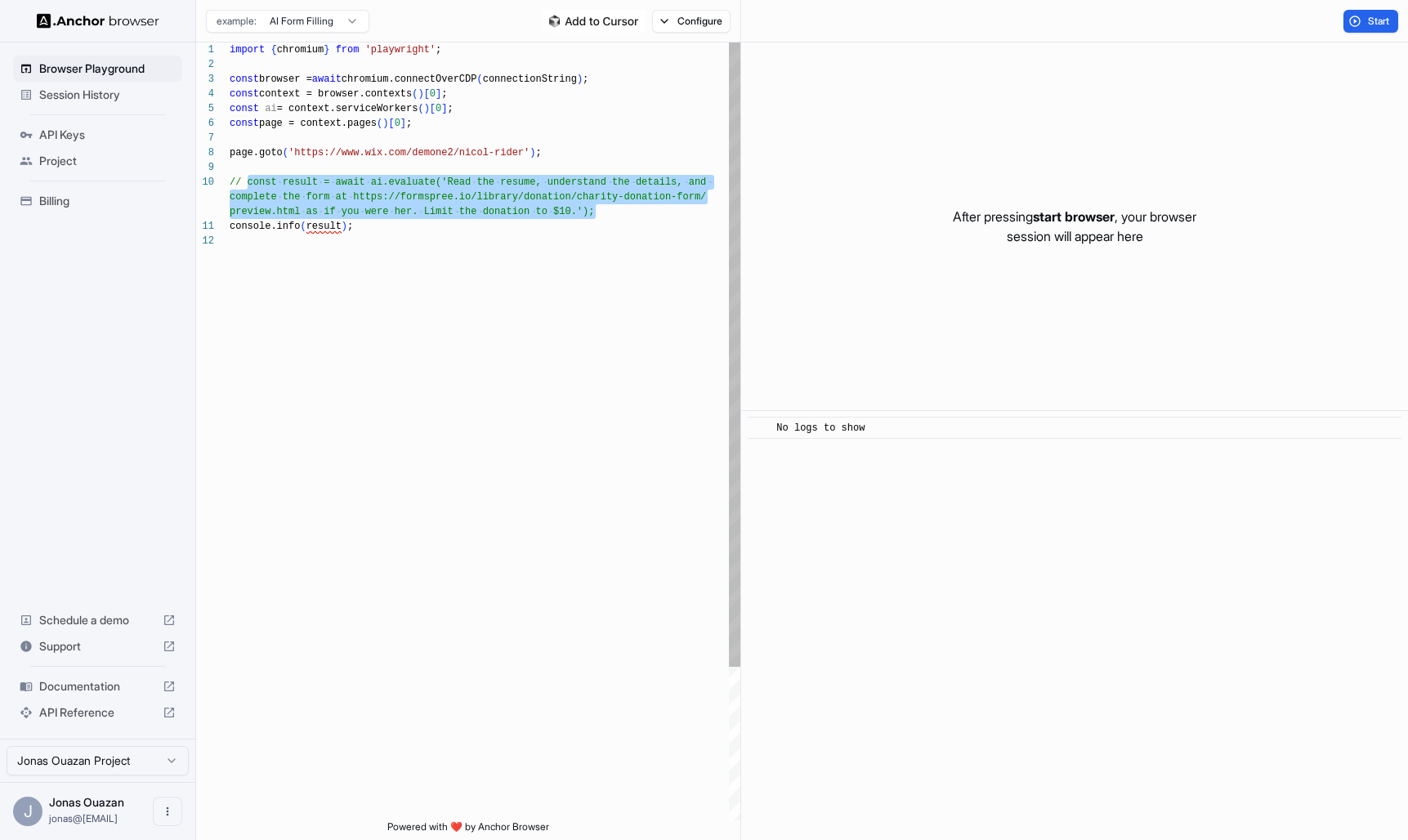 click on "import   {  chromium  }   from   'playwright' ; const  browser =  await  chromium.connectOverCDP ( connectionString ) ; const  context = browser.contexts ( ) [ 0 ] ; const   ai  = context.serviceWorkers ( ) [ 0 ] ; const  page = context.pages ( ) [ 0 ] ; page.goto ( 'https://www.wix.com/demone2/nicol-rider' ) ; // const result = await ai.evaluate('Read the resu me, understand the details, and  complete the form at https://formspree.io/library/ donation/charity-donation-form/ preview.html as if you were her. Limit the donatio n to $10.'); console.info ( result ) ;" at bounding box center [485, 527] 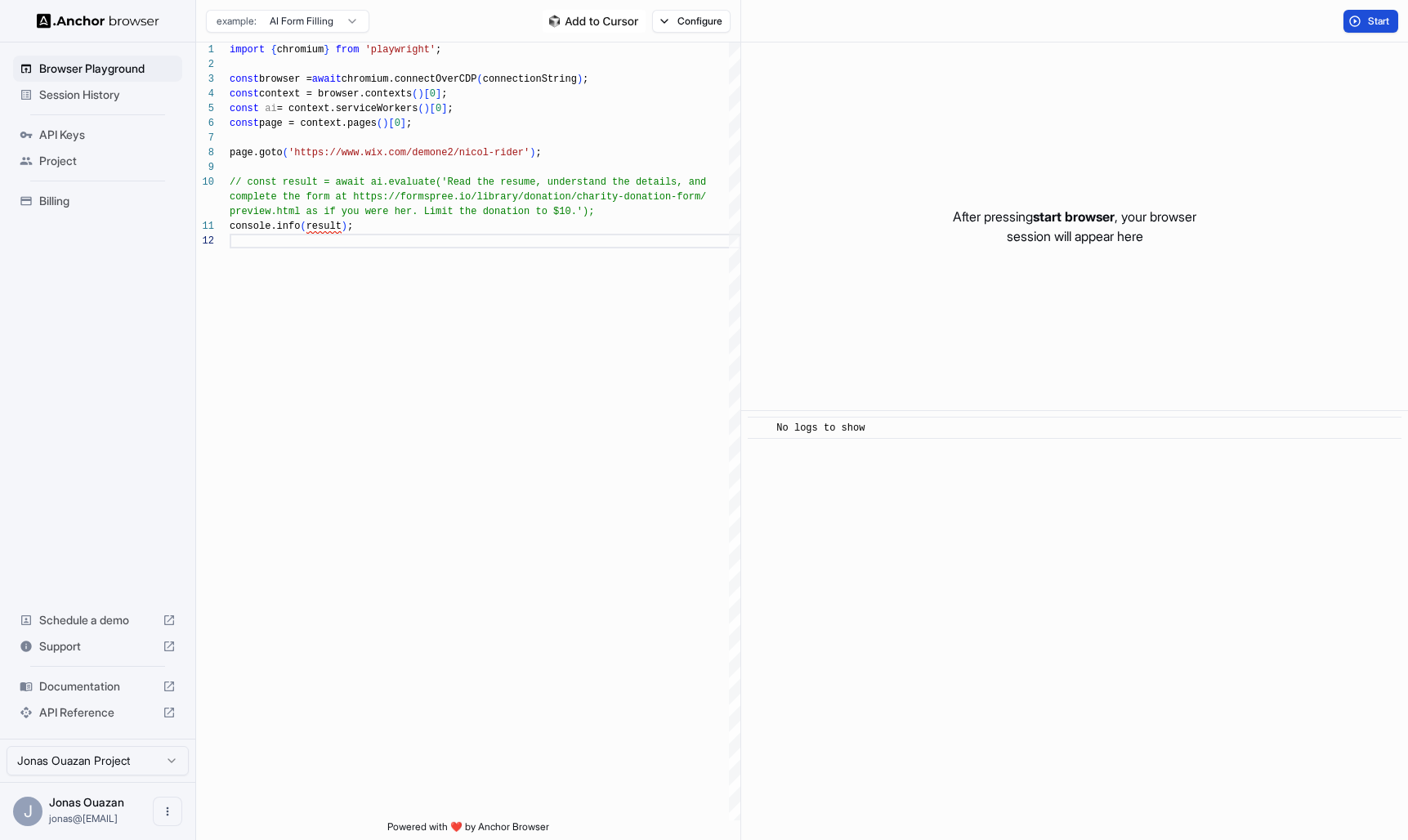 click on "Start" at bounding box center (1370, 21) 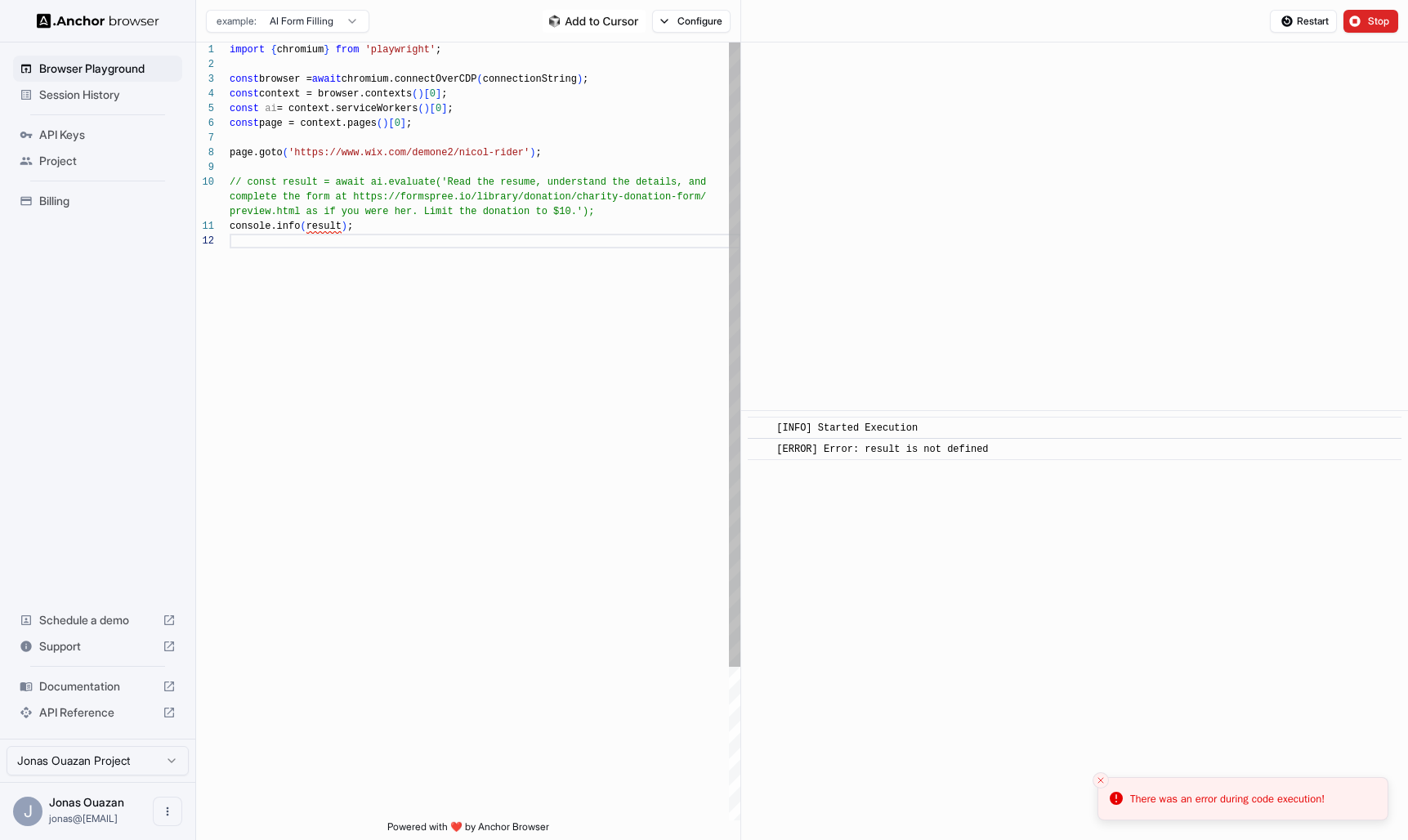 click on "import   {  chromium  }   from   'playwright' ; const  browser =  await  chromium.connectOverCDP ( connectionString ) ; const  context = browser.contexts ( ) [ 0 ] ; const   ai  = context.serviceWorkers ( ) [ 0 ] ; const  page = context.pages ( ) [ 0 ] ; page.goto ( 'https://www.wix.com/demone2/nicol-rider' ) ; // const result = await ai.evaluate('Read the resu me, understand the details, and  complete the form at https://formspree.io/library/ donation/charity-donation-form/ preview.html as if you were her. Limit the donatio n to $10.'); console.info ( result ) ;" at bounding box center [485, 527] 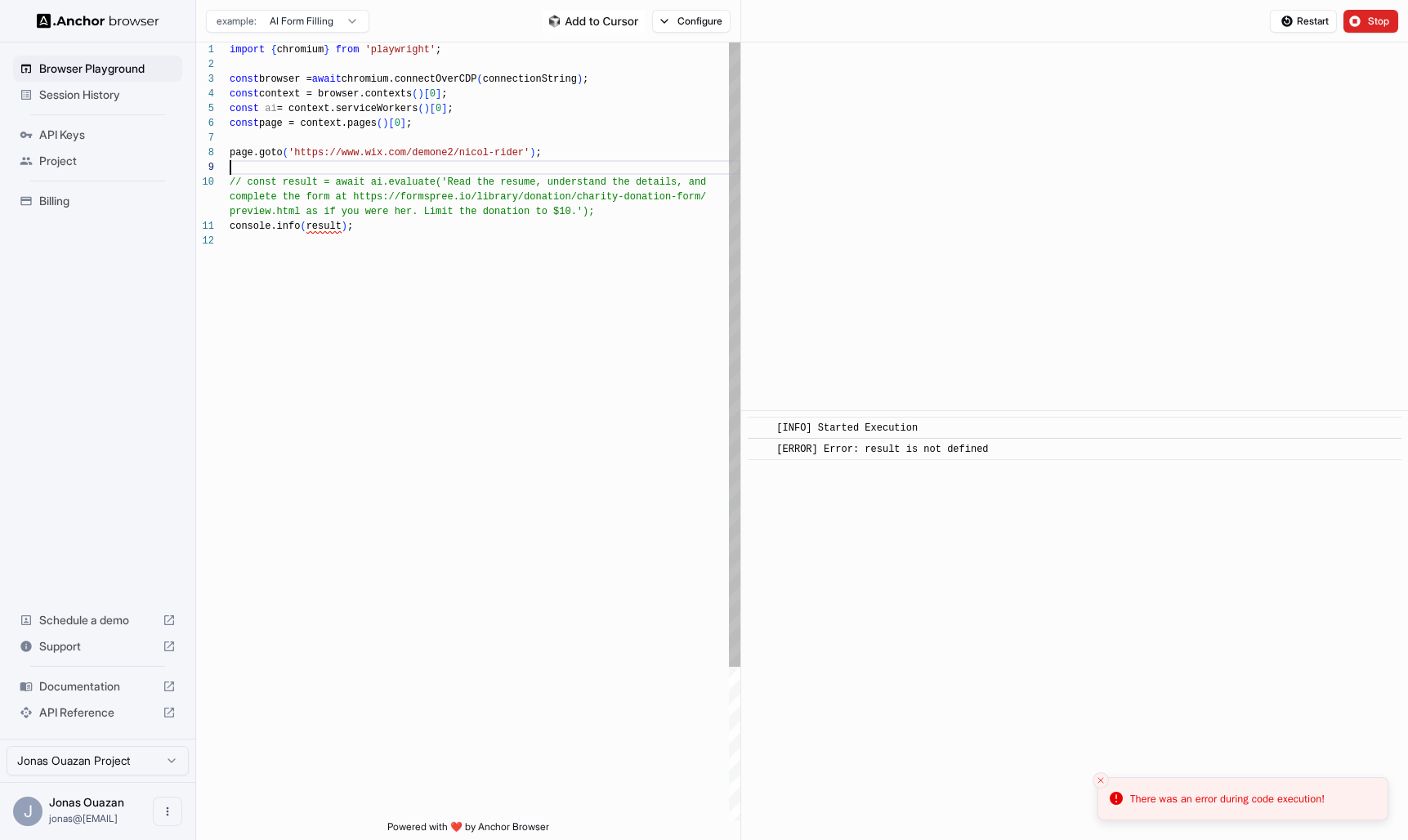click on "import   {  chromium  }   from   'playwright' ; const  browser =  await  chromium.connectOverCDP ( connectionString ) ; const  context = browser.contexts ( ) [ 0 ] ; const   ai  = context.serviceWorkers ( ) [ 0 ] ; const  page = context.pages ( ) [ 0 ] ; page.goto ( 'https://www.wix.com/demone2/nicol-rider' ) ; // const result = await ai.evaluate('Read the resu me, understand the details, and  complete the form at https://formspree.io/library/ donation/charity-donation-form/ preview.html as if you were her. Limit the donatio n to $10.'); console.info ( result ) ;" at bounding box center [485, 527] 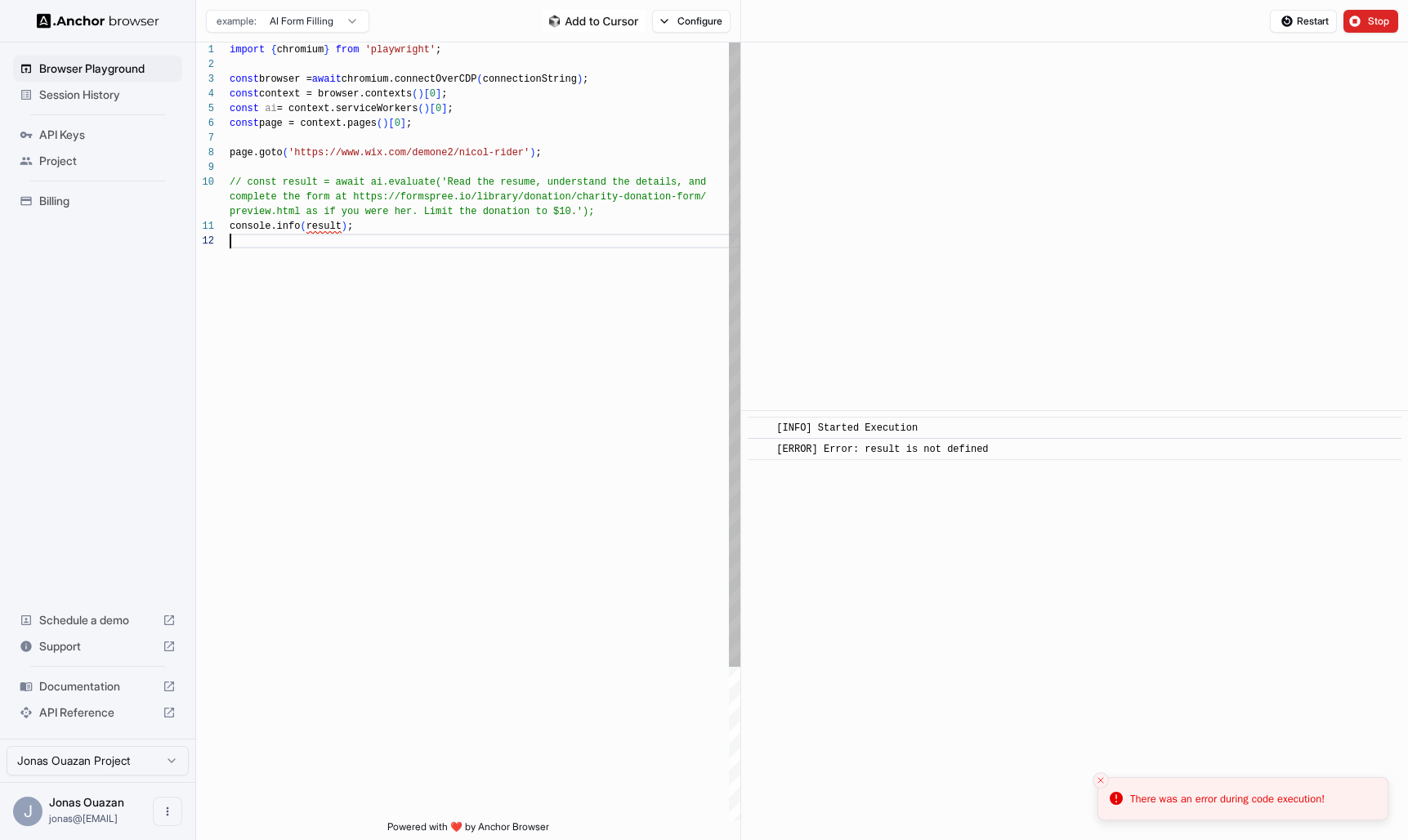 click on "import   {  chromium  }   from   'playwright' ; const  browser =  await  chromium.connectOverCDP ( connectionString ) ; const  context = browser.contexts ( ) [ 0 ] ; const   ai  = context.serviceWorkers ( ) [ 0 ] ; const  page = context.pages ( ) [ 0 ] ; page.goto ( 'https://www.wix.com/demone2/nicol-rider' ) ; // const result = await ai.evaluate('Read the resu me, understand the details, and  complete the form at https://formspree.io/library/ donation/charity-donation-form/ preview.html as if you were her. Limit the donatio n to $10.'); console.info ( result ) ;" at bounding box center (485, 527) 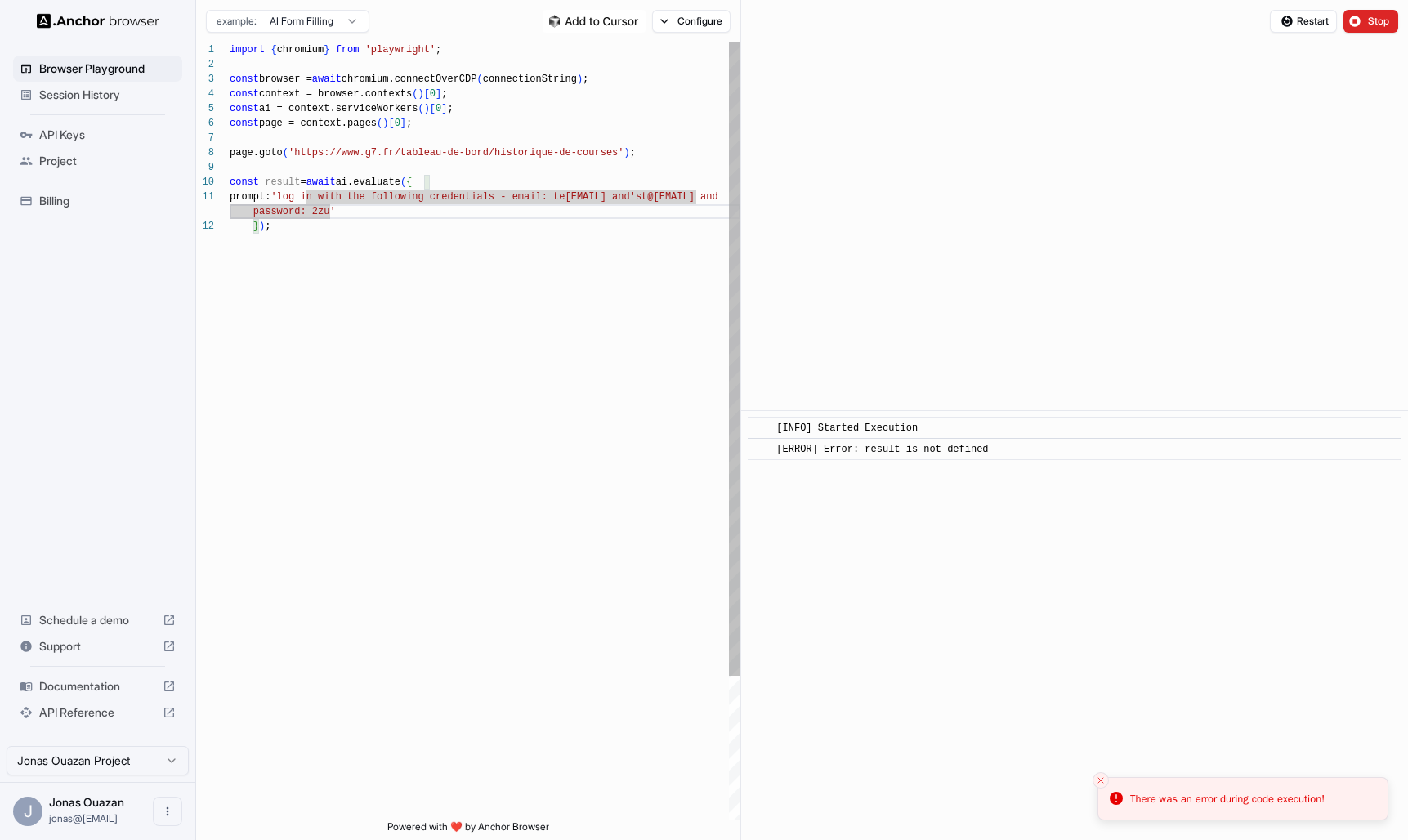 scroll, scrollTop: 0, scrollLeft: 0, axis: both 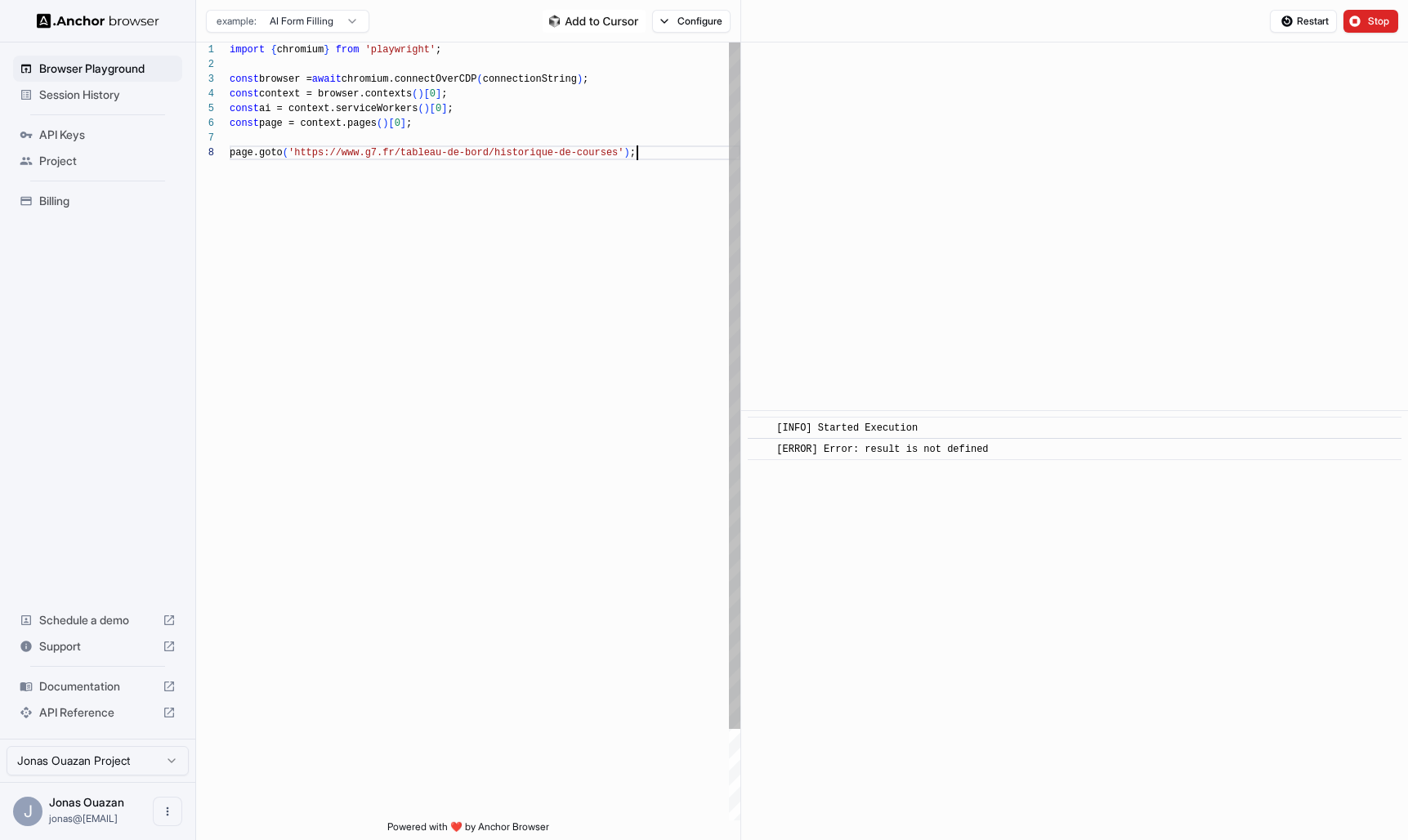type on "**********" 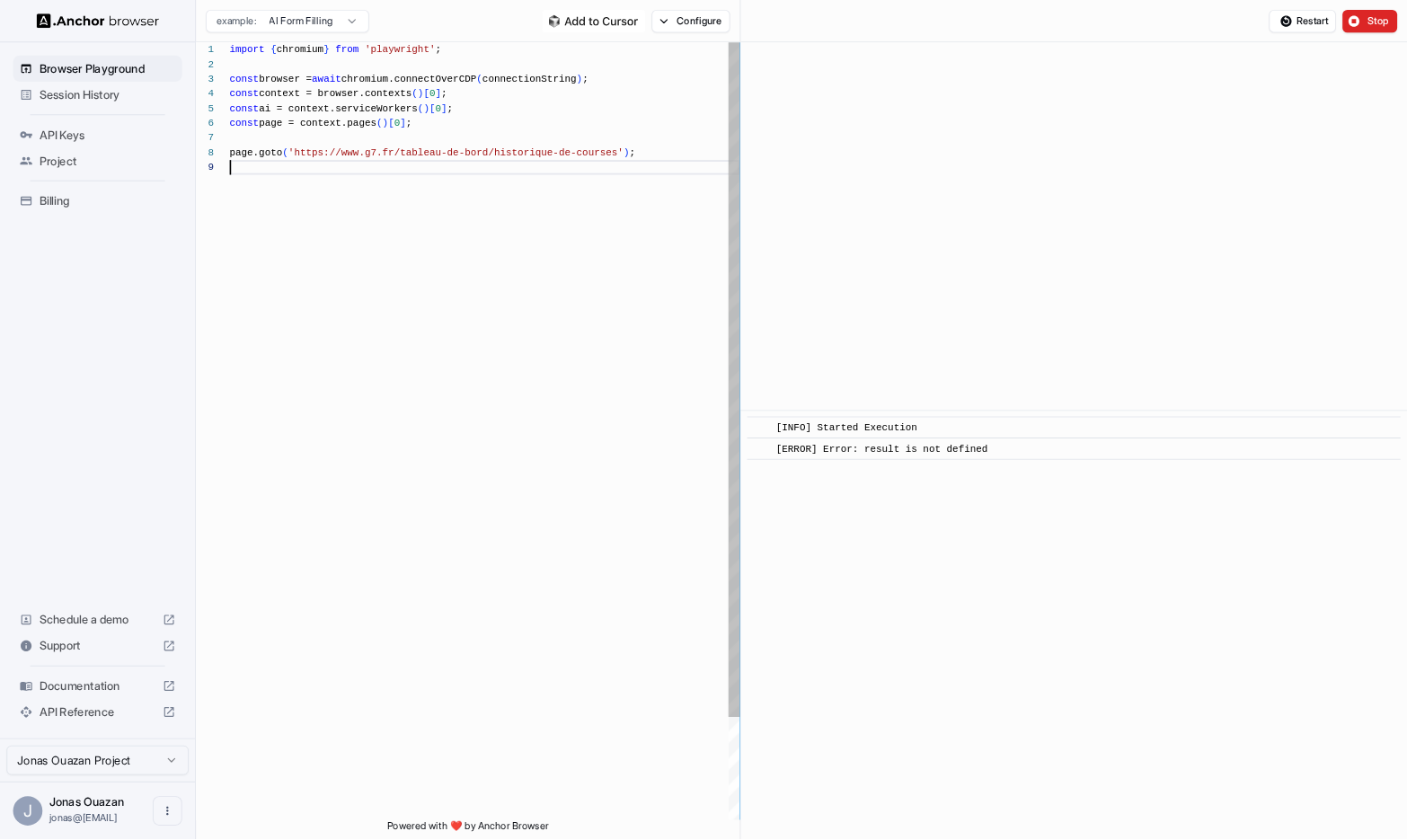 scroll, scrollTop: 129, scrollLeft: 0, axis: vertical 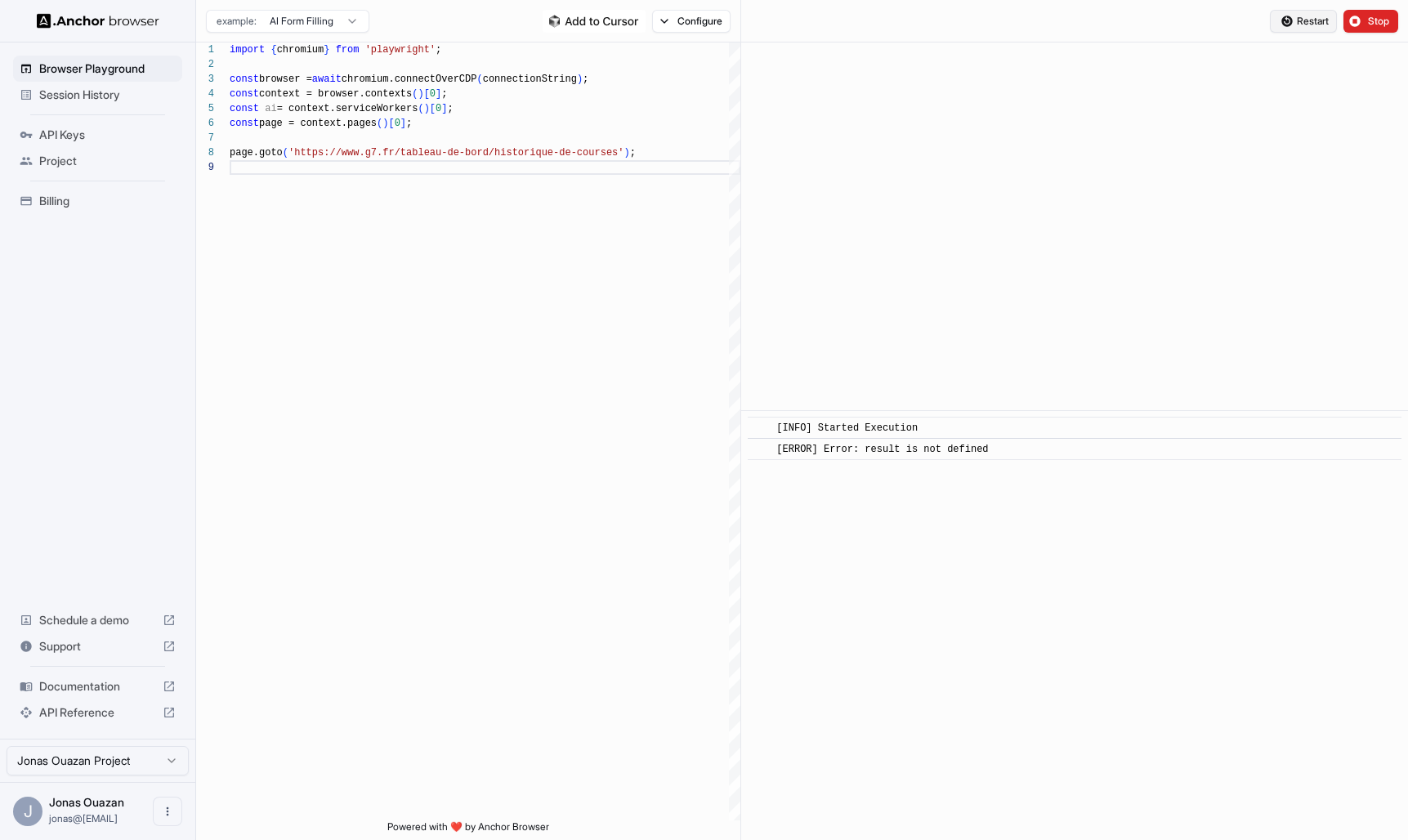 click on "Restart" at bounding box center (1312, 21) 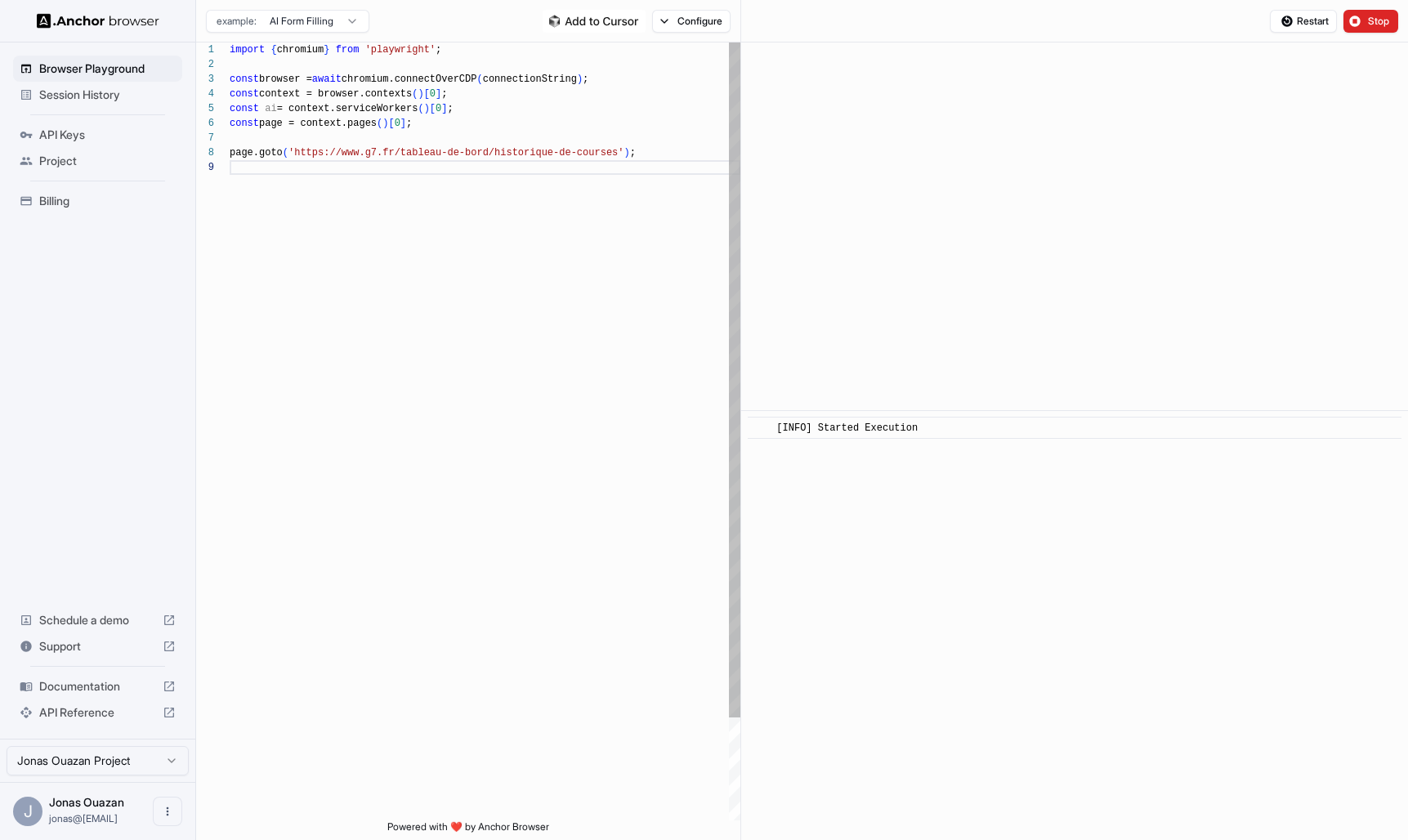 click on "import   {  chromium  }   from   'playwright' ; const  browser =  await  chromium.connectOverCDP ( connectionString ) ; const  context = browser.contexts ( ) [ 0 ] ; const   ai  = context.serviceWorkers ( ) [ 0 ] ; const  page = context.pages ( ) [ 0 ] ; page.goto ( 'https://www.g7.fr/tableau-de-bord/historique-de-c ourses' ) ;" at bounding box center (485, 490) 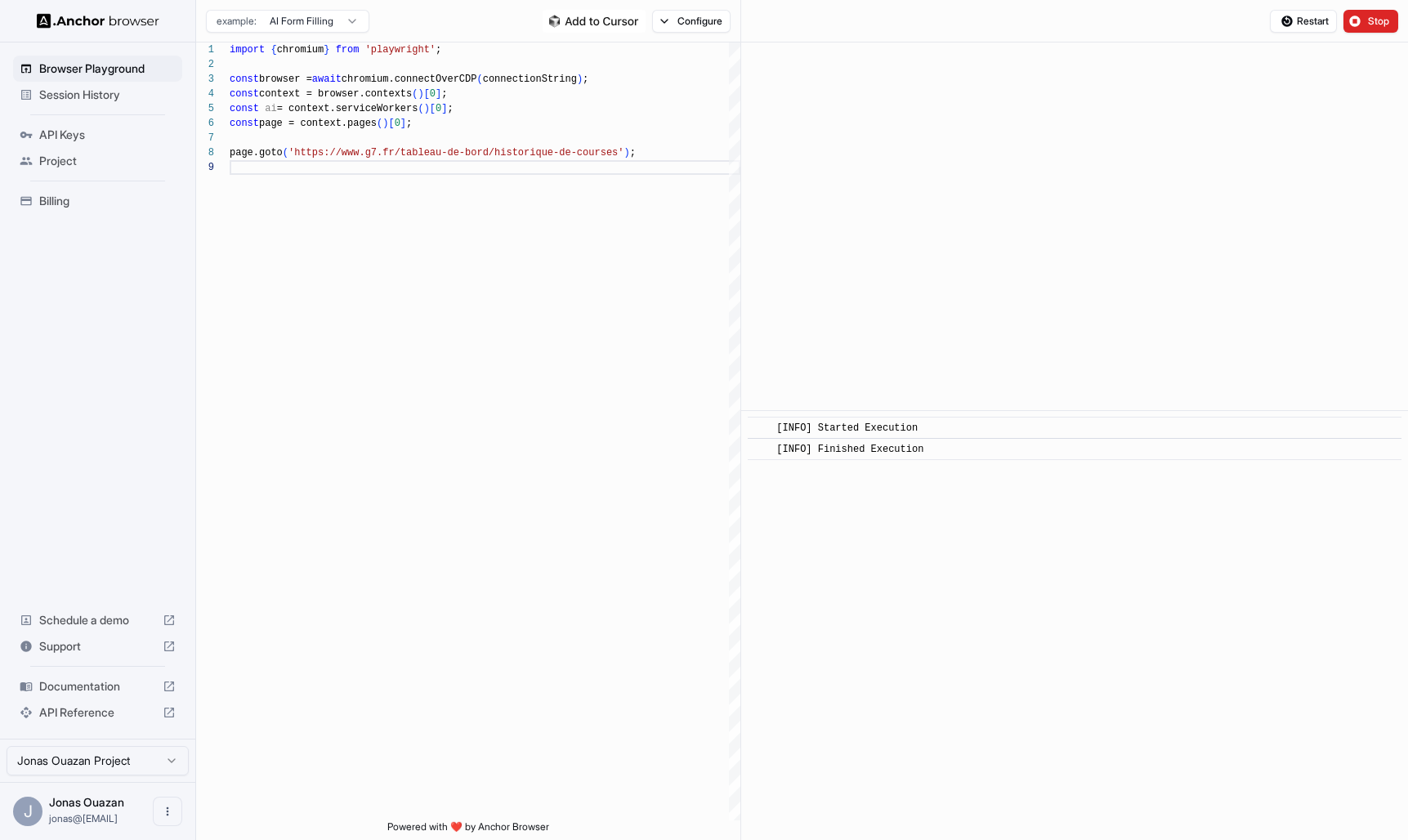click on "​ [INFO] Started Execution  ​ [INFO] Finished Execution" at bounding box center (1075, 625) 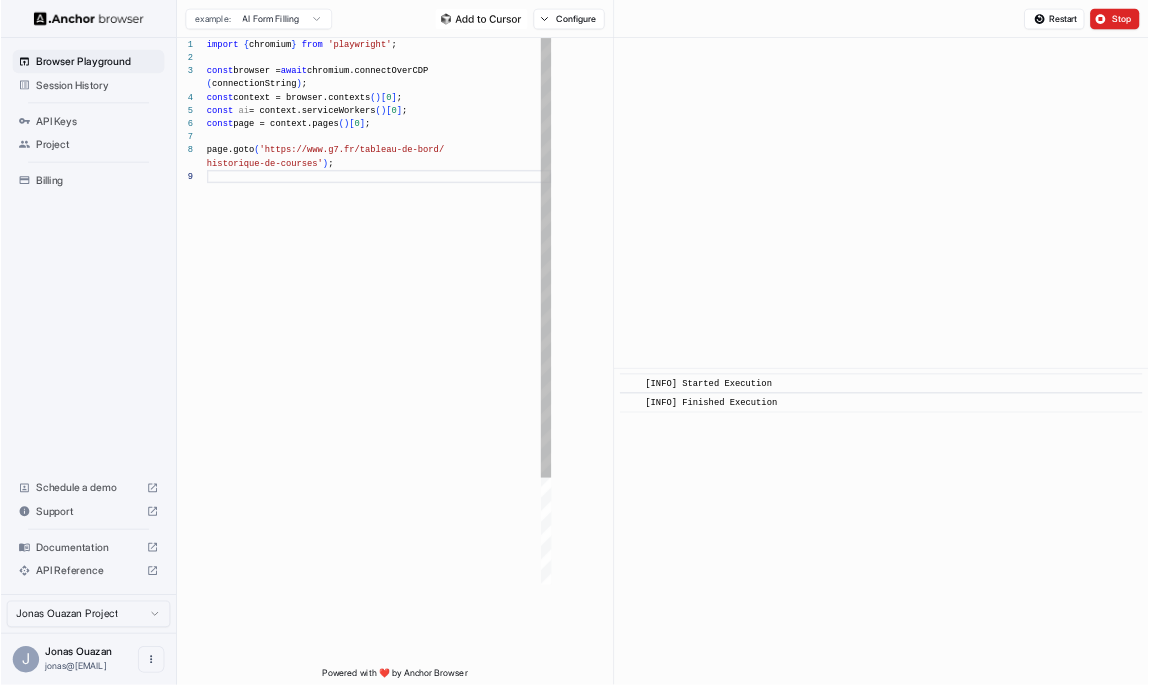 scroll, scrollTop: 0, scrollLeft: 0, axis: both 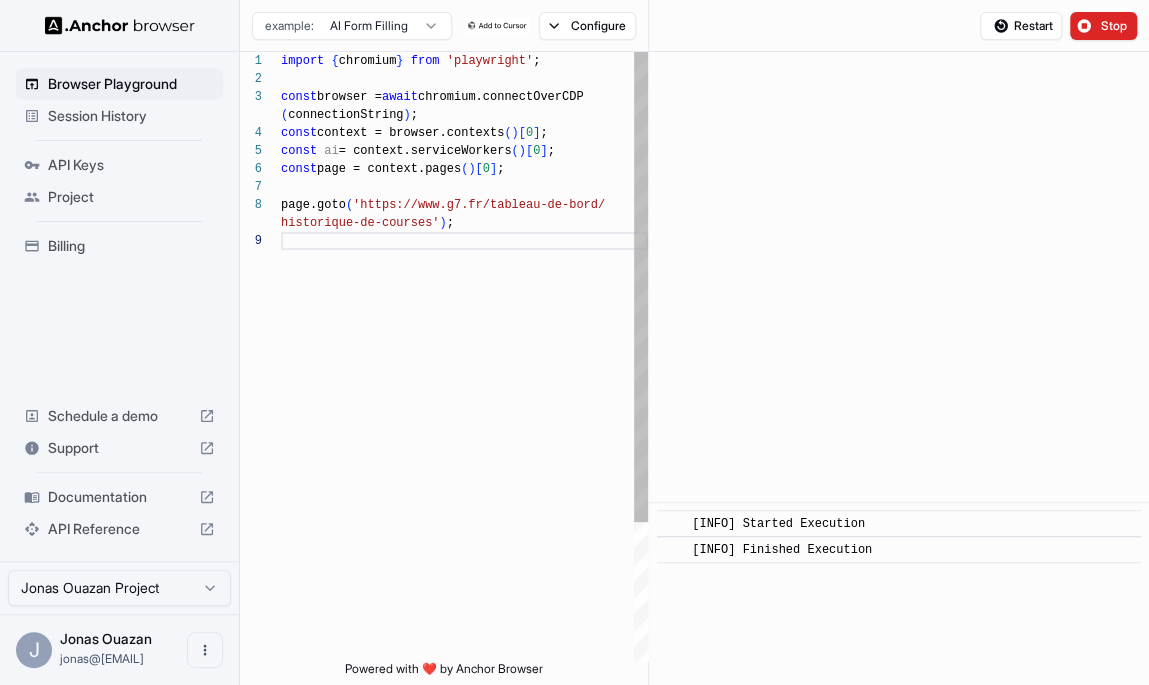 click on "import   {  chromium  }   from   'playwright' ; const  browser =  await  chromium.connectOverCDP ( connectionString ) ; const  context = browser.contexts ( ) [ 0 ] ; const   ai  = context.serviceWorkers ( ) [ 0 ] ; const  page = context.pages ( ) [ 0 ] ; page.goto ( 'https://www.g7.fr/tableau-de-bord/ historique-de-courses' ) ;" at bounding box center (464, 446) 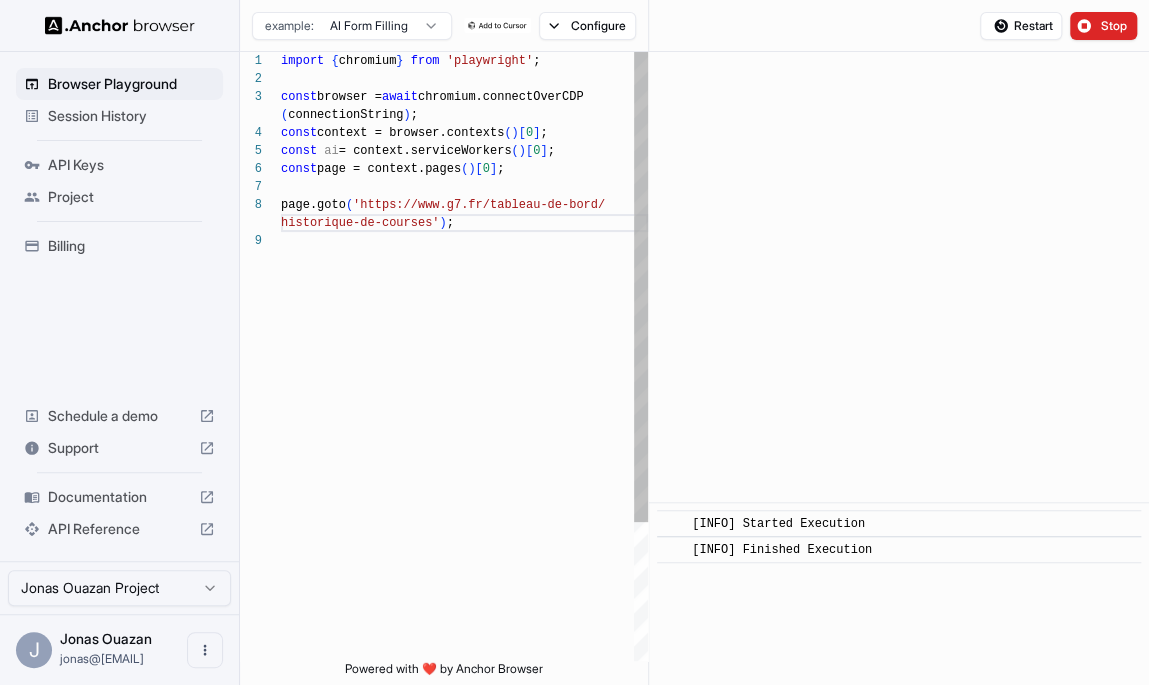 click on "import   {  chromium  }   from   'playwright' ; const  browser =  await  chromium.connectOverCDP ( connectionString ) ; const  context = browser.contexts ( ) [ 0 ] ; const   ai  = context.serviceWorkers ( ) [ 0 ] ; const  page = context.pages ( ) [ 0 ] ; page.goto ( 'https://www.g7.fr/tableau-de-bord/ historique-de-courses' ) ;" at bounding box center [464, 446] 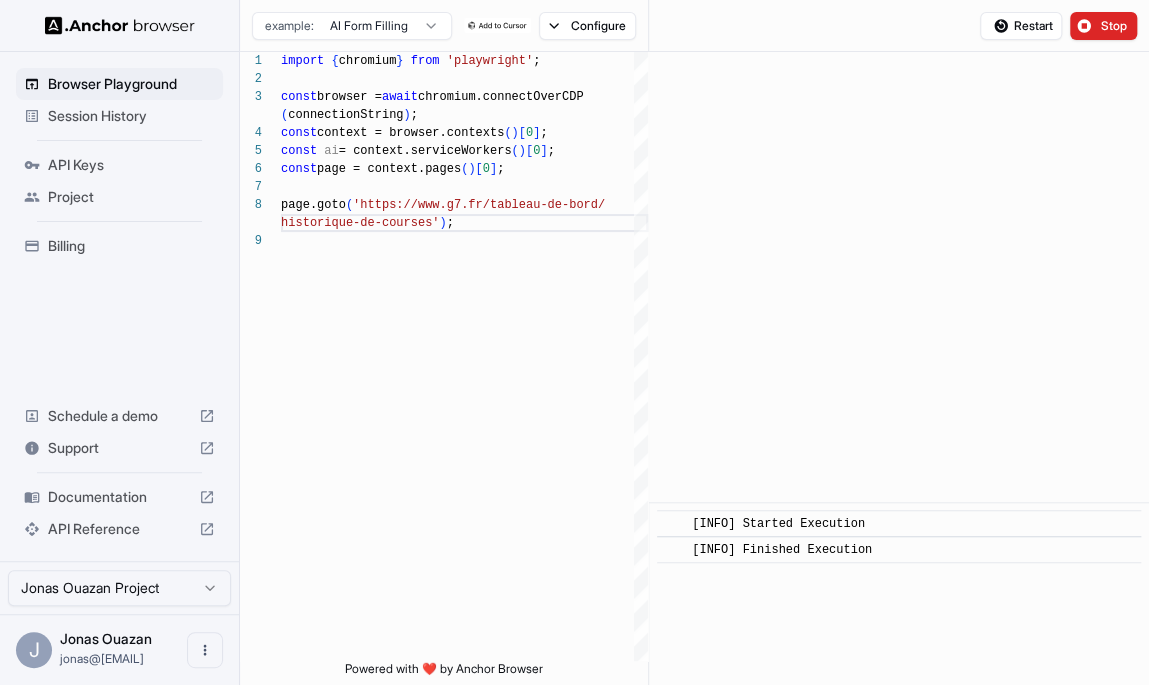 click on "Restart Stop" at bounding box center (899, 26) 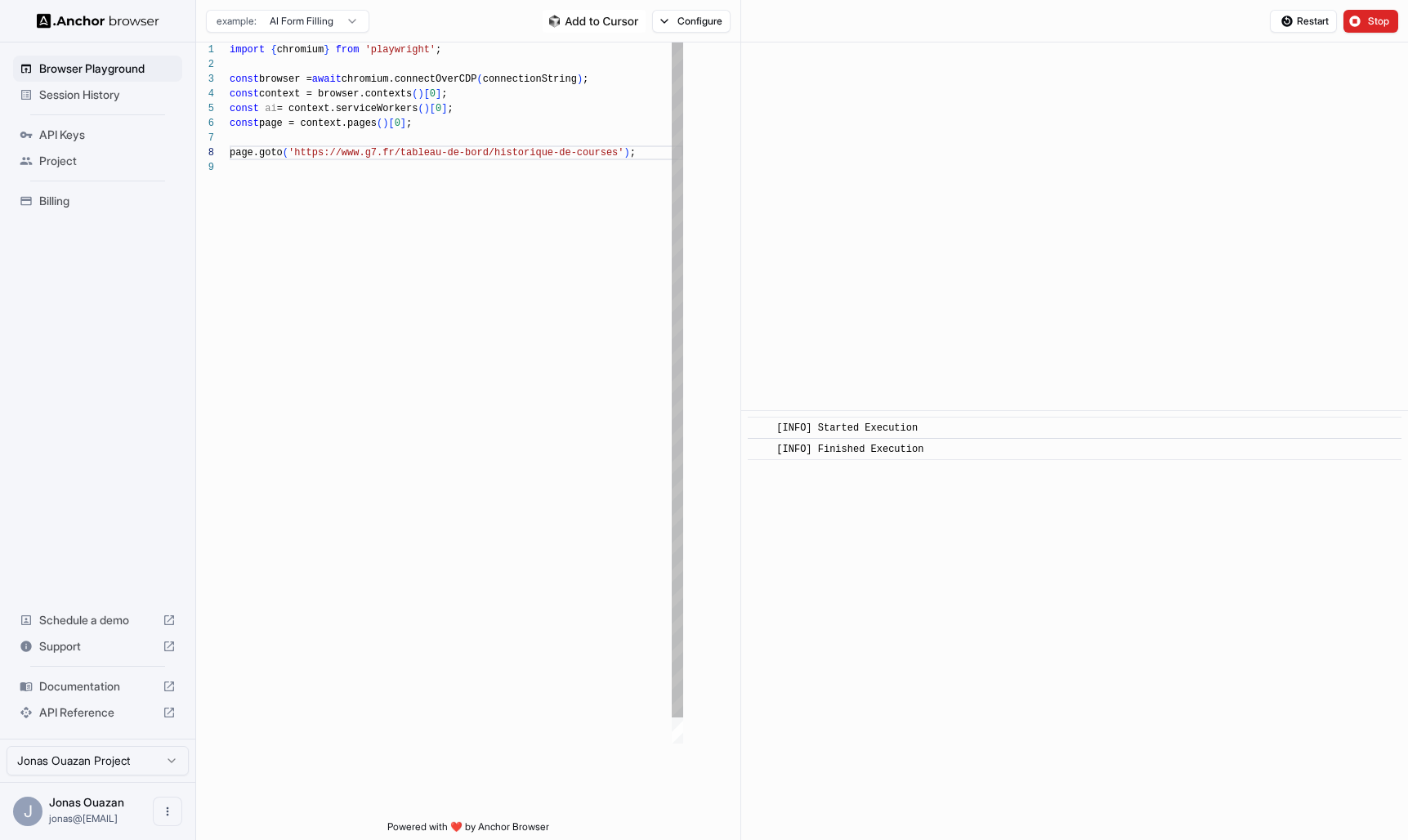scroll, scrollTop: 103, scrollLeft: 0, axis: vertical 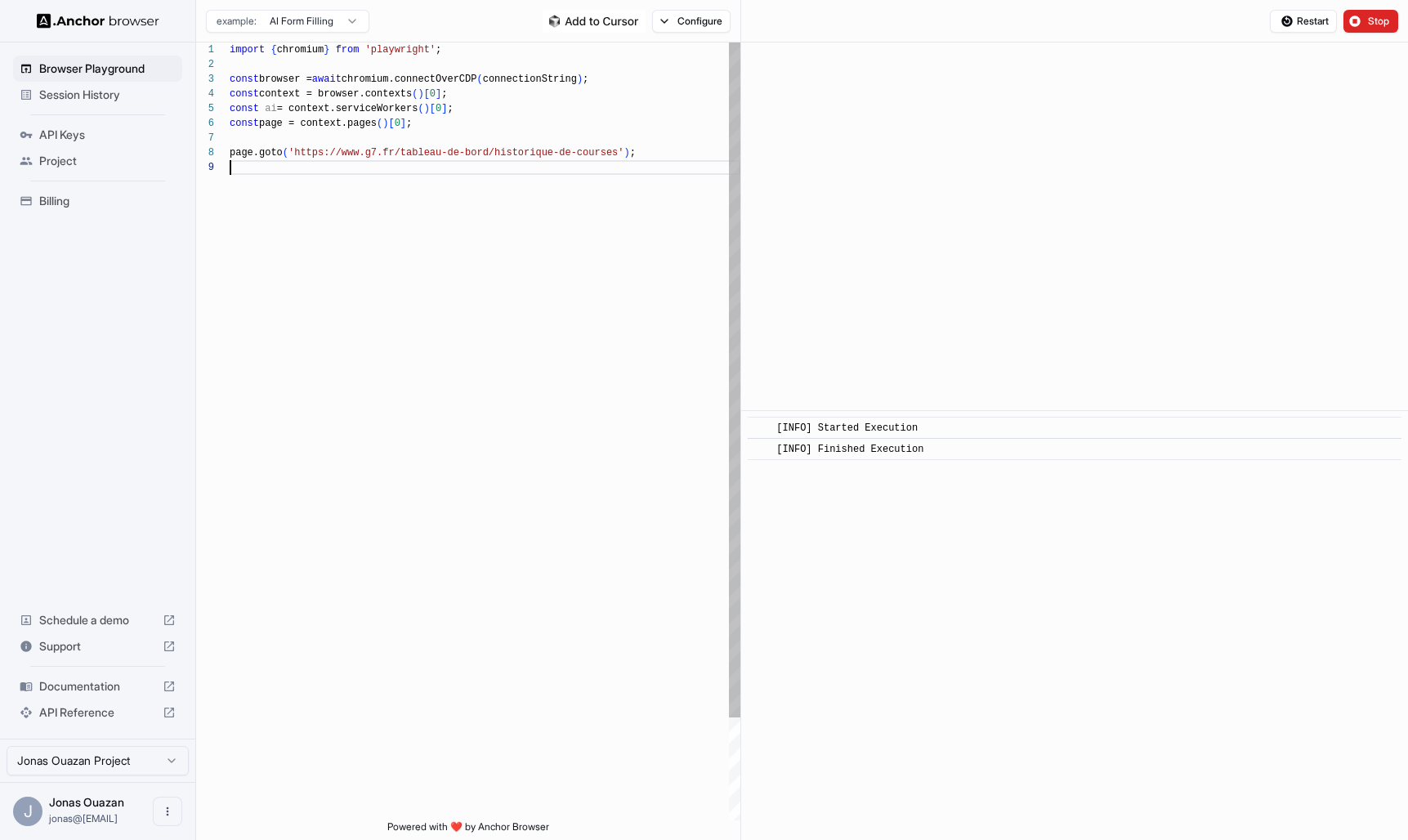 click on "import   {  chromium  }   from   'playwright' ; const  browser =  await  chromium.connectOverCDP ( connectionString ) ; const  context = browser.contexts ( ) [ 0 ] ; const   ai  = context.serviceWorkers ( ) [ 0 ] ; const  page = context.pages ( ) [ 0 ] ; page.goto ( 'https://www.g7.fr/tableau-de-bord/historique-de-c ourses' ) ;" at bounding box center (485, 490) 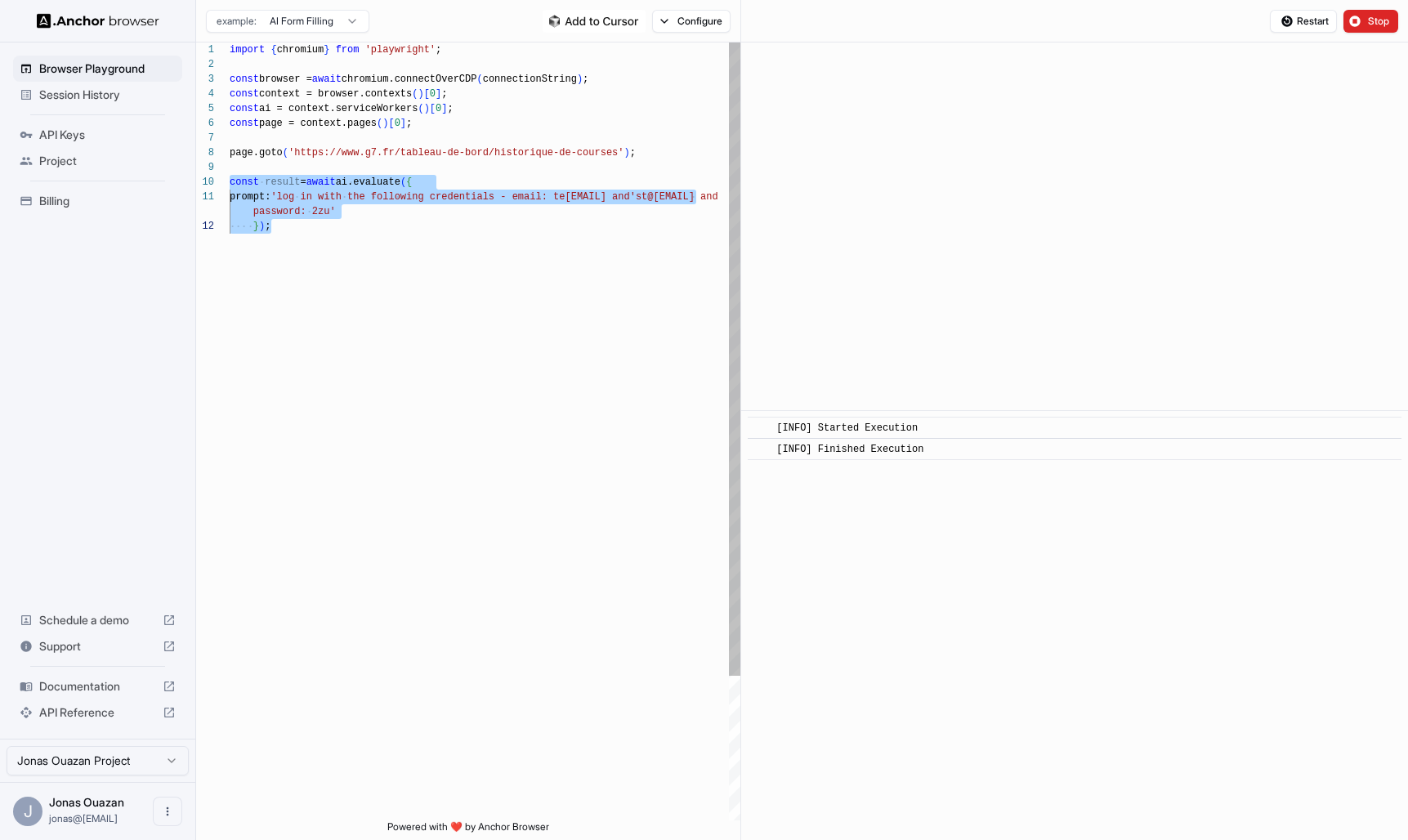 scroll, scrollTop: 15, scrollLeft: 0, axis: vertical 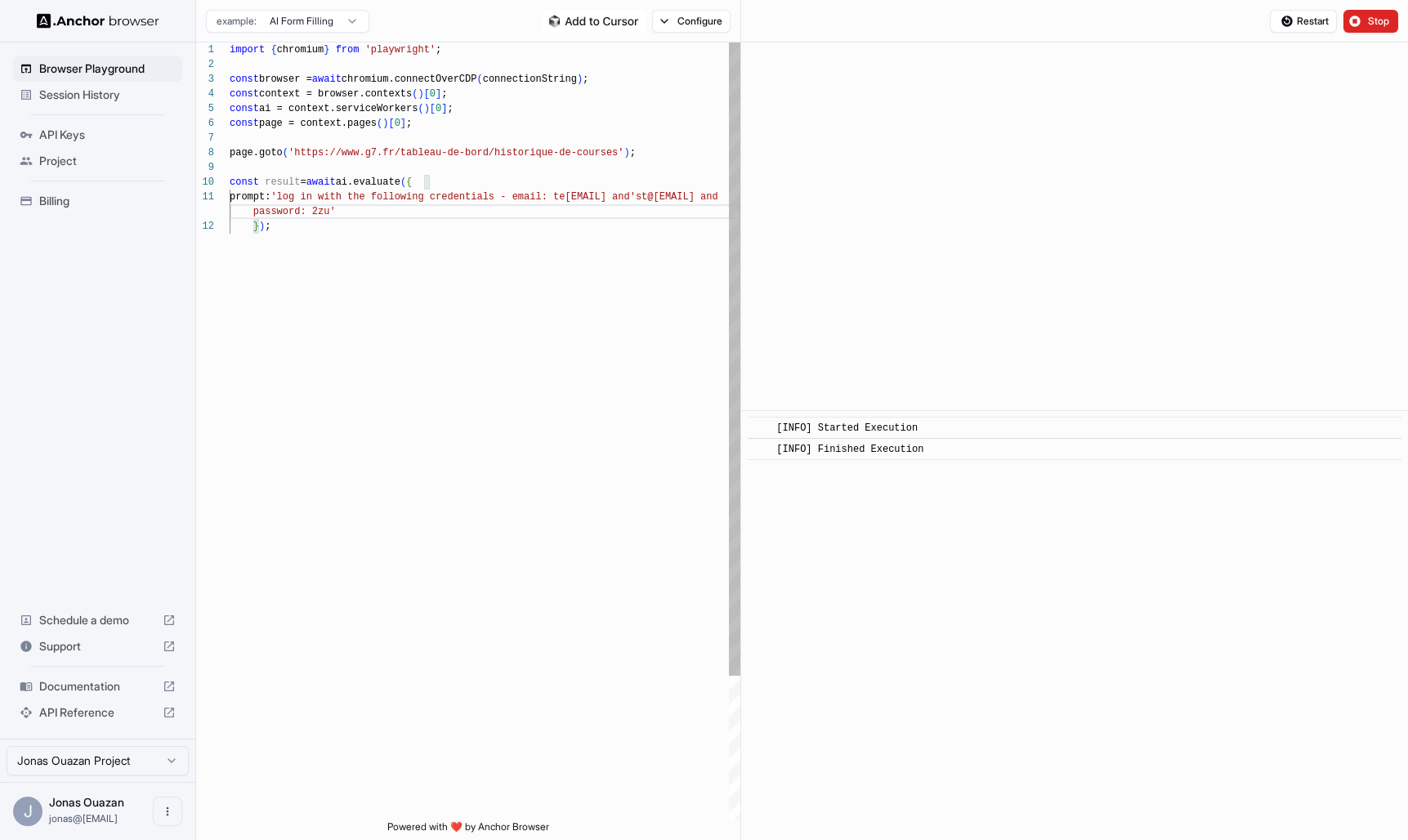 click on "import   {  chromium  }   from   'playwright' ; const  browser =  await  chromium.connectOverCDP ( connectionString ) ; const  context = browser.contexts ( ) [ 0 ] ; const  ai = context.serviceWorkers ( ) [ 0 ] ; const  page = context.pages ( ) [ 0 ] ; page.goto ( 'https://www.g7.fr/tableau-de-bord/historique-de-c ourses' ) ; const   result  =  await  ai.evaluate ( {     prompt:  'log in with the following credentials - email: te st@gmail.com and       password: 2zu'      } ) ;" at bounding box center (485, 520) 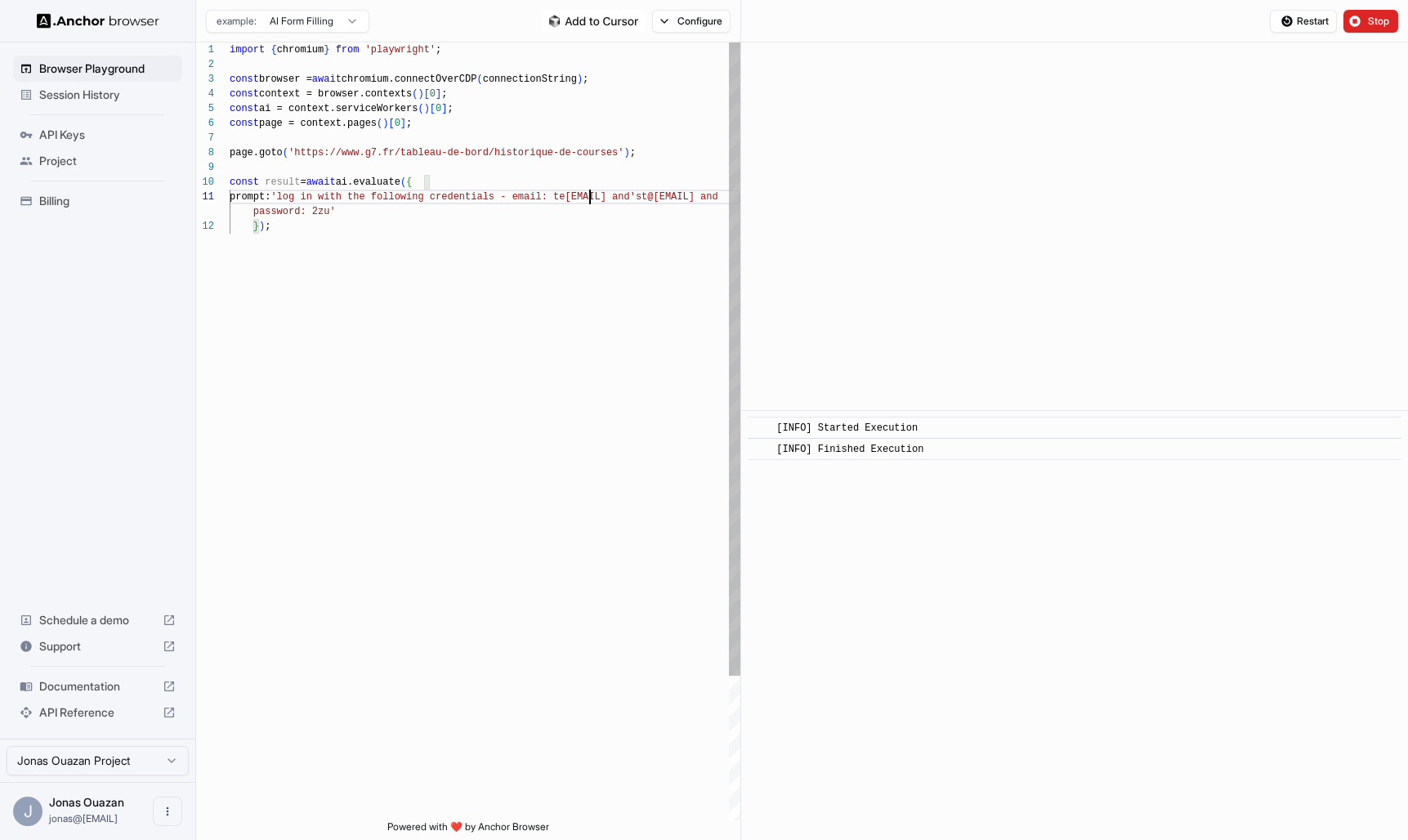 click on "import   {  chromium  }   from   'playwright' ; const  browser =  await  chromium.connectOverCDP ( connectionString ) ; const  context = browser.contexts ( ) [ 0 ] ; const  ai = context.serviceWorkers ( ) [ 0 ] ; const  page = context.pages ( ) [ 0 ] ; page.goto ( 'https://www.g7.fr/tableau-de-bord/historique-de-c ourses' ) ; const   result  =  await  ai.evaluate ( {     prompt:  'log in with the following credentials - email: te st@gmail.com and       password: 2zu'      } ) ;" at bounding box center (485, 520) 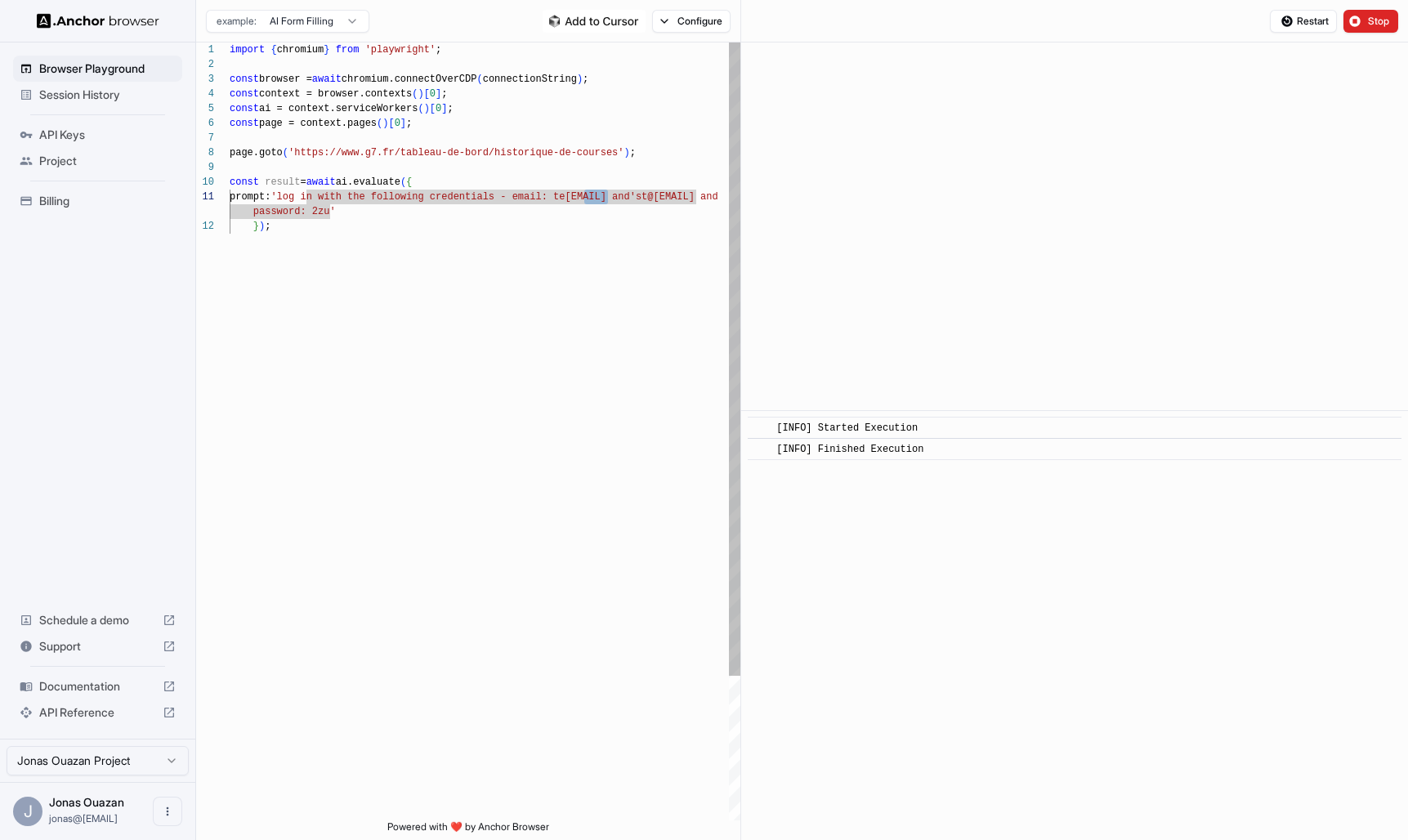 click on "import   {  chromium  }   from   'playwright' ; const  browser =  await  chromium.connectOverCDP ( connectionString ) ; const  context = browser.contexts ( ) [ 0 ] ; const  ai = context.serviceWorkers ( ) [ 0 ] ; const  page = context.pages ( ) [ 0 ] ; page.goto ( 'https://www.g7.fr/tableau-de-bord/historique-de-c ourses' ) ; const   result  =  await  ai.evaluate ( {     prompt:  'log in with the following credentials - email: te st@gmail.com and       password: 2zu'      } ) ;" at bounding box center (485, 520) 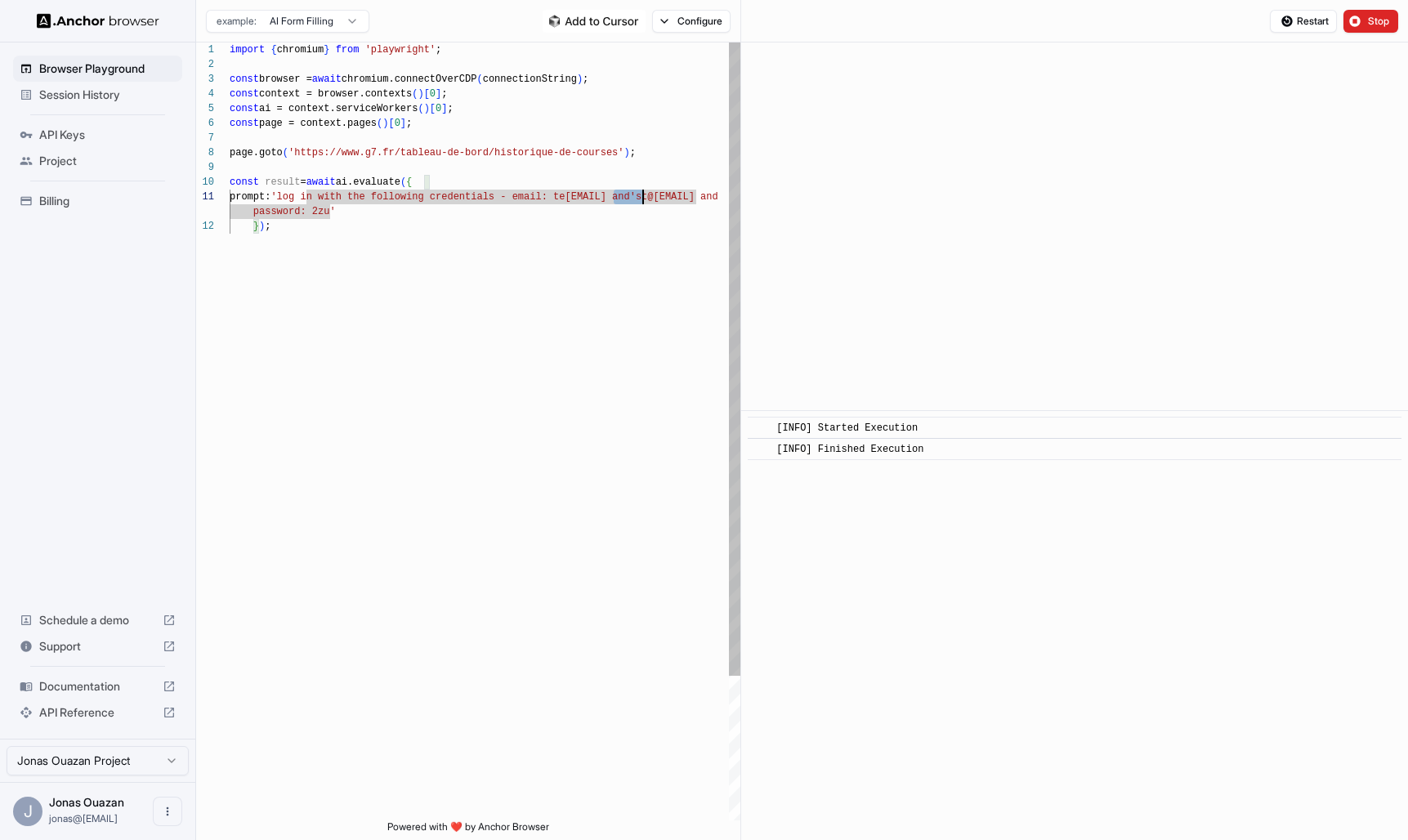 click on "import   {  chromium  }   from   'playwright' ; const  browser =  await  chromium.connectOverCDP ( connectionString ) ; const  context = browser.contexts ( ) [ 0 ] ; const  ai = context.serviceWorkers ( ) [ 0 ] ; const  page = context.pages ( ) [ 0 ] ; page.goto ( 'https://www.g7.fr/tableau-de-bord/historique-de-c ourses' ) ; const   result  =  await  ai.evaluate ( {     prompt:  'log in with the following credentials - email: te st@gmail.com and       password: 2zu'      } ) ;" at bounding box center [485, 520] 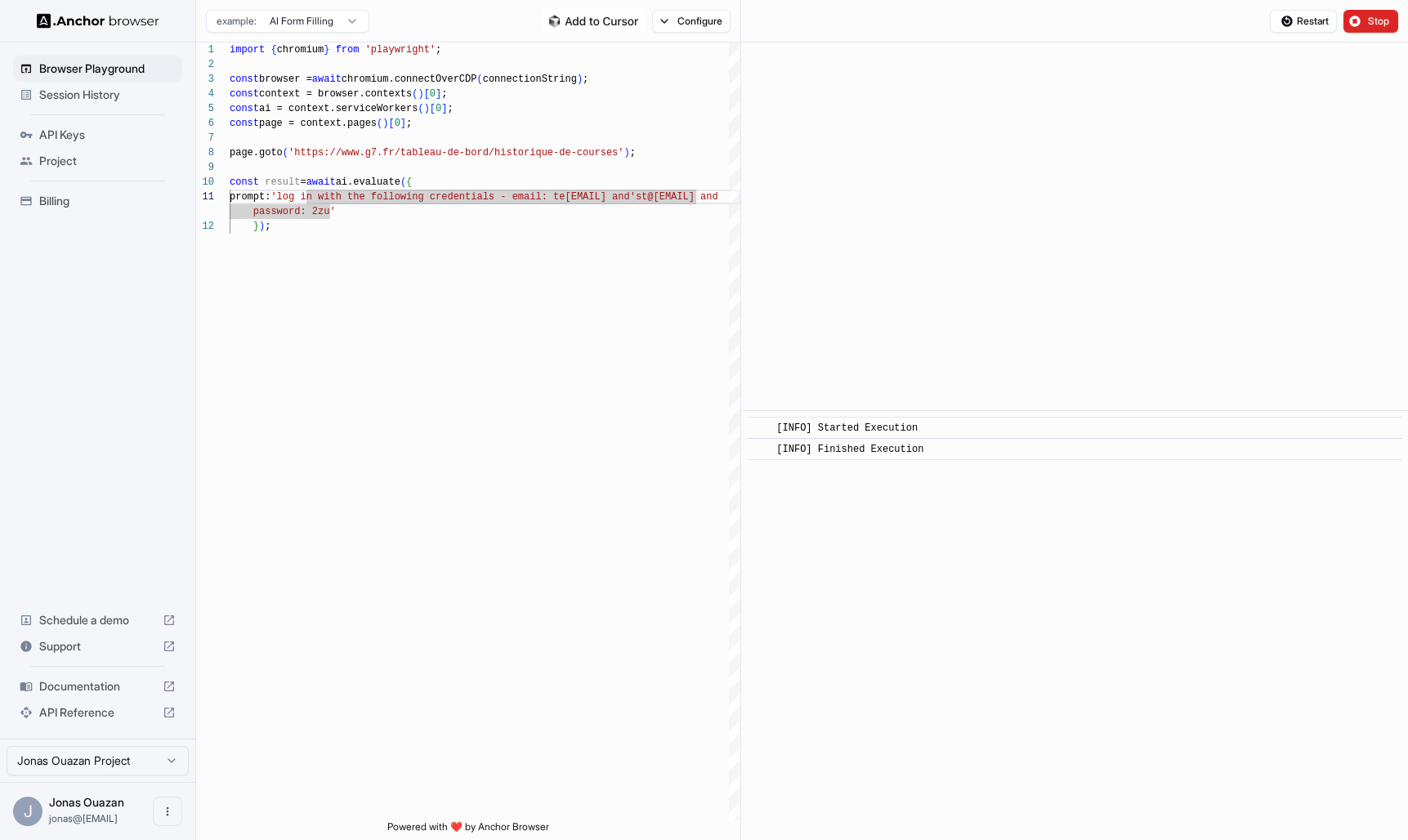 click on "​ [INFO] Started Execution  ​ [INFO] Finished Execution" at bounding box center (1075, 625) 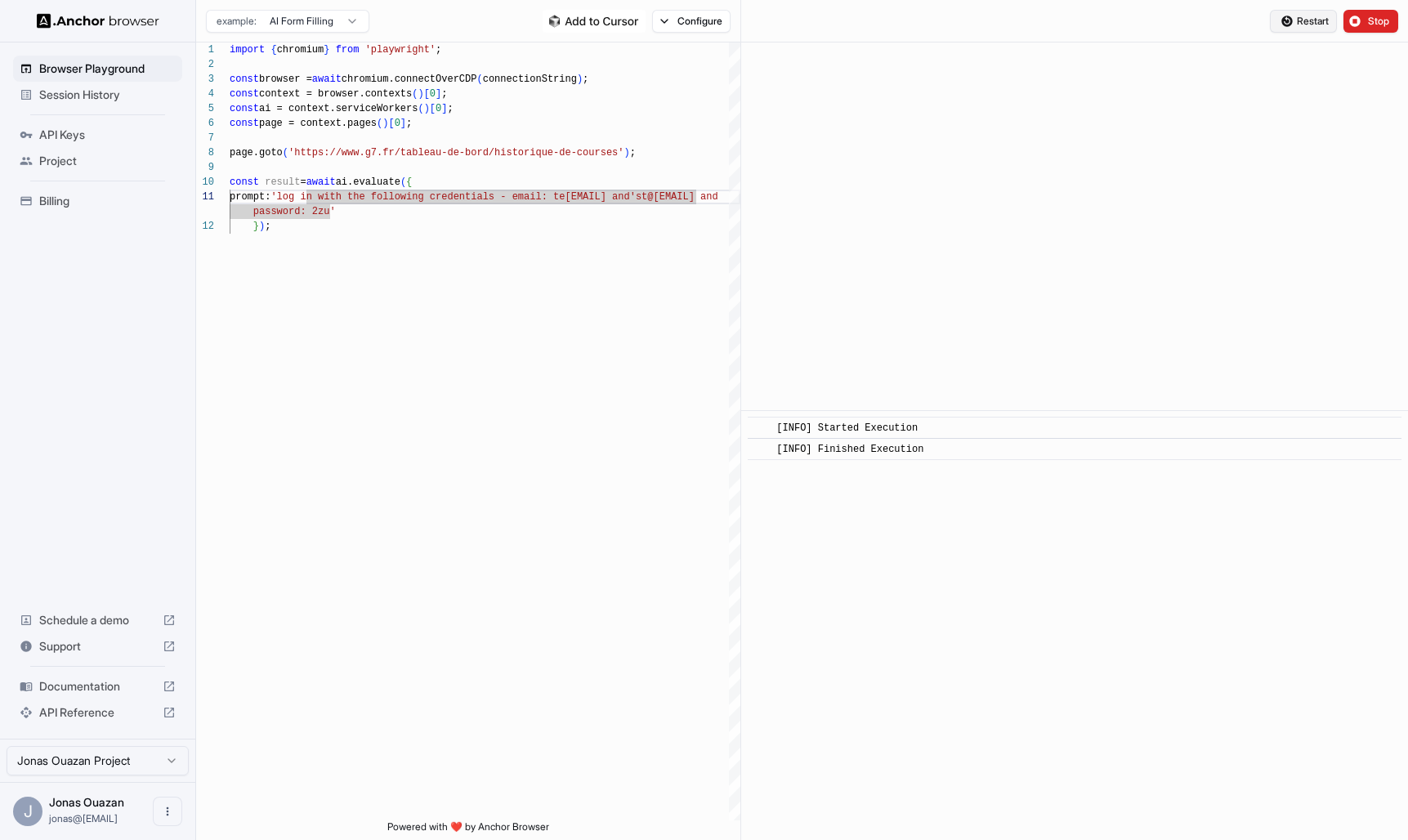 click on "Restart" at bounding box center (1312, 21) 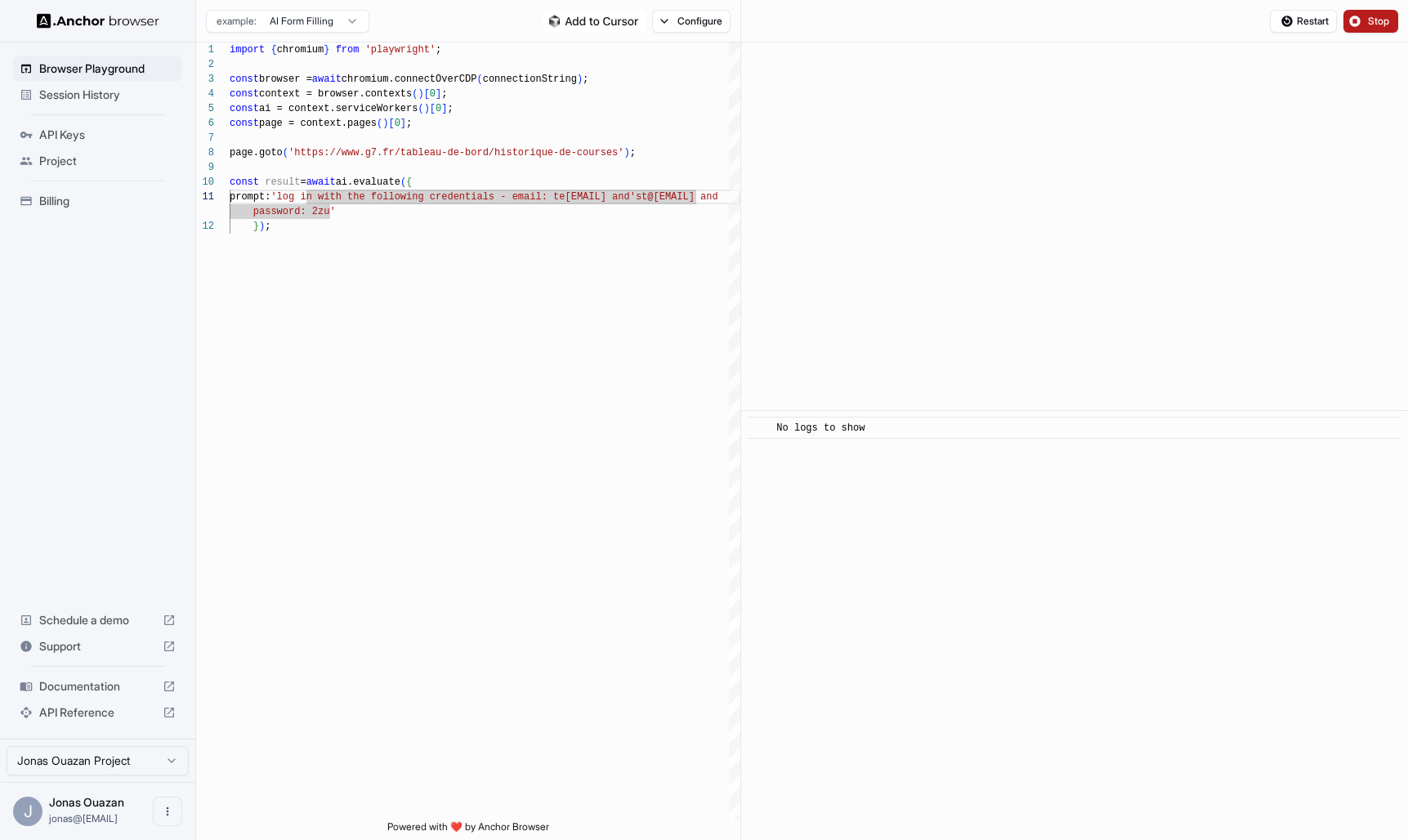 click on "Stop" at bounding box center (1379, 21) 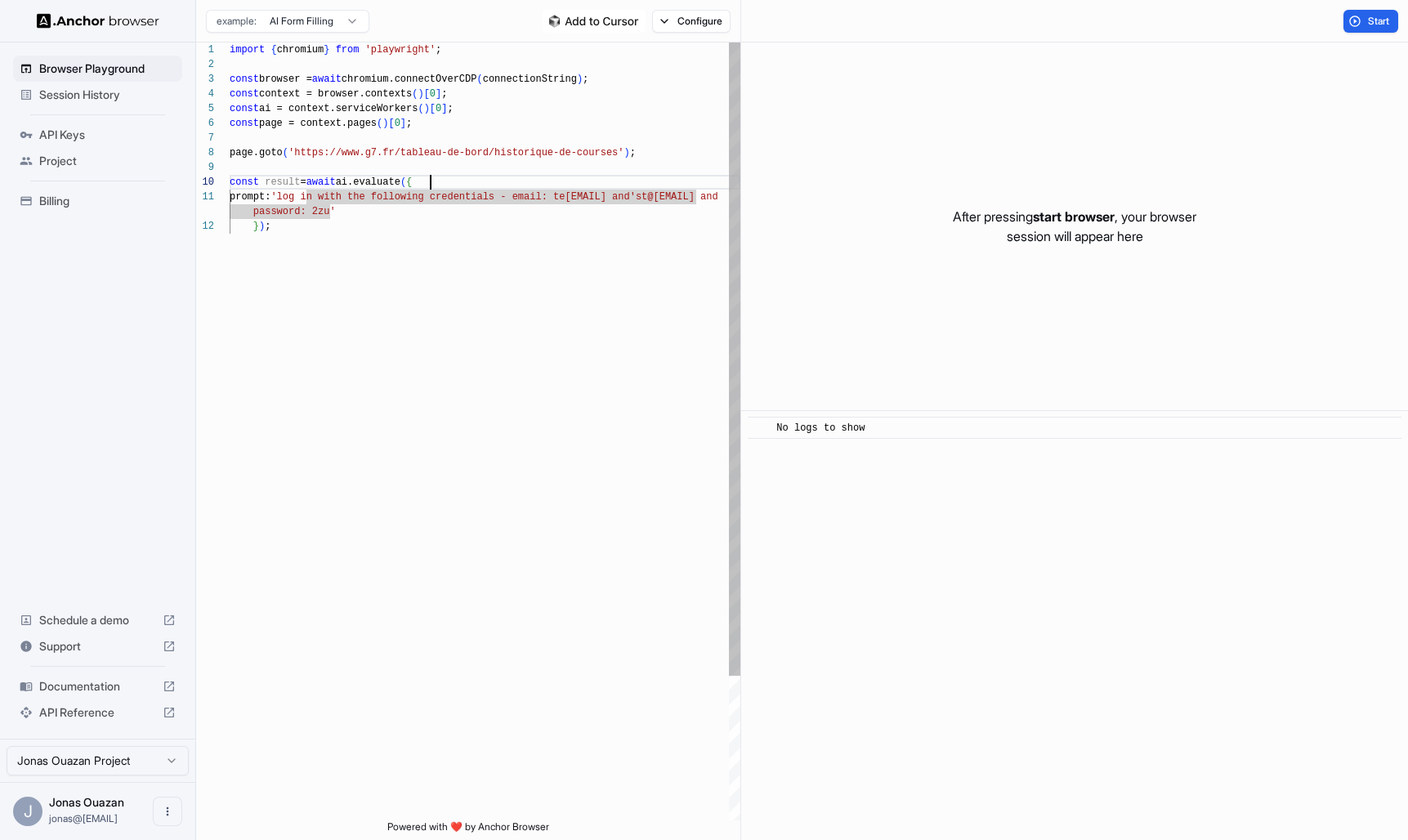 scroll, scrollTop: 132, scrollLeft: 0, axis: vertical 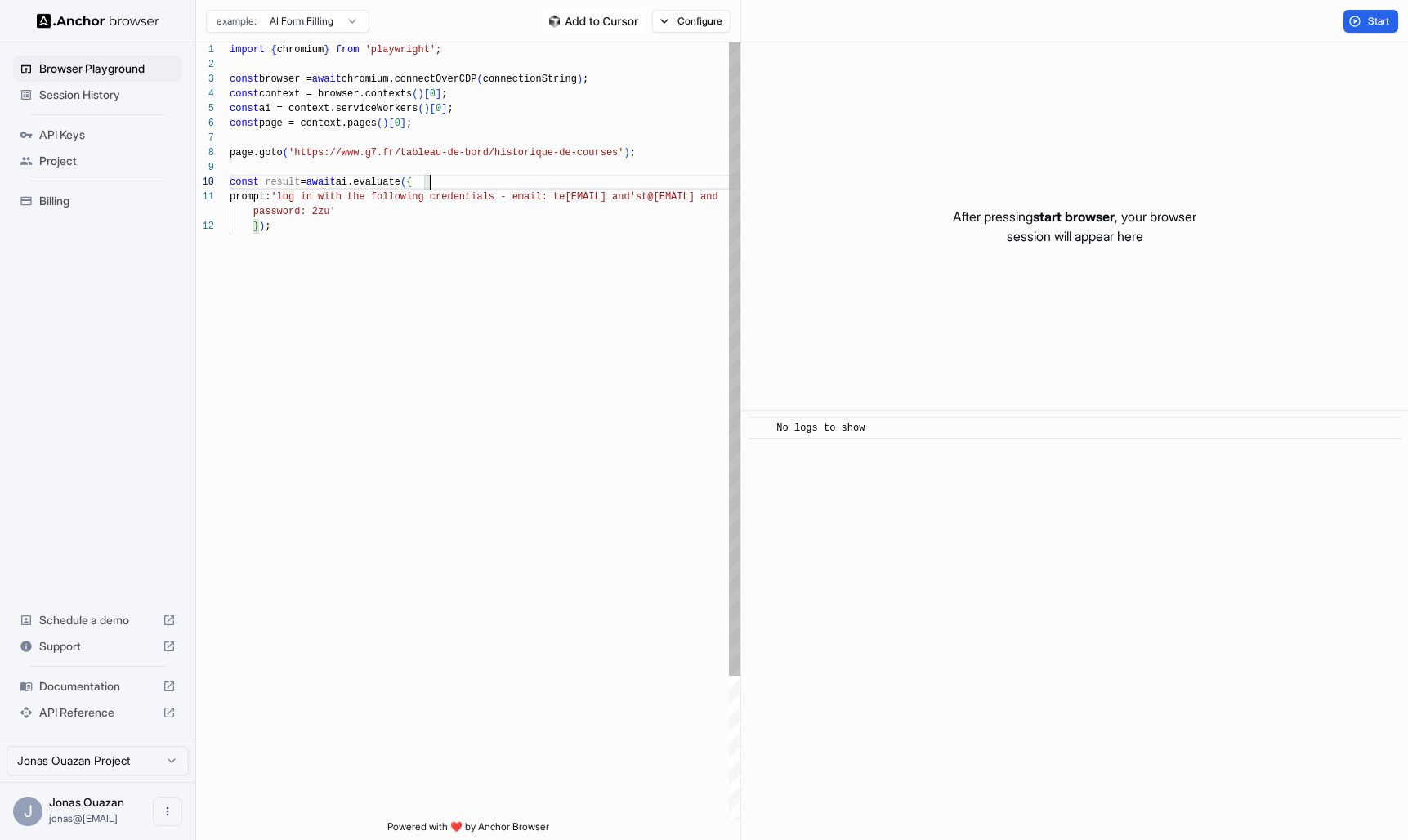 type on "**********" 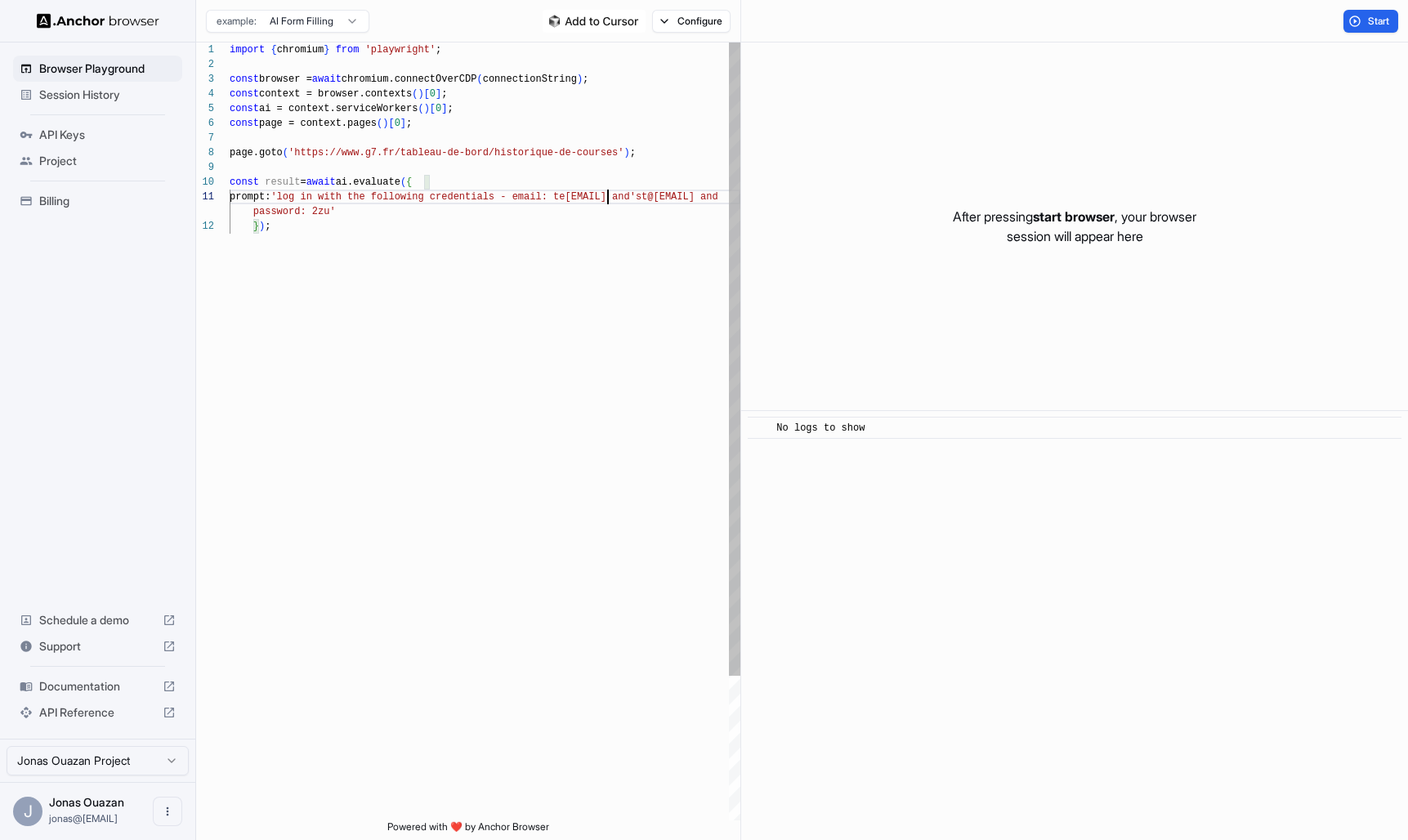 click on "import   {  chromium  }   from   'playwright' ; const  browser =  await  chromium.connectOverCDP ( connectionString ) ; const  context = browser.contexts ( ) [ 0 ] ; const  ai = context.serviceWorkers ( ) [ 0 ] ; const  page = context.pages ( ) [ 0 ] ; page.goto ( 'https://www.g7.fr/tableau-de-bord/historique-de-c ourses' ) ; const   result  =  await  ai.evaluate ( {     prompt:  'log in with the following credentials - email: te st@gmail.com and       password: 2zu'      } ) ;" at bounding box center [485, 520] 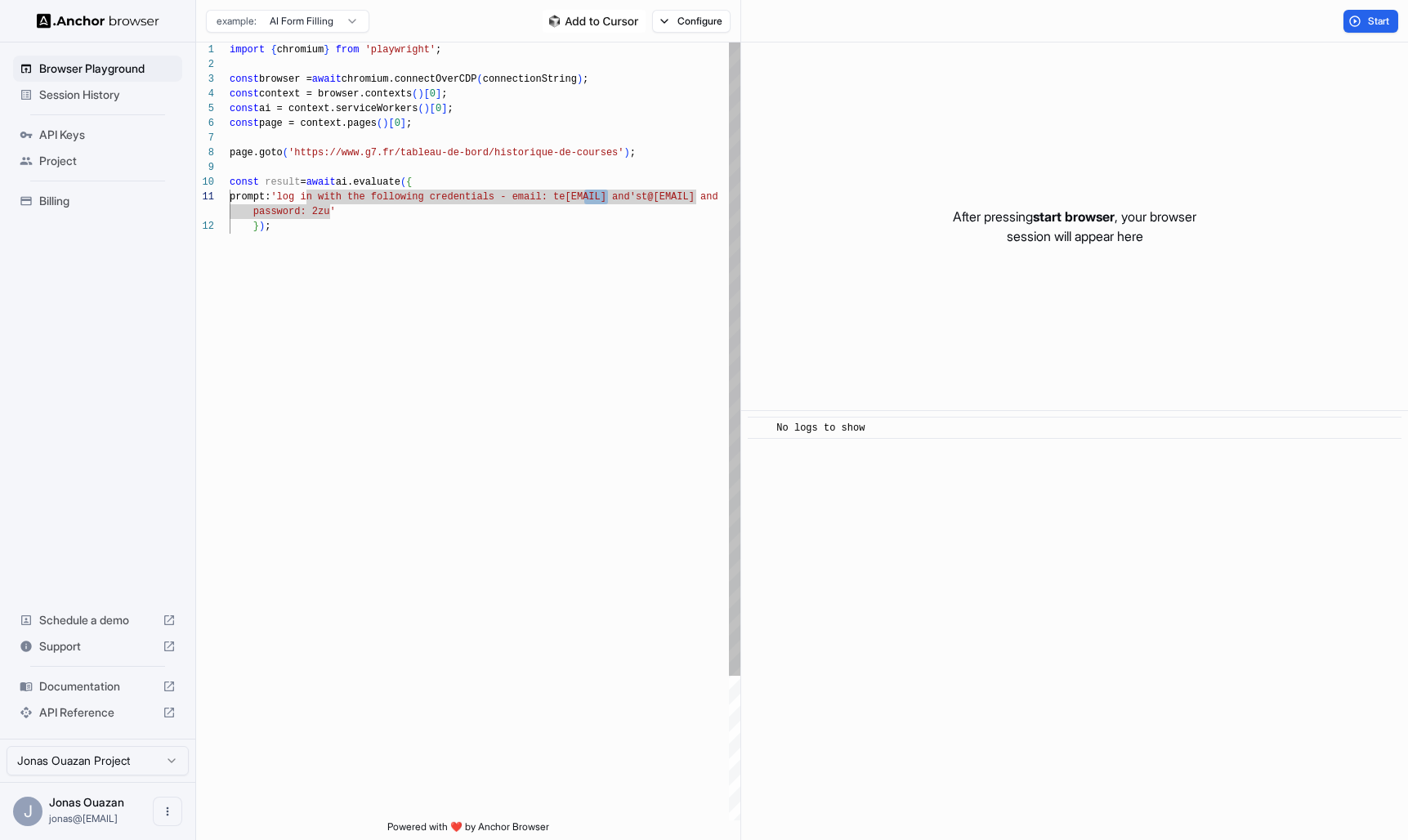 click on "import   {  chromium  }   from   'playwright' ; const  browser =  await  chromium.connectOverCDP ( connectionString ) ; const  context = browser.contexts ( ) [ 0 ] ; const  ai = context.serviceWorkers ( ) [ 0 ] ; const  page = context.pages ( ) [ 0 ] ; page.goto ( 'https://www.g7.fr/tableau-de-bord/historique-de-c ourses' ) ; const   result  =  await  ai.evaluate ( {     prompt:  'log in with the following credentials - email: te st@gmail.com and       password: 2zu'      } ) ;" at bounding box center (485, 520) 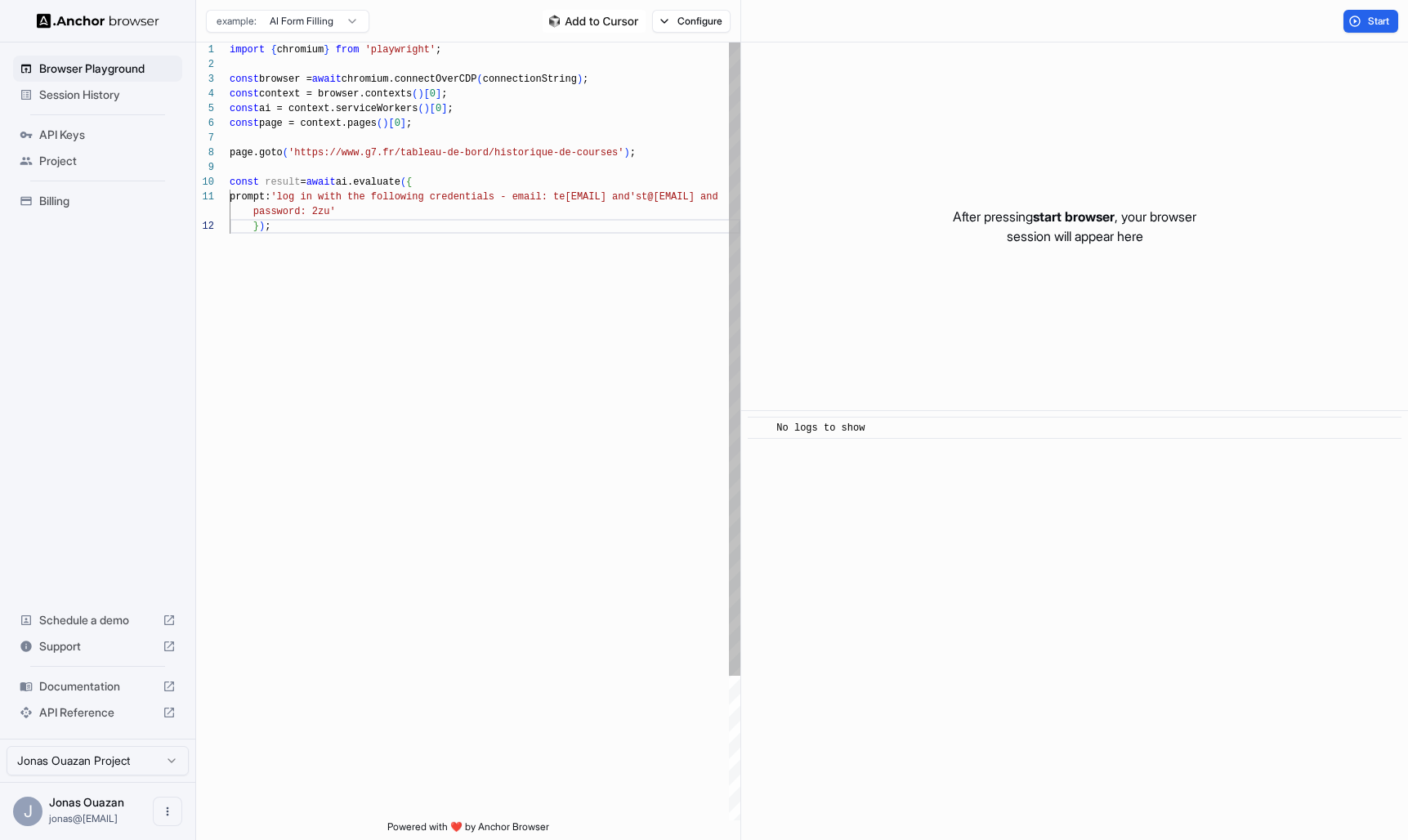 click on "import   {  chromium  }   from   'playwright' ; const  browser =  await  chromium.connectOverCDP ( connectionString ) ; const  context = browser.contexts ( ) [ 0 ] ; const  ai = context.serviceWorkers ( ) [ 0 ] ; const  page = context.pages ( ) [ 0 ] ; page.goto ( 'https://www.g7.fr/tableau-de-bord/historique-de-c ourses' ) ; const   result  =  await  ai.evaluate ( {     prompt:  'log in with the following credentials - email: te st@gmail.com and       password: 2zu'      } ) ;" at bounding box center (485, 520) 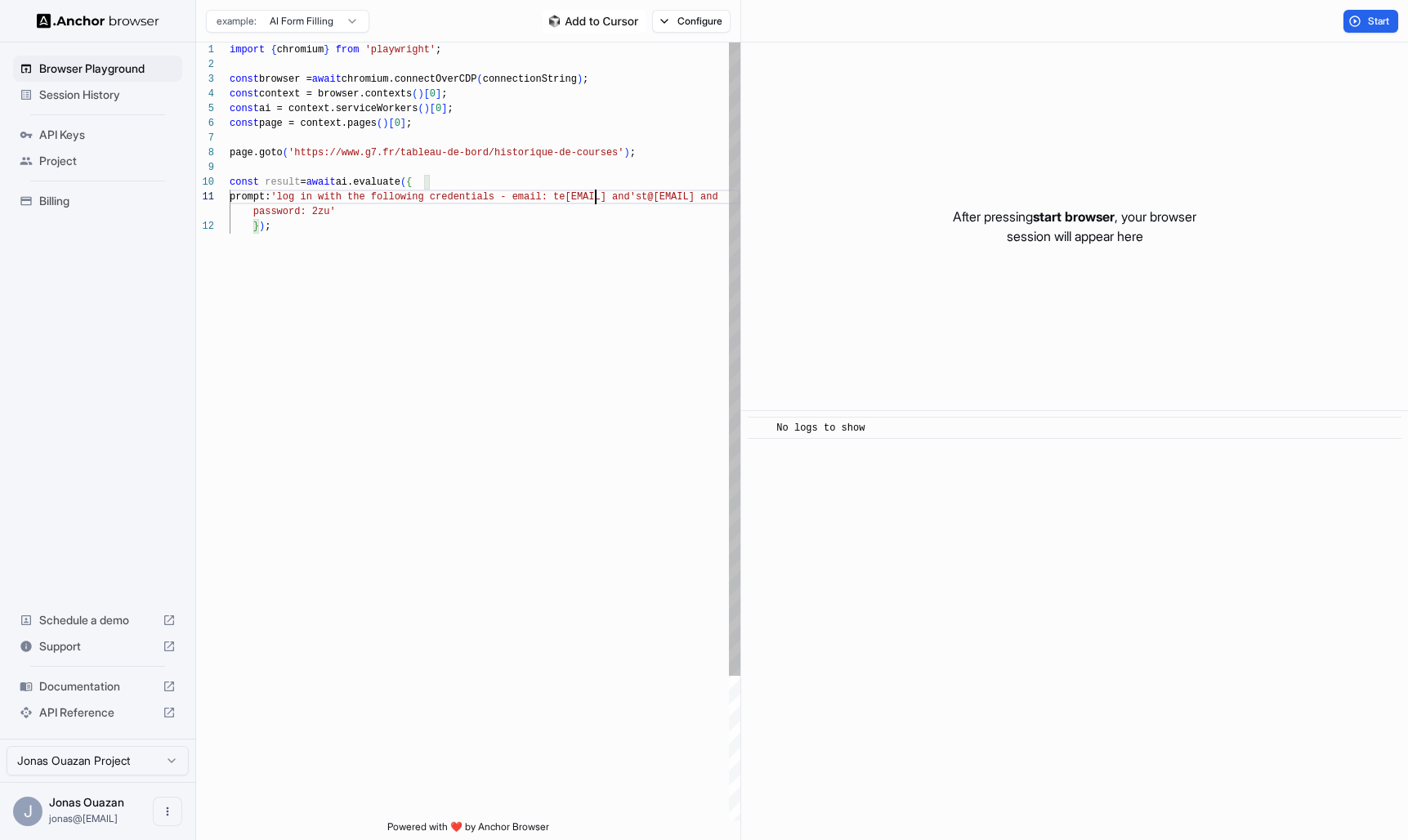 click on "import   {  chromium  }   from   'playwright' ; const  browser =  await  chromium.connectOverCDP ( connectionString ) ; const  context = browser.contexts ( ) [ 0 ] ; const  ai = context.serviceWorkers ( ) [ 0 ] ; const  page = context.pages ( ) [ 0 ] ; page.goto ( 'https://www.g7.fr/tableau-de-bord/historique-de-c ourses' ) ; const   result  =  await  ai.evaluate ( {     prompt:  'log in with the following credentials - email: te st@gmail.com and       password: 2zu'      } ) ;" at bounding box center [485, 520] 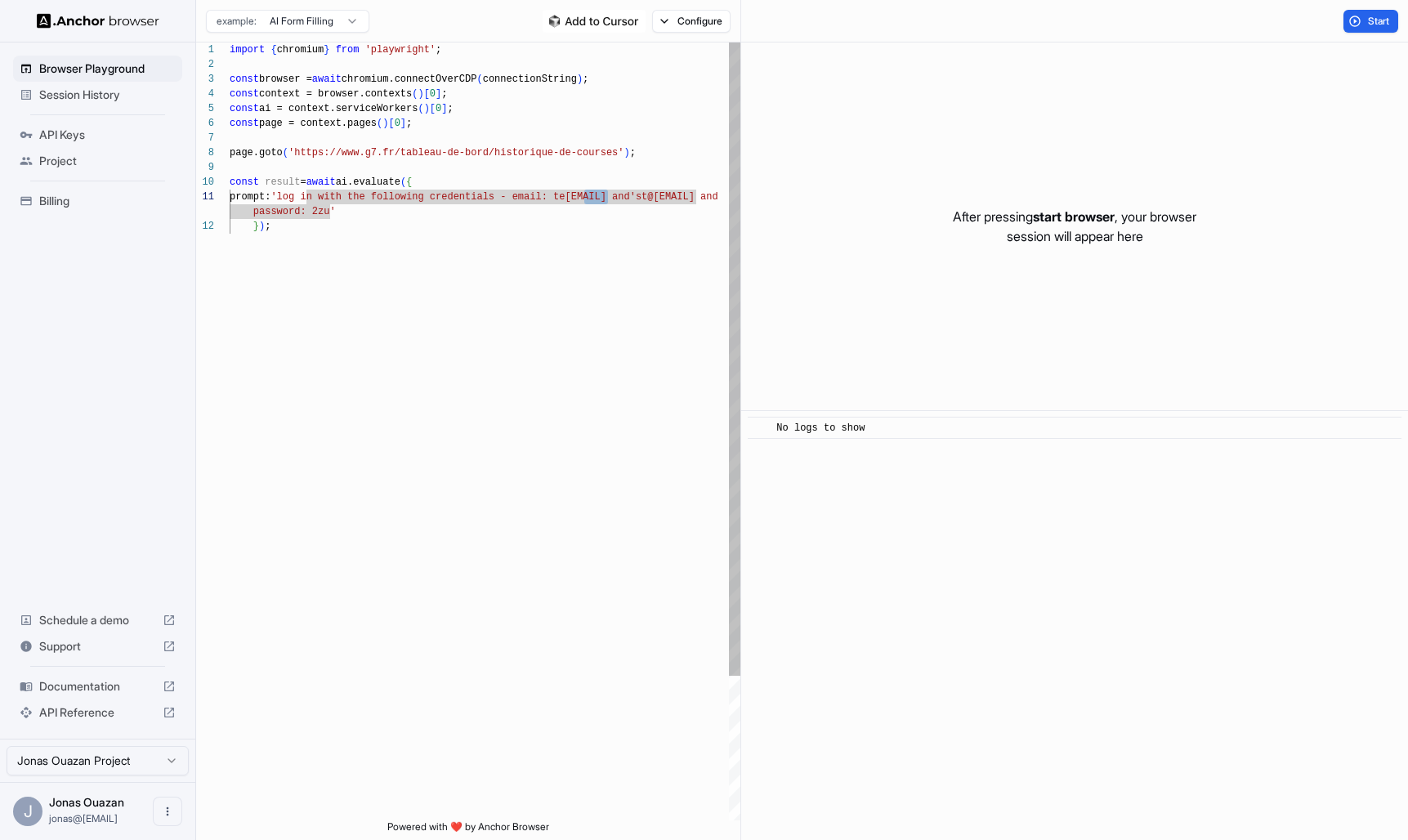 click on "import   {  chromium  }   from   'playwright' ; const  browser =  await  chromium.connectOverCDP ( connectionString ) ; const  context = browser.contexts ( ) [ 0 ] ; const  ai = context.serviceWorkers ( ) [ 0 ] ; const  page = context.pages ( ) [ 0 ] ; page.goto ( 'https://www.g7.fr/tableau-de-bord/historique-de-c ourses' ) ; const   result  =  await  ai.evaluate ( {     prompt:  'log in with the following credentials - email: te st@gmail.com and       password: 2zu'      } ) ;" at bounding box center (485, 520) 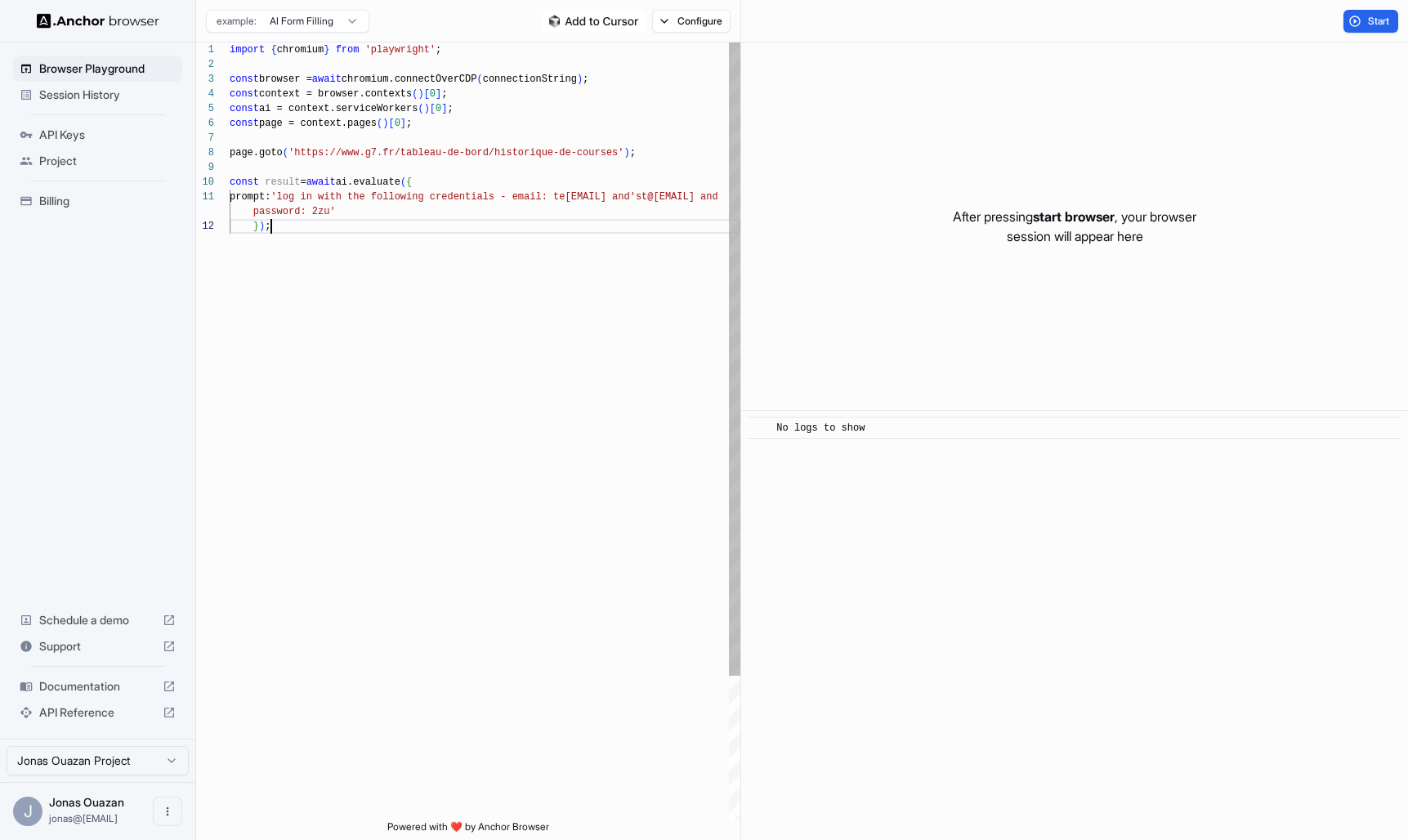 scroll, scrollTop: 29, scrollLeft: 0, axis: vertical 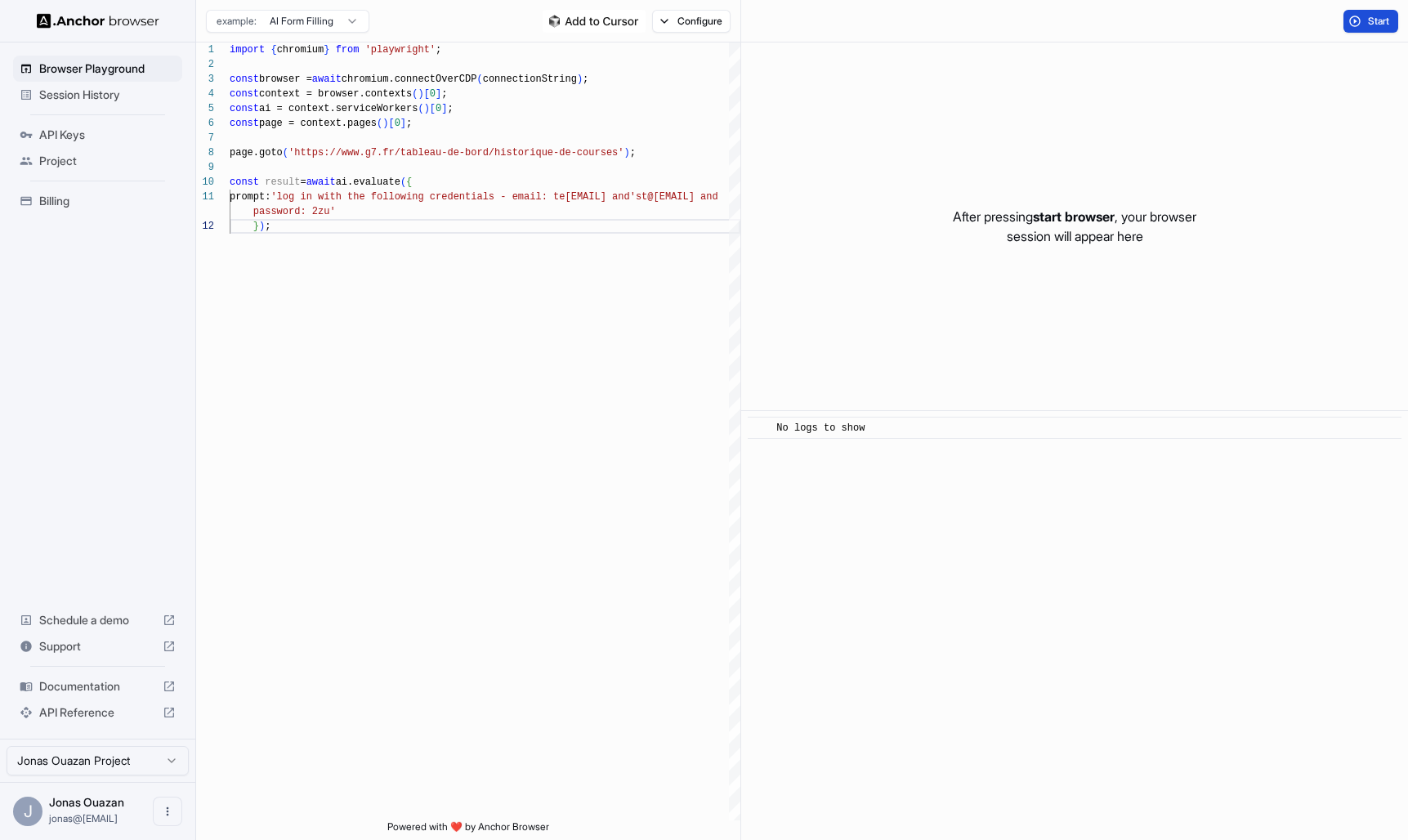 click on "Start" at bounding box center (1379, 21) 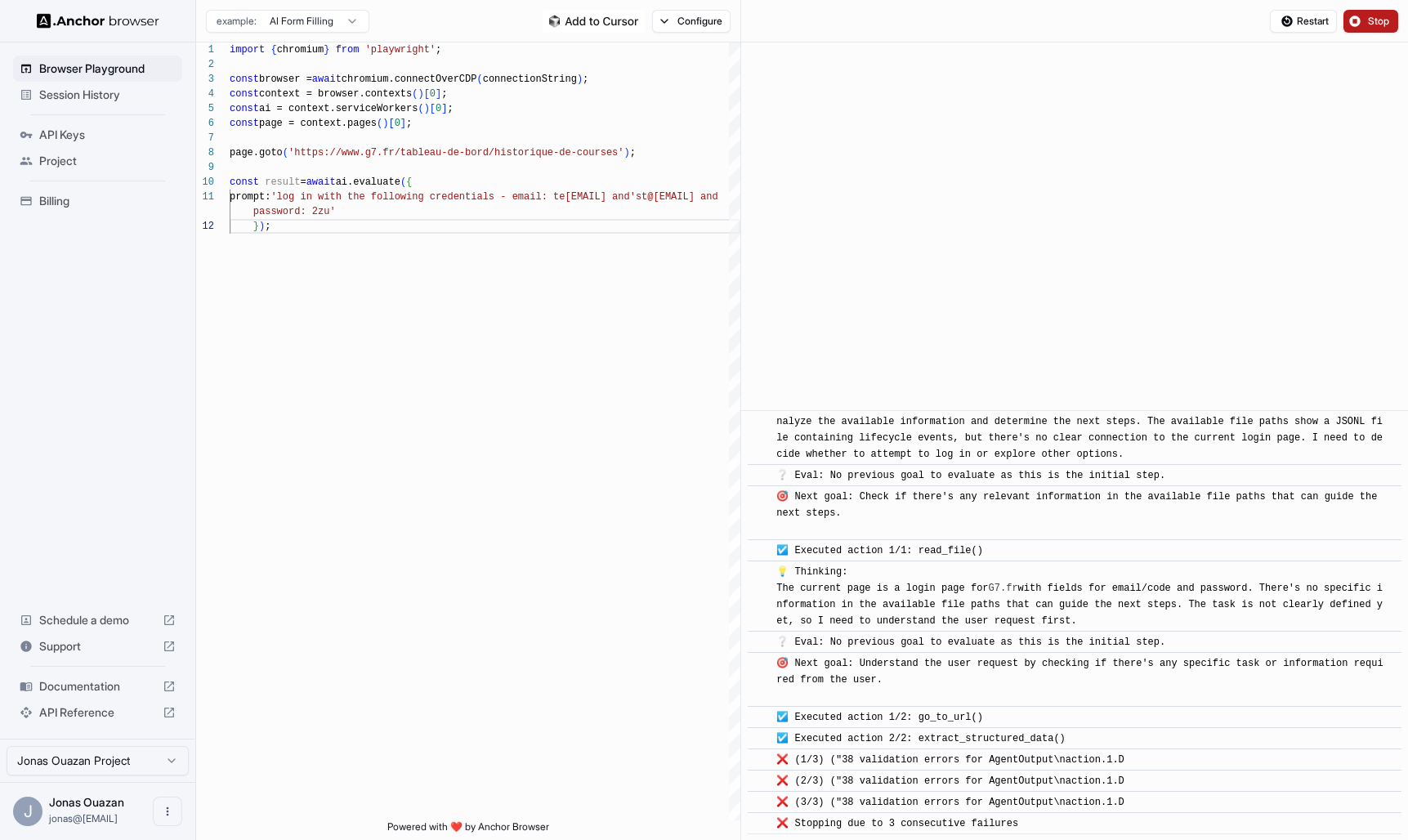 scroll, scrollTop: 270, scrollLeft: 0, axis: vertical 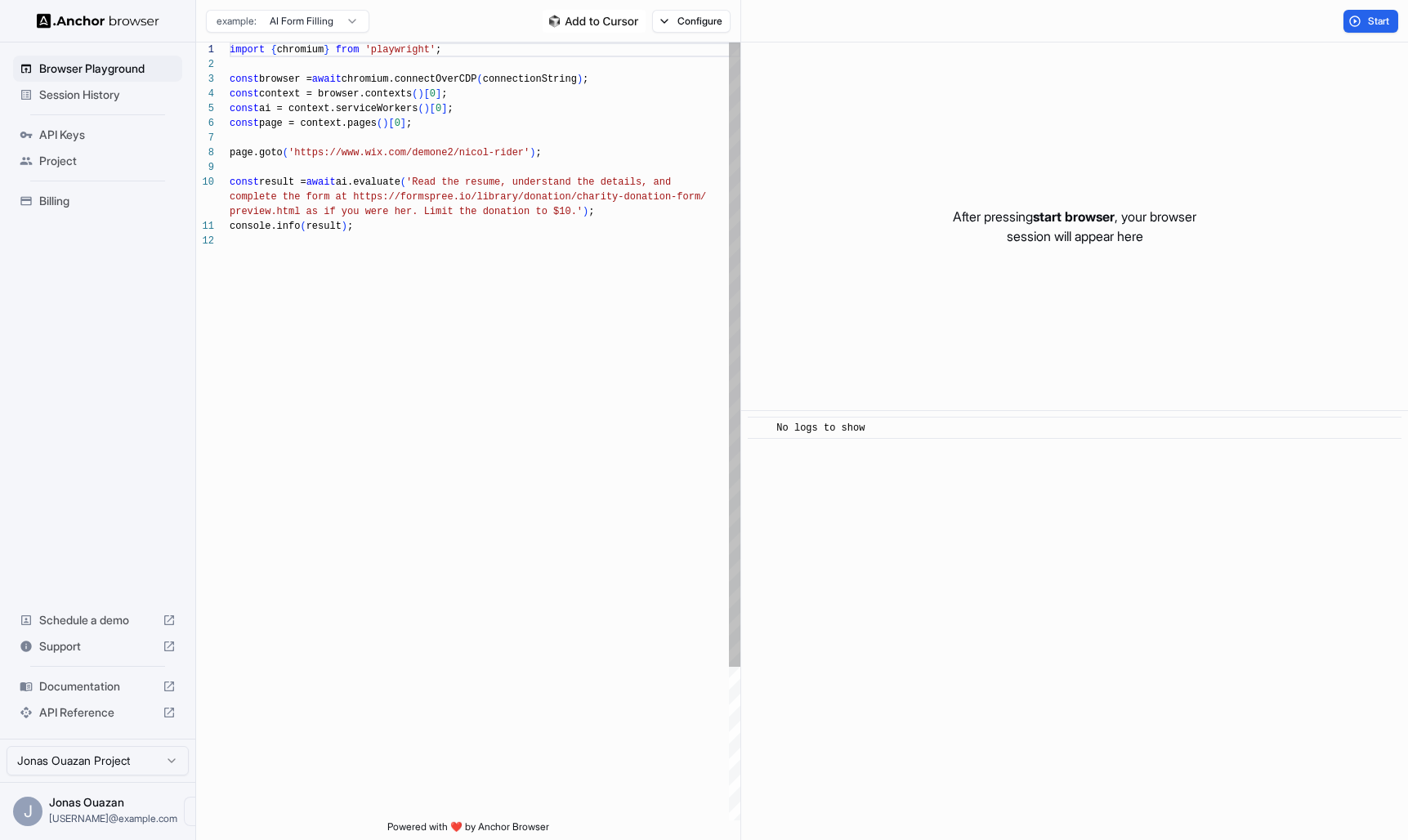 type on "**********" 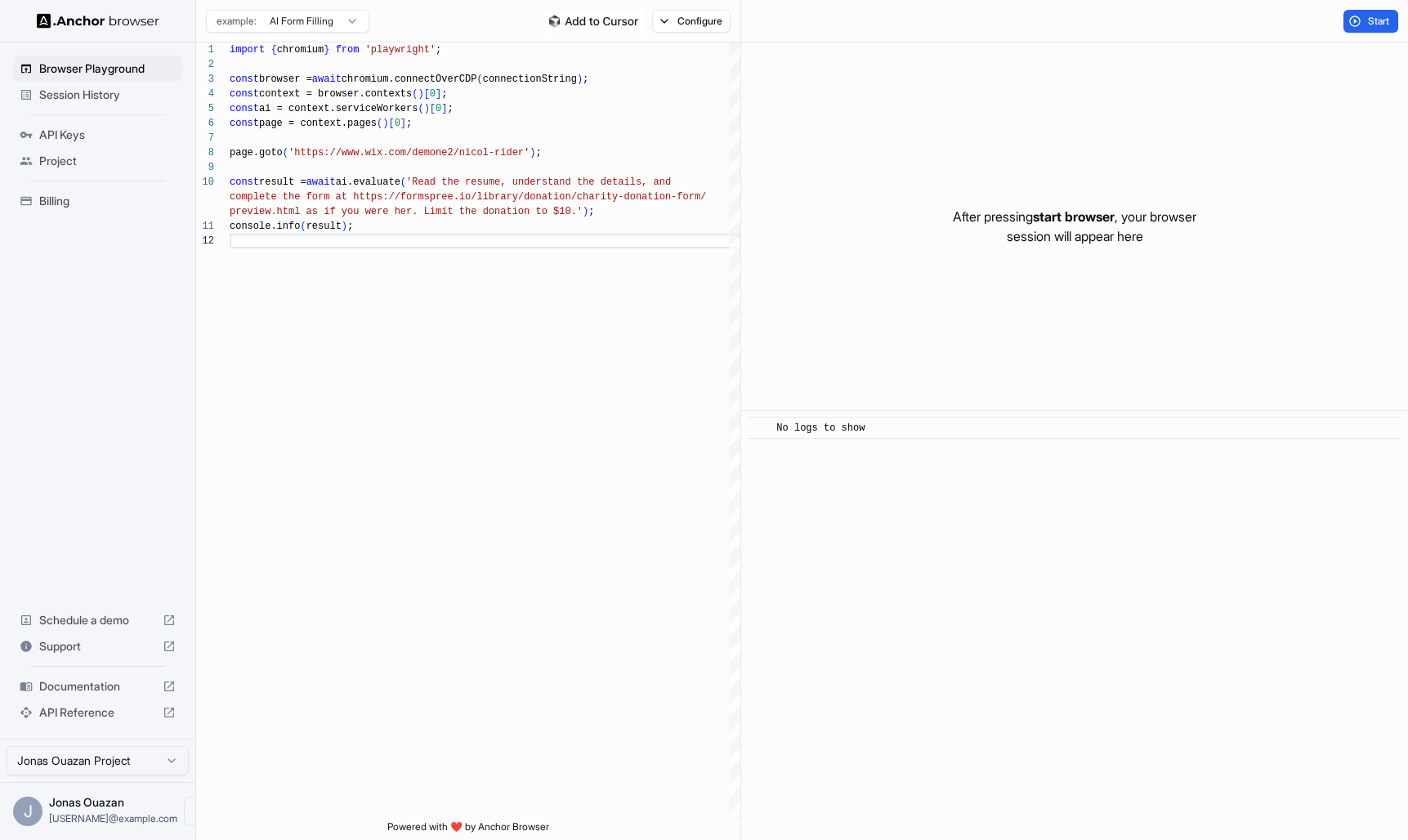 click on "Session History" at bounding box center [107, 95] 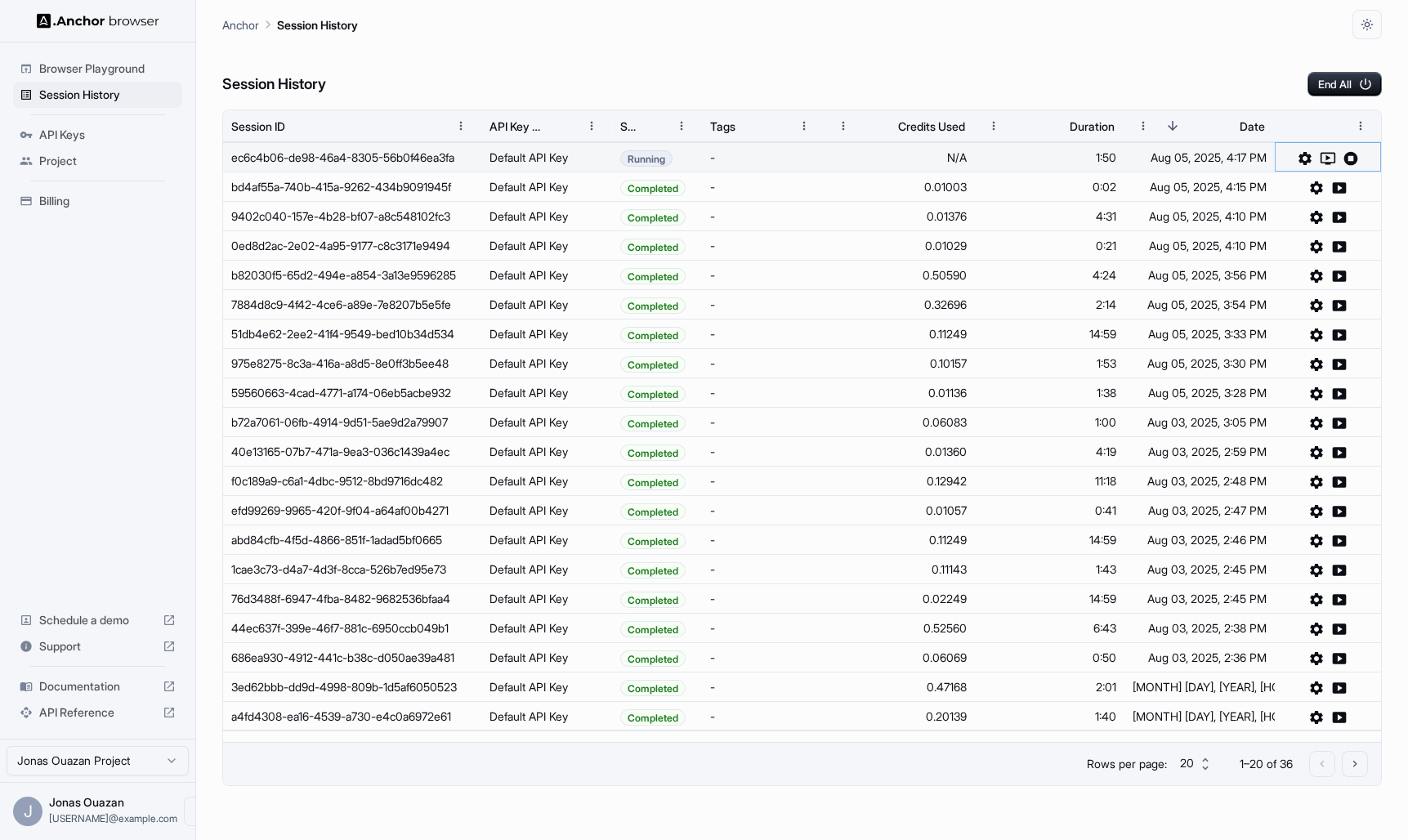 click 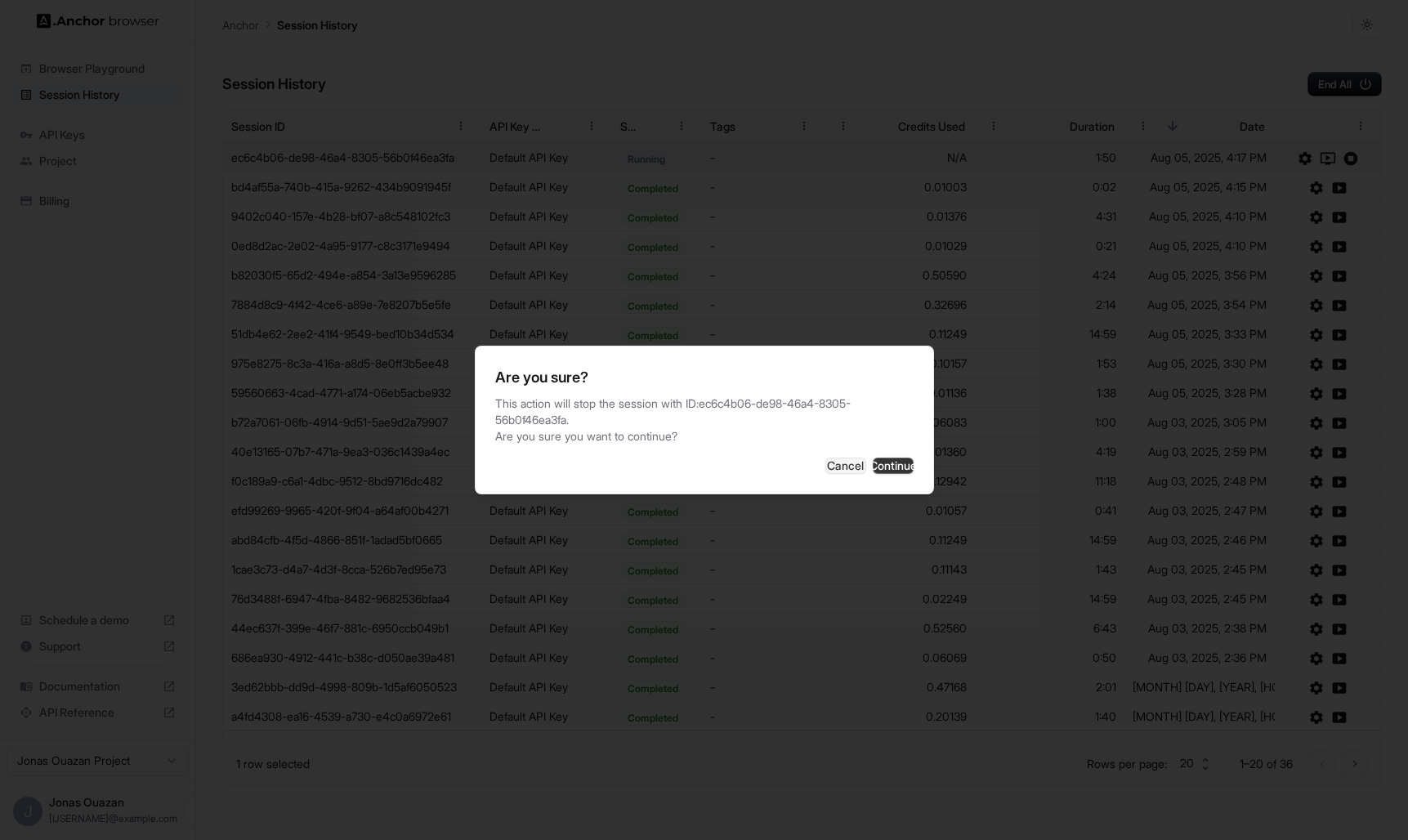 click on "Continue" at bounding box center [893, 466] 